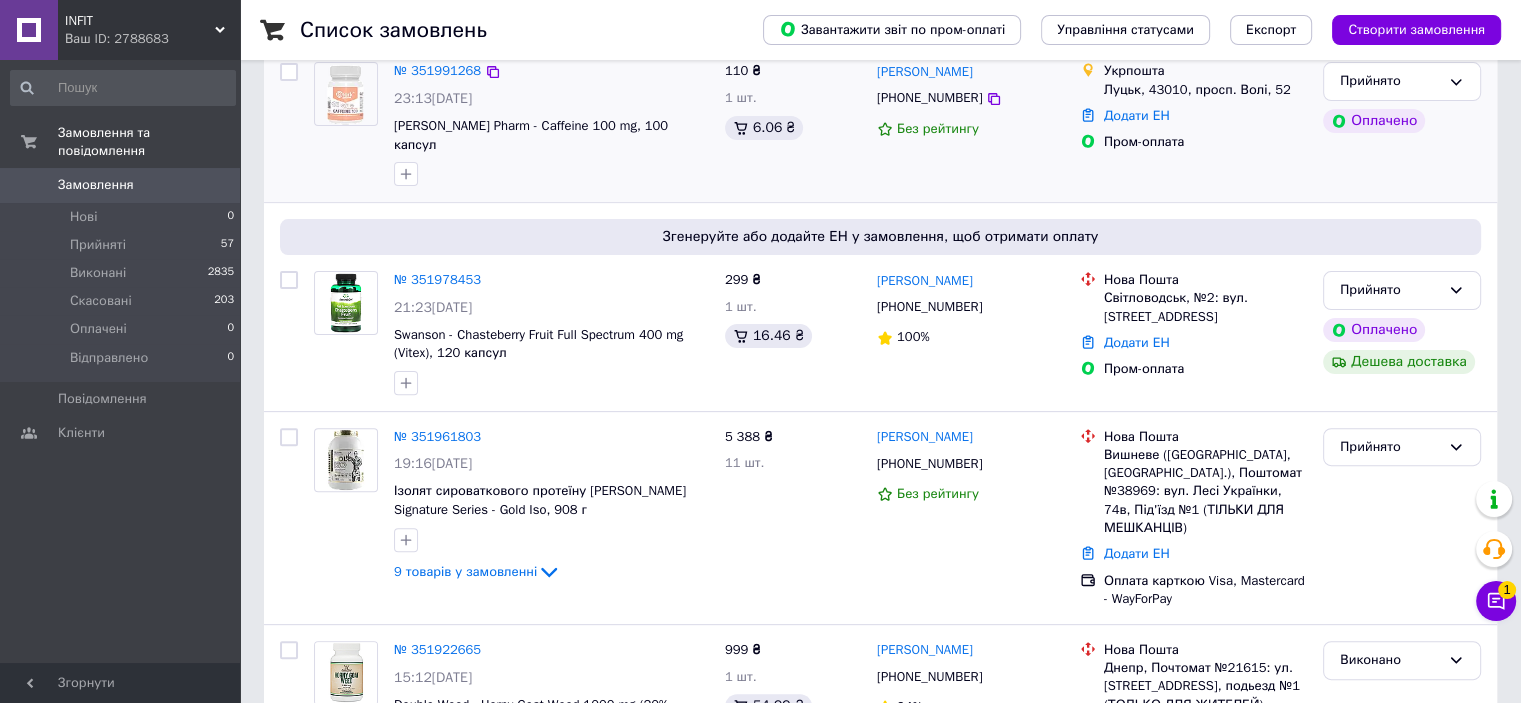 scroll, scrollTop: 600, scrollLeft: 0, axis: vertical 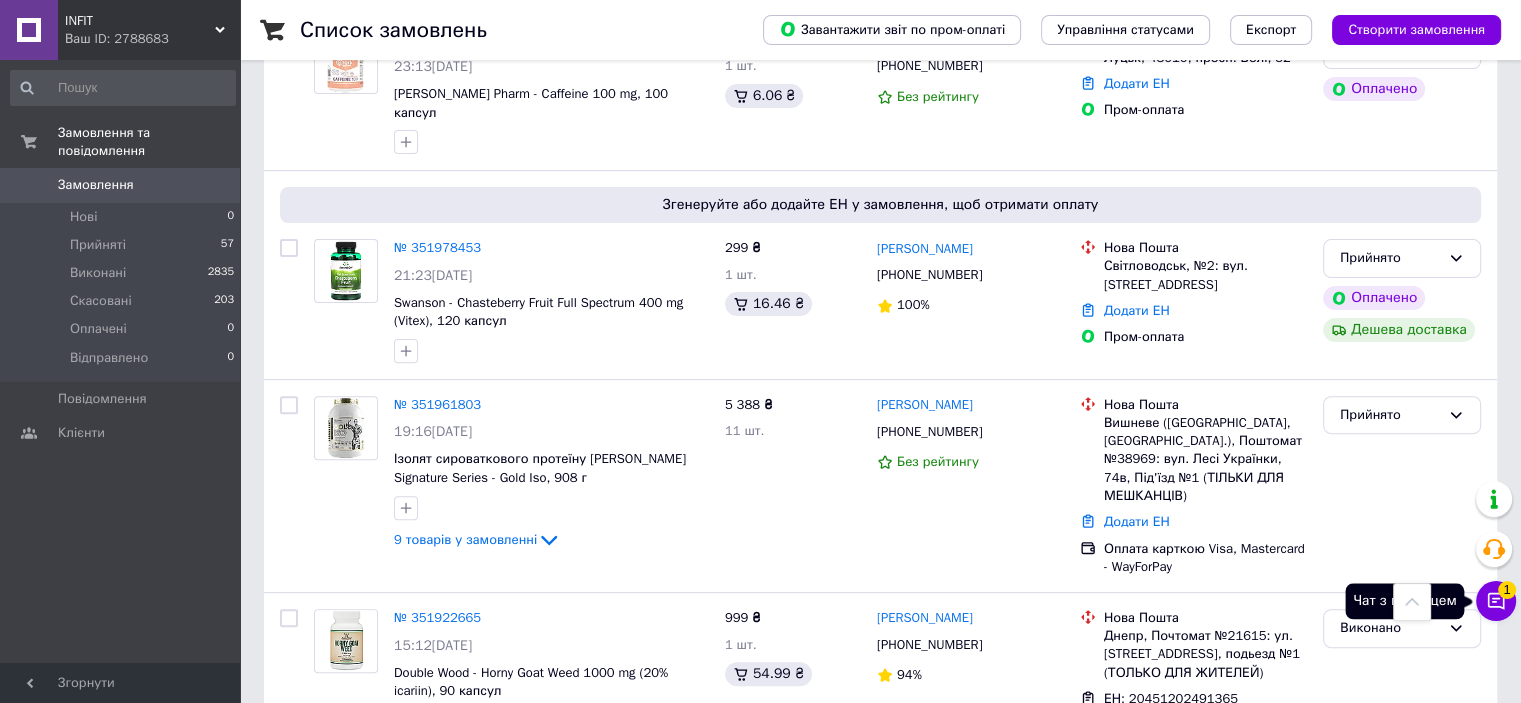 click 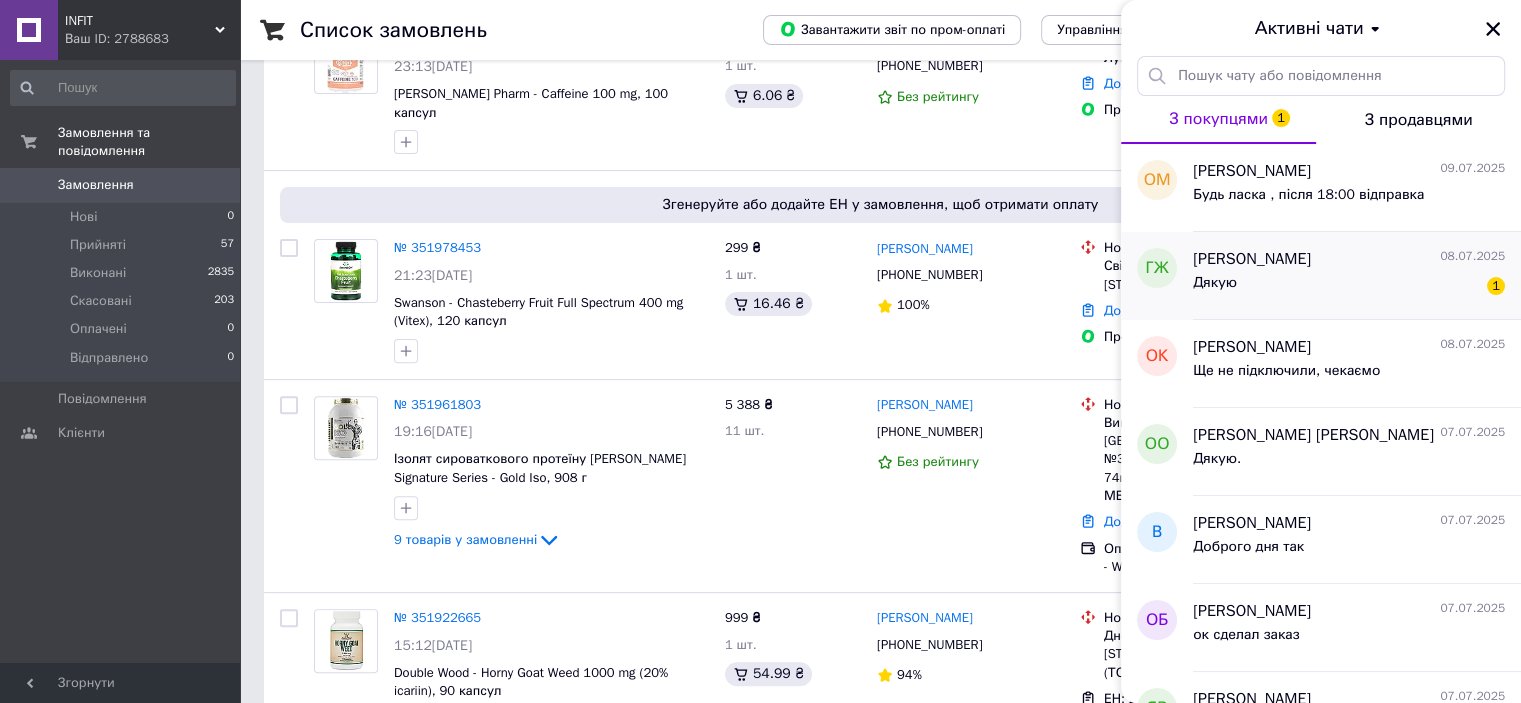 click on "георгий живица 08.07.2025" at bounding box center (1349, 259) 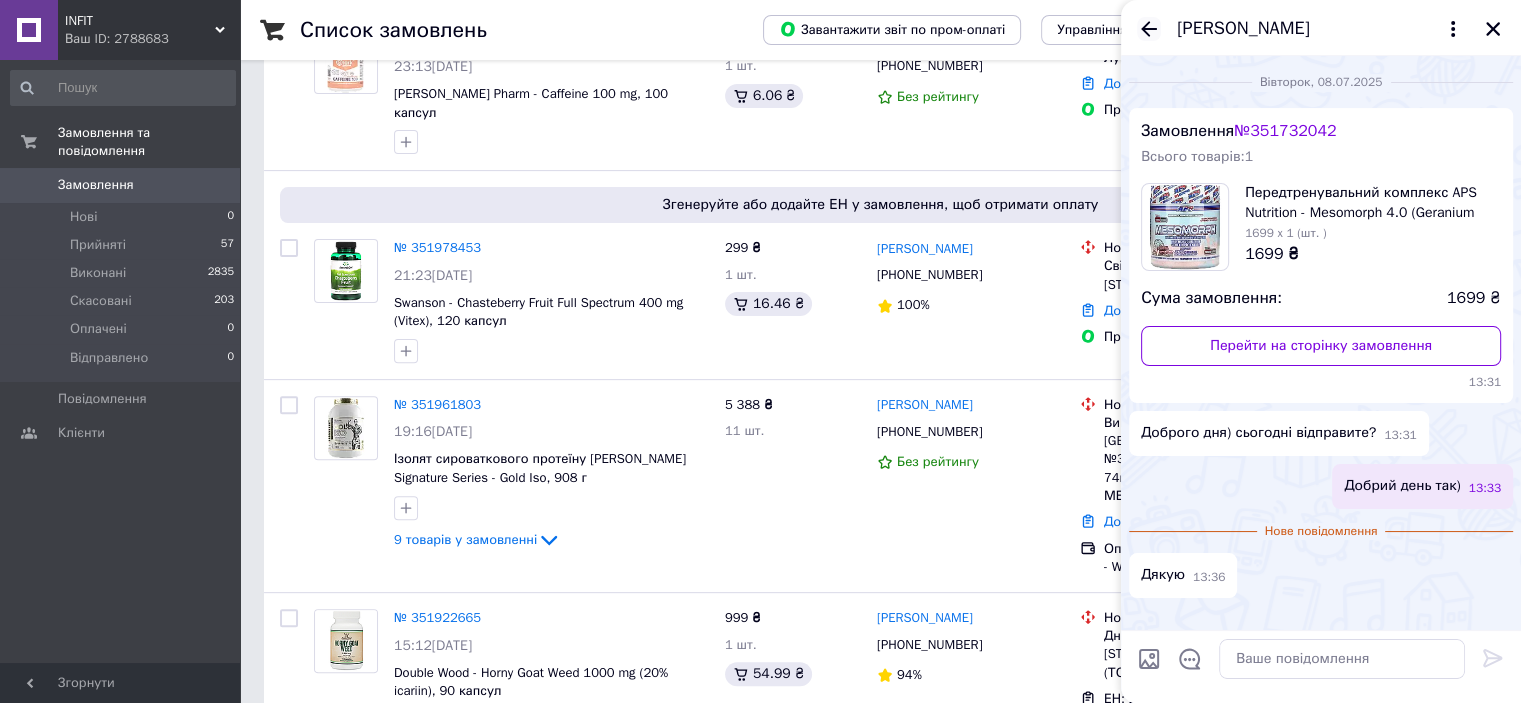 click 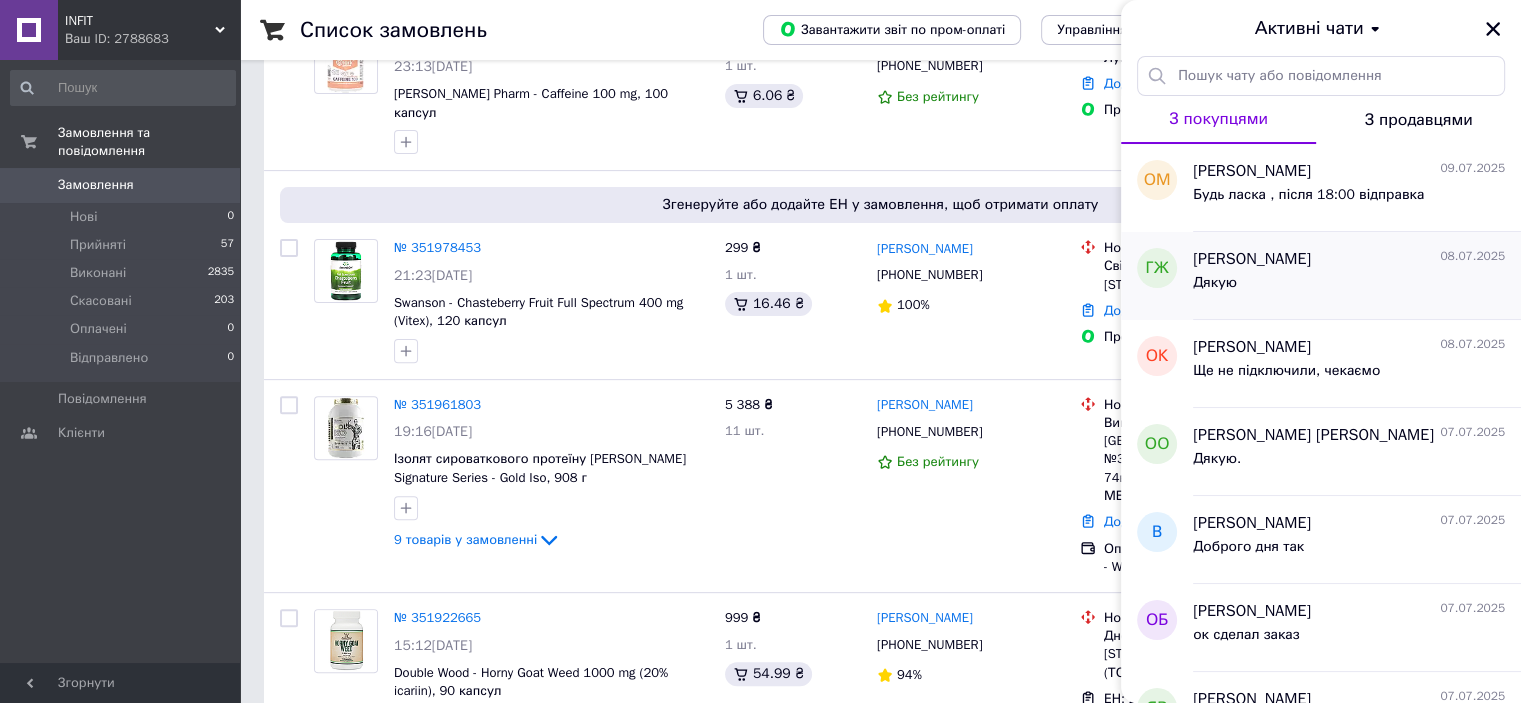 click on "Дякую" at bounding box center [1349, 287] 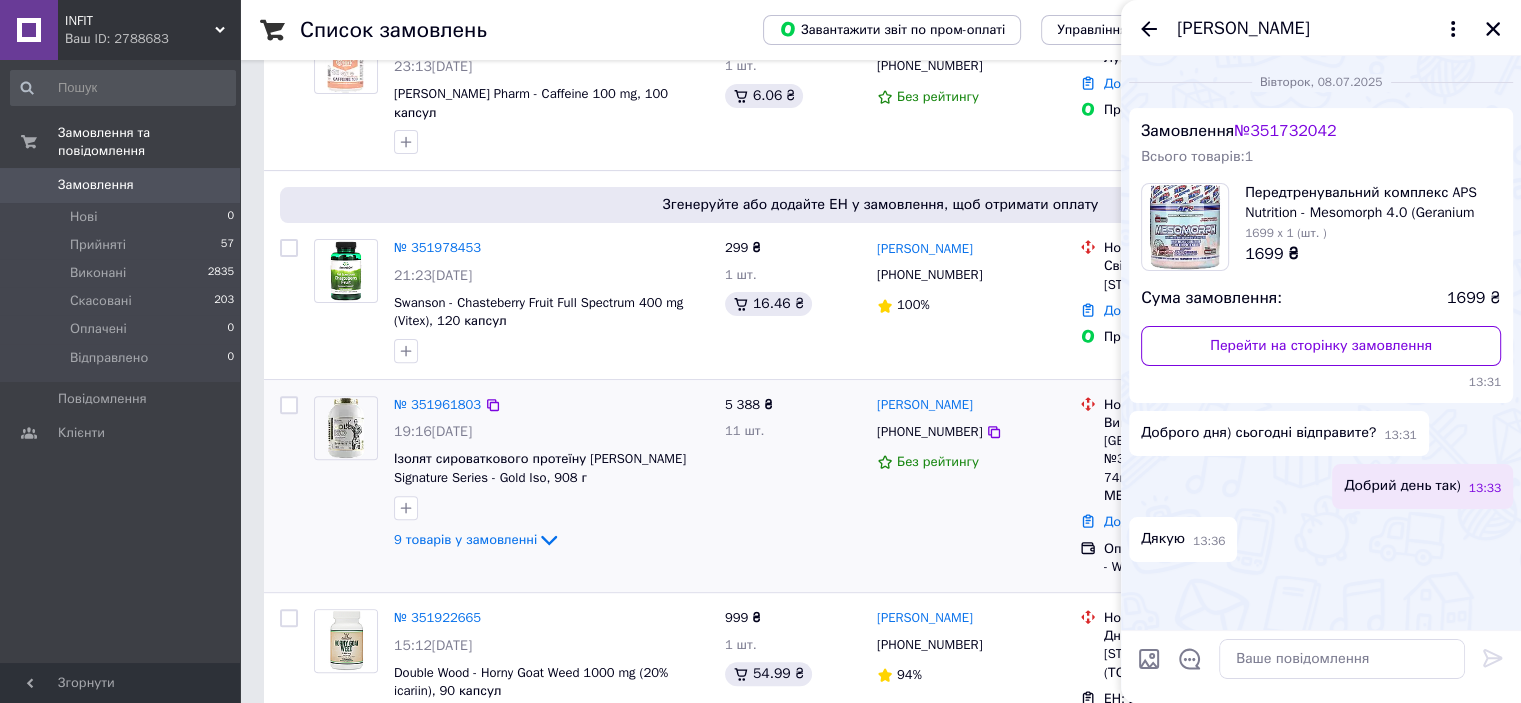 click at bounding box center [289, 486] 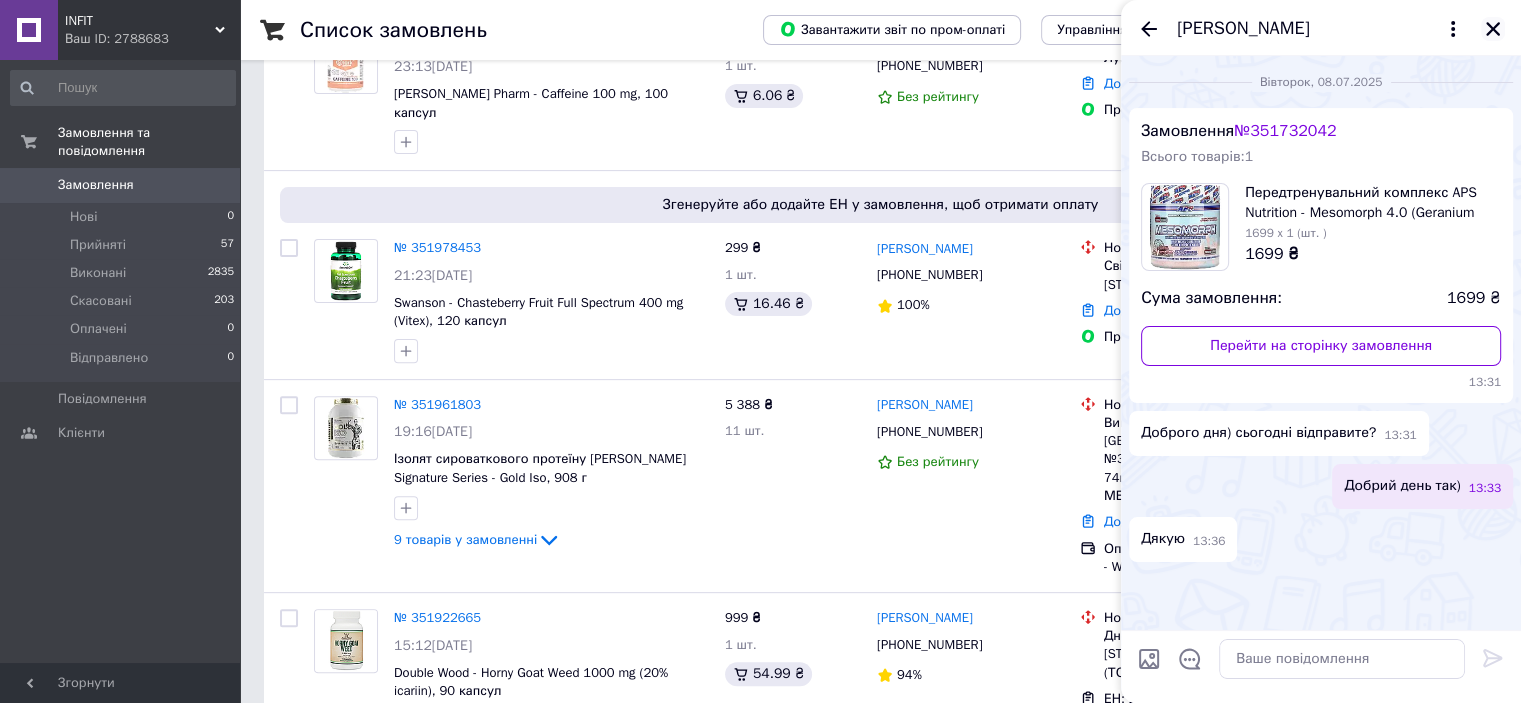 click 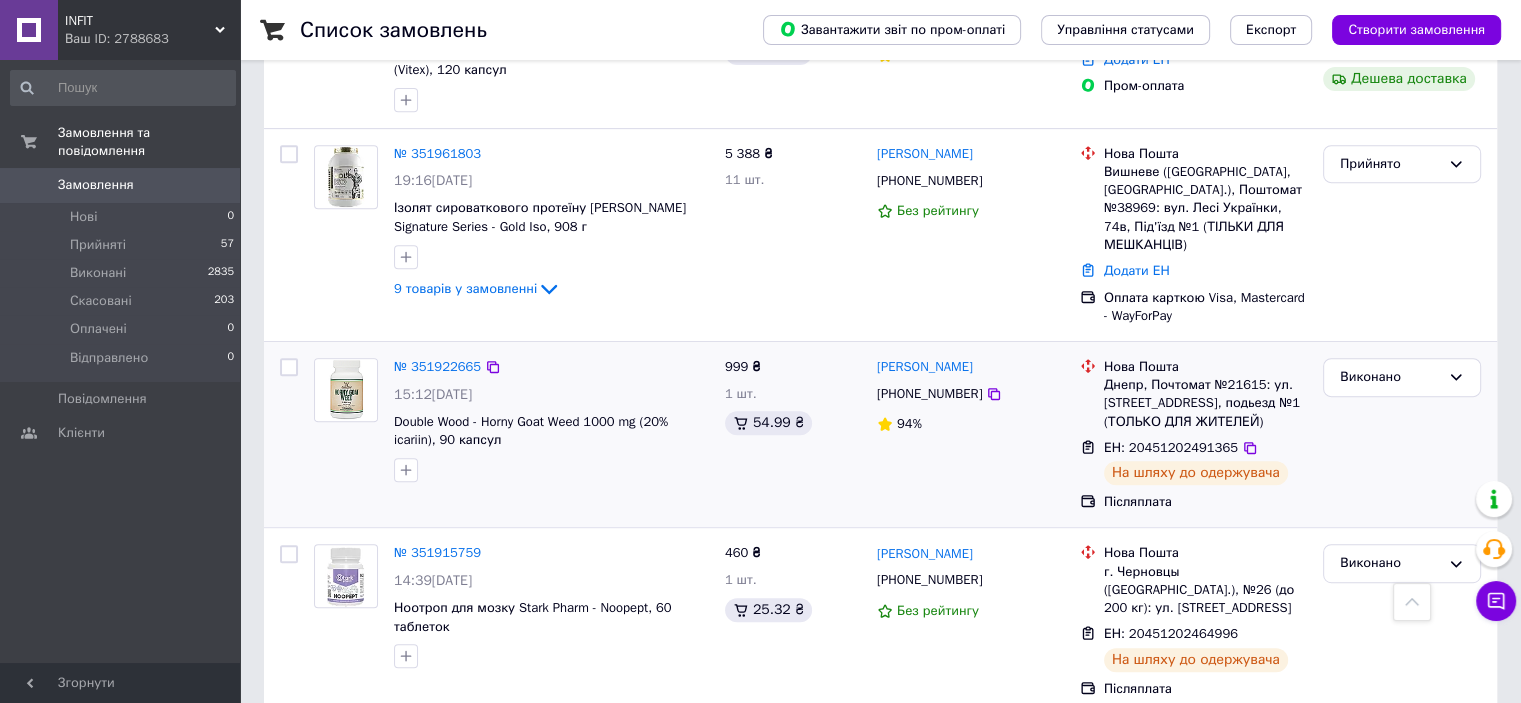 scroll, scrollTop: 945, scrollLeft: 0, axis: vertical 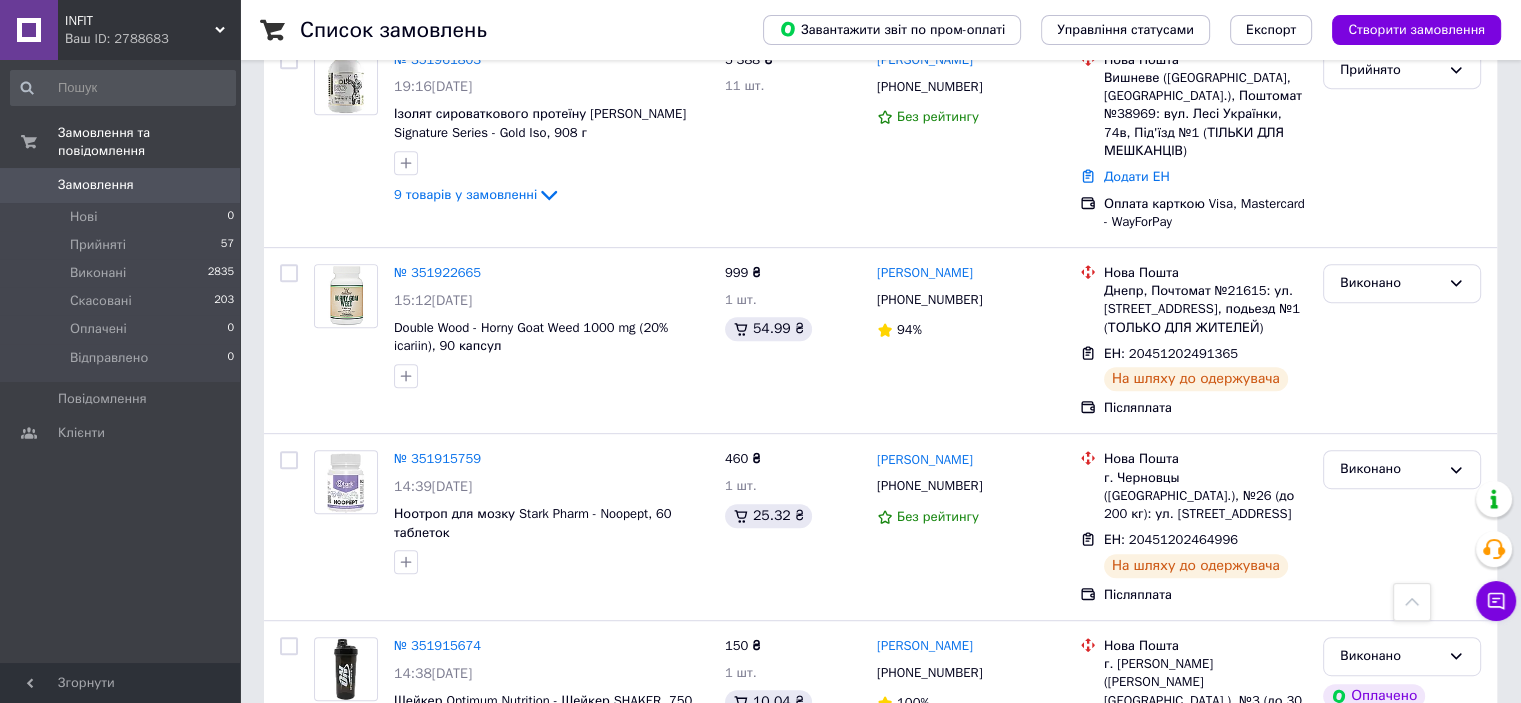 click on "INFIT Ваш ID: 2788683" at bounding box center [149, 30] 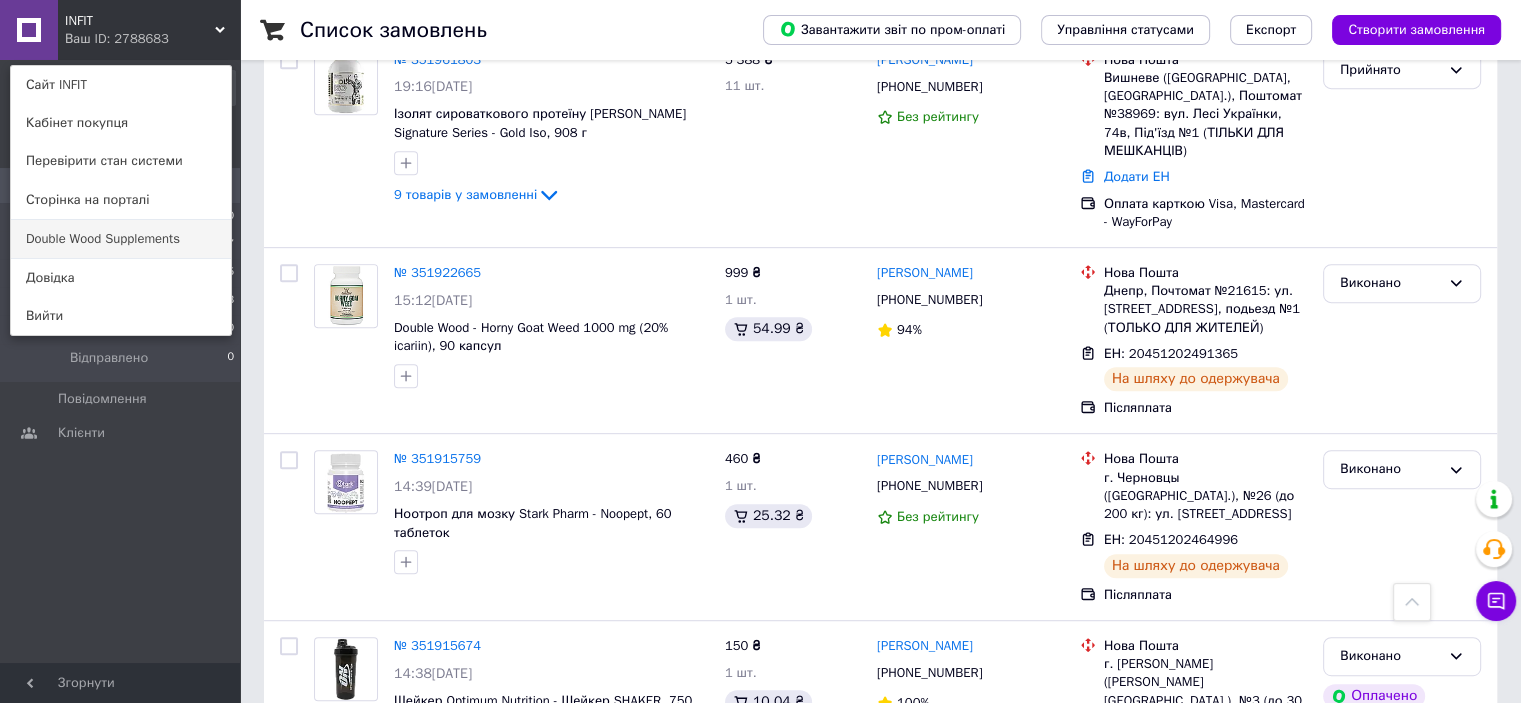 click on "Double Wood Supplements" at bounding box center (121, 239) 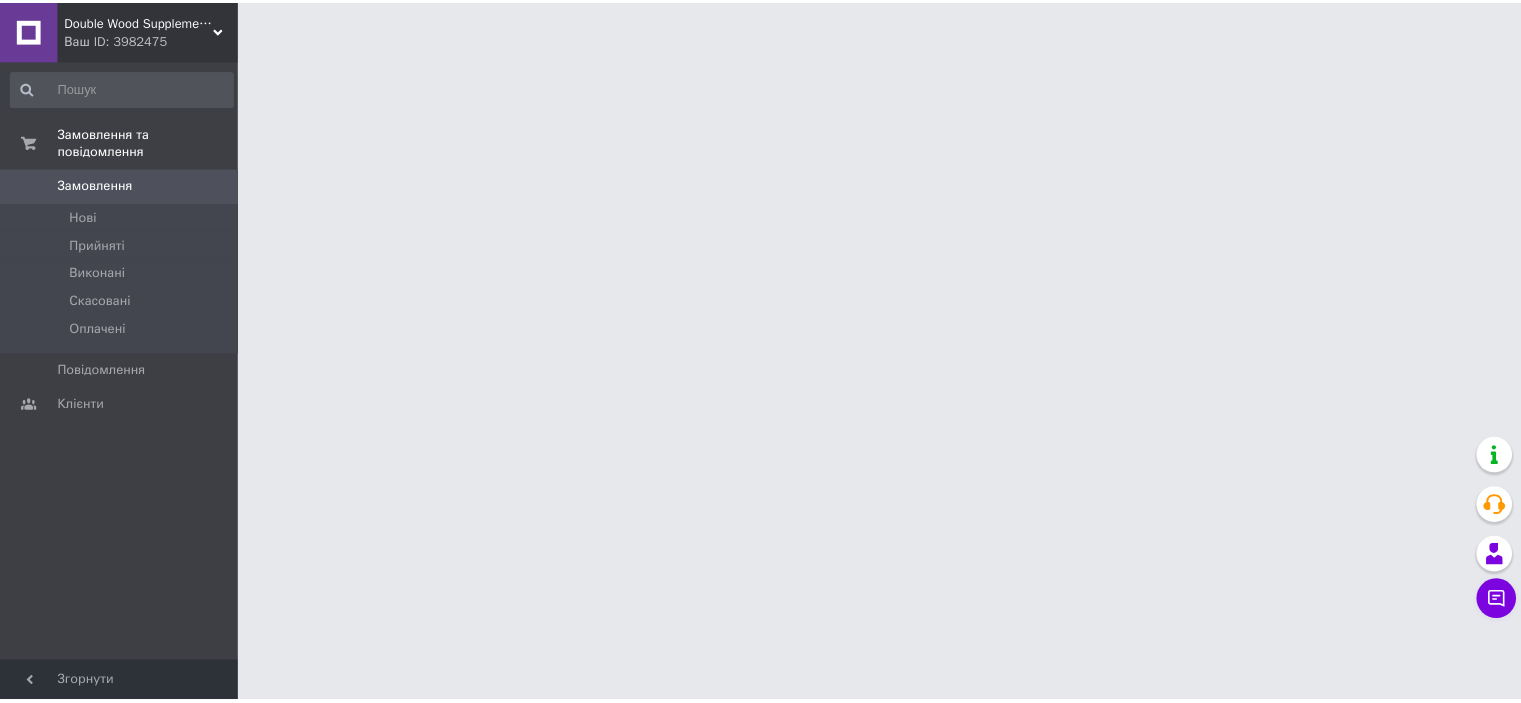 scroll, scrollTop: 0, scrollLeft: 0, axis: both 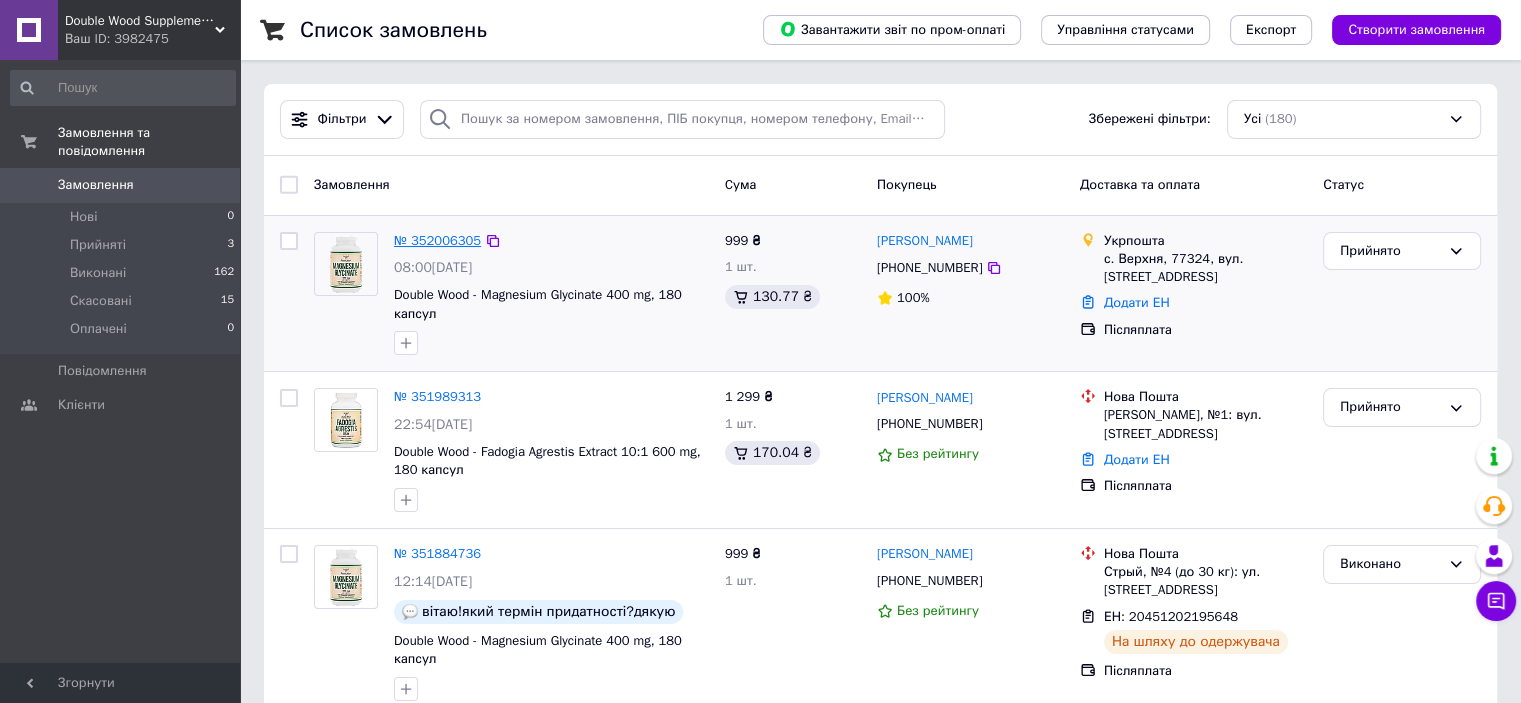 click on "№ 352006305" at bounding box center [437, 240] 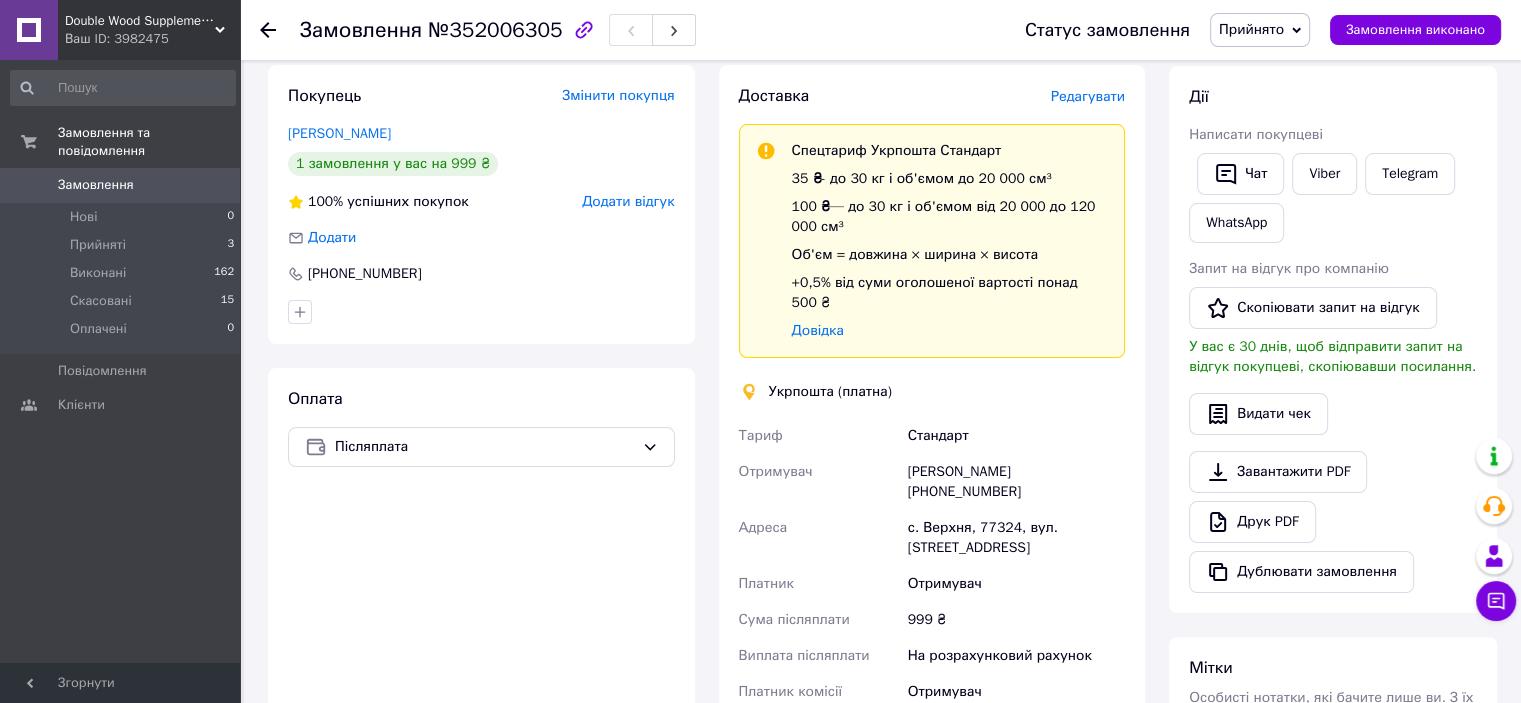 scroll, scrollTop: 300, scrollLeft: 0, axis: vertical 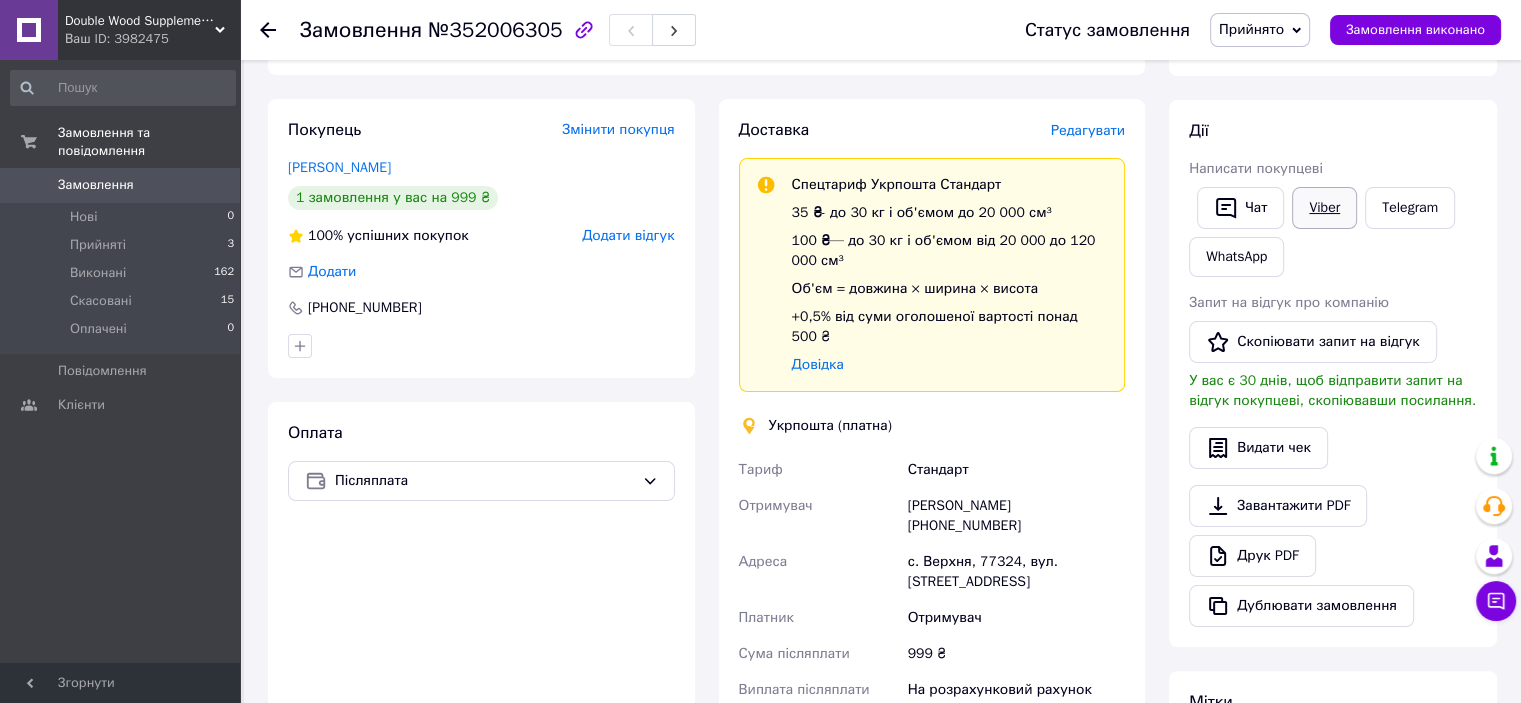 click on "Viber" at bounding box center [1324, 208] 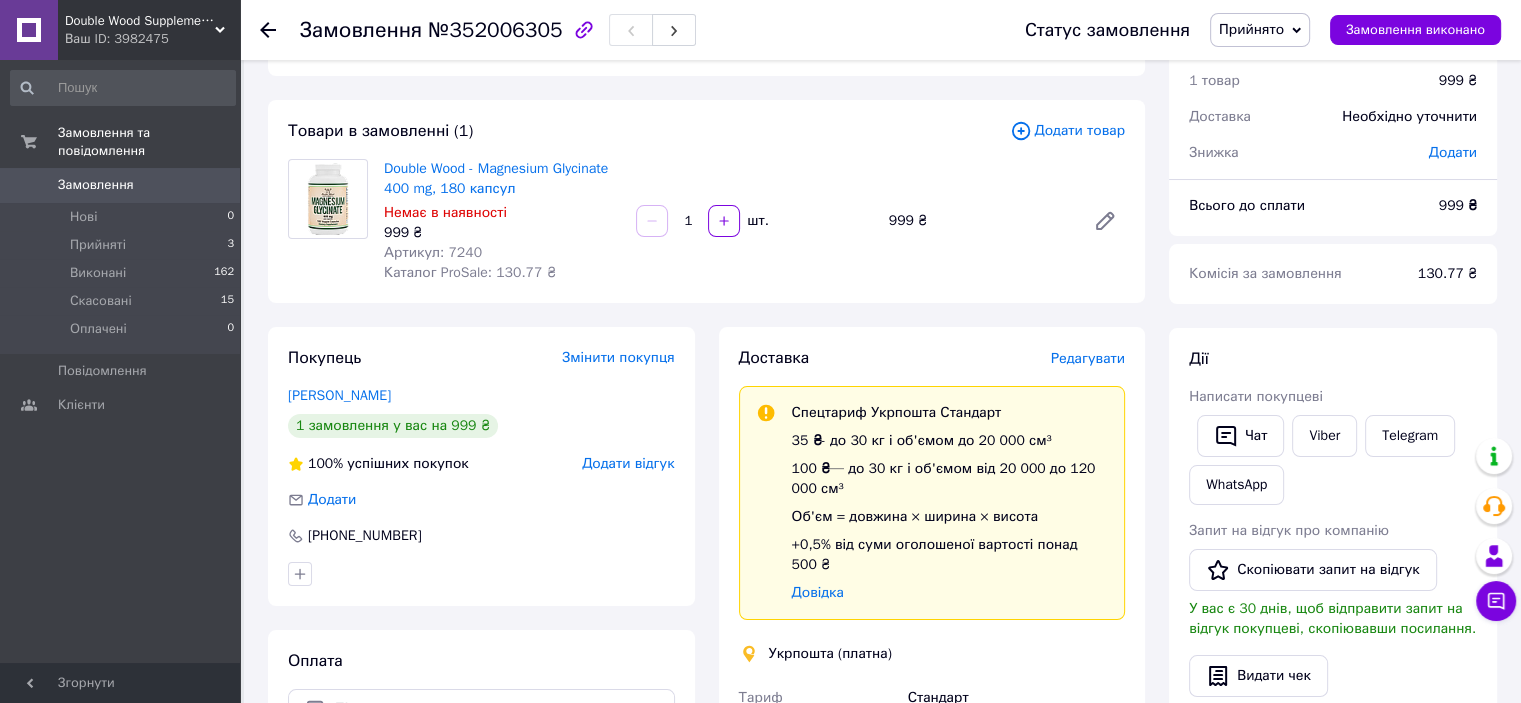 scroll, scrollTop: 0, scrollLeft: 0, axis: both 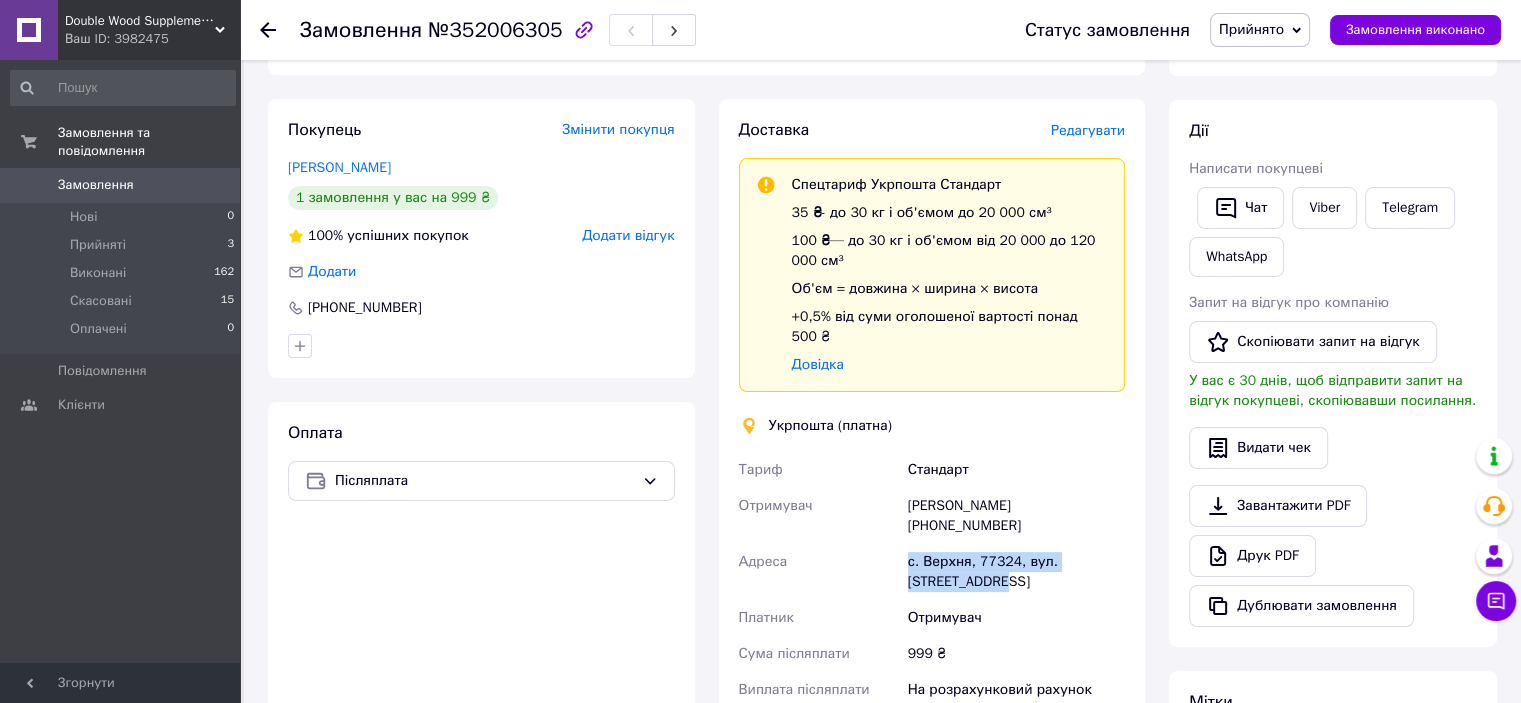 drag, startPoint x: 902, startPoint y: 508, endPoint x: 1123, endPoint y: 544, distance: 223.91293 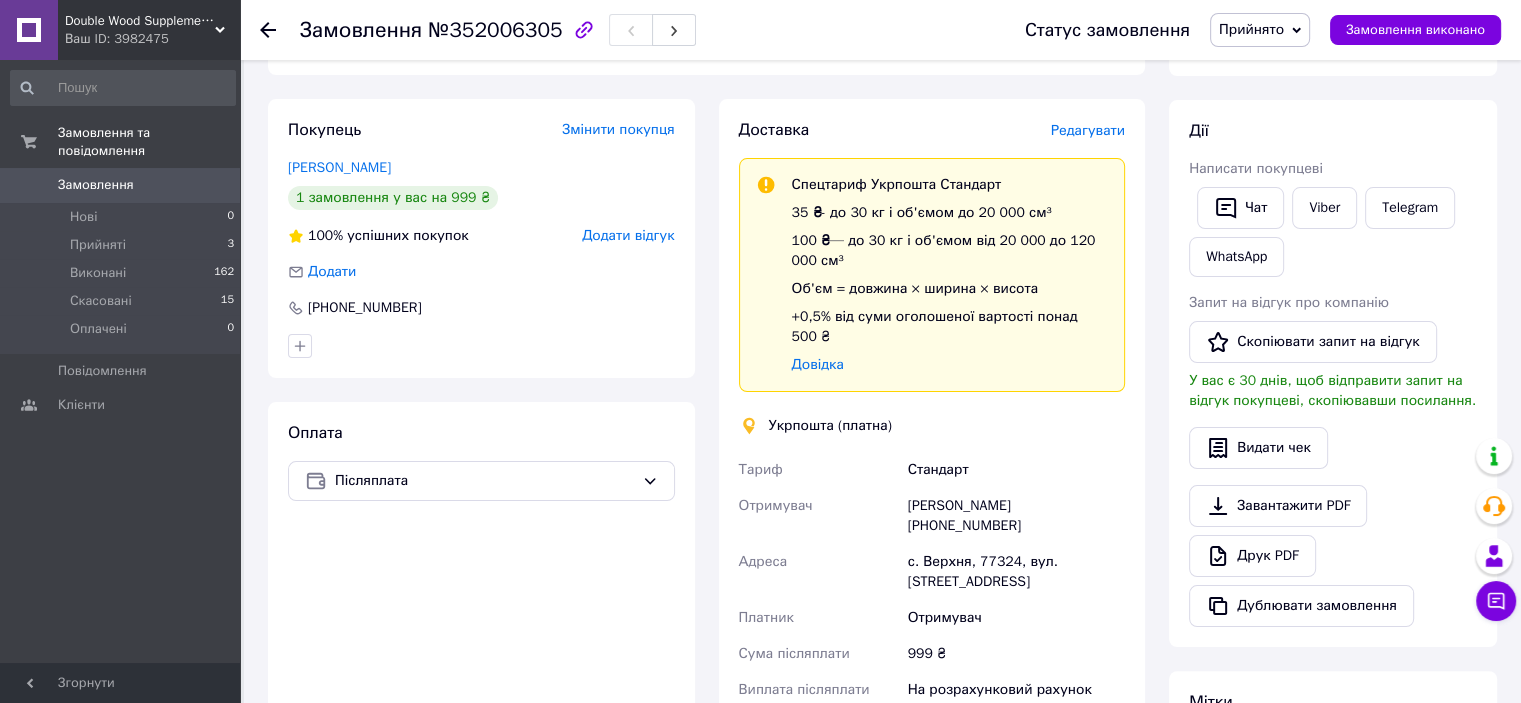 click on "Double Wood Supplements" at bounding box center [140, 21] 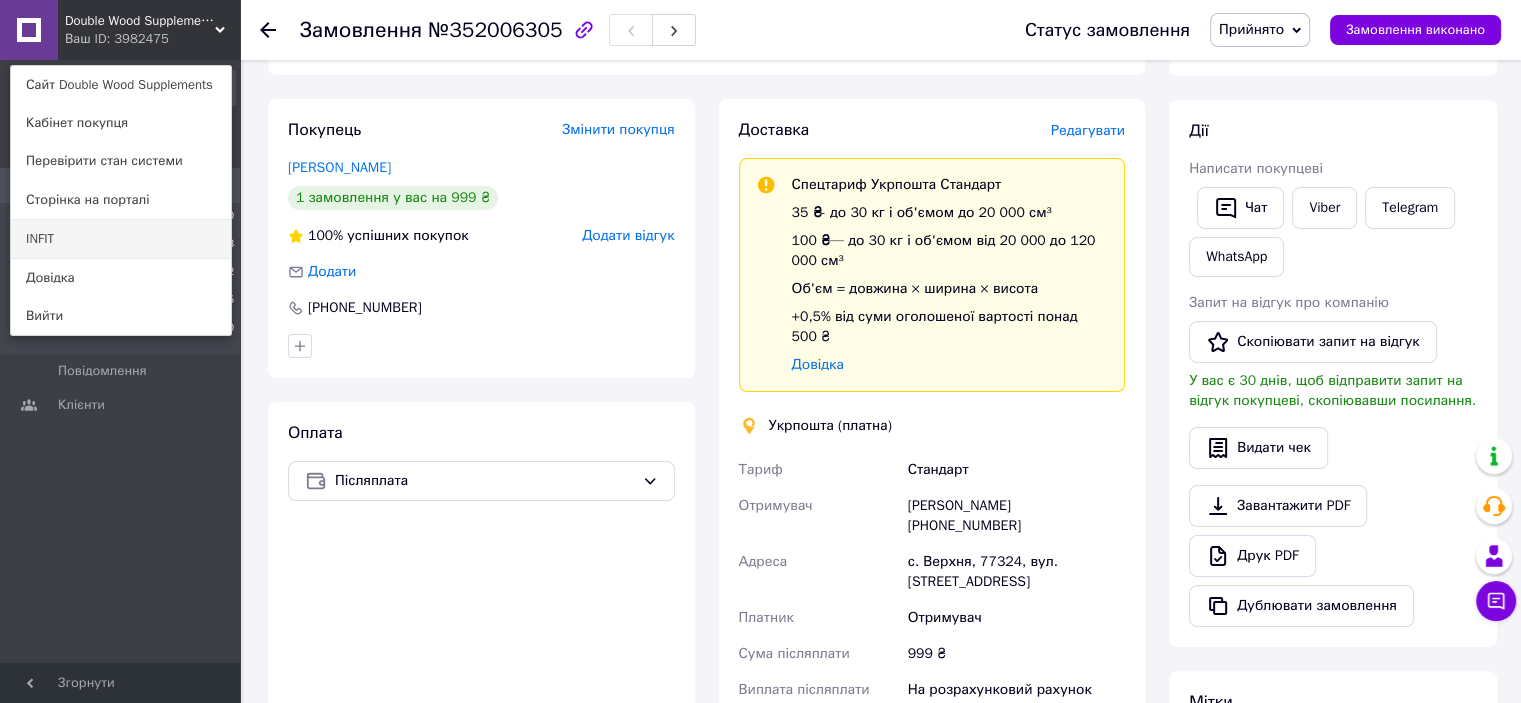 click on "INFIT" at bounding box center (121, 239) 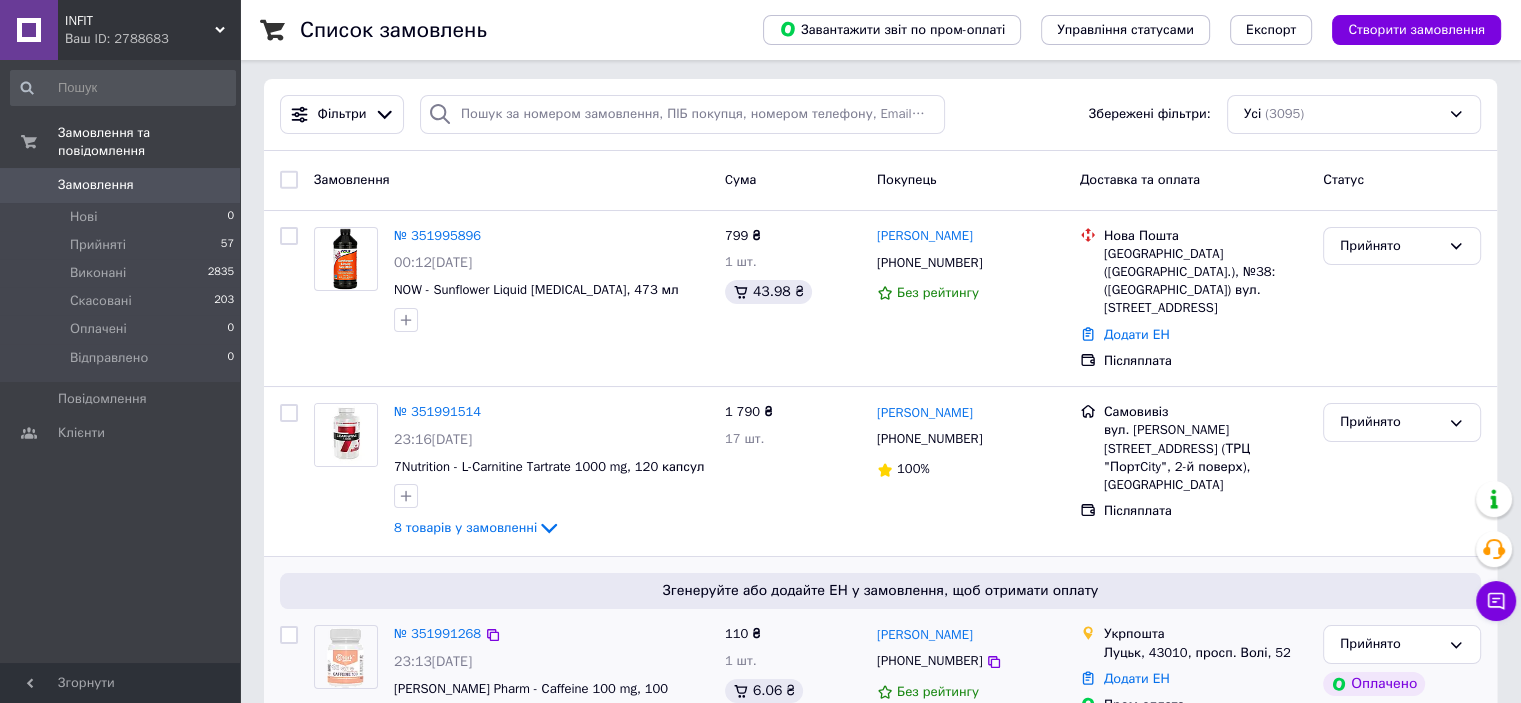 scroll, scrollTop: 300, scrollLeft: 0, axis: vertical 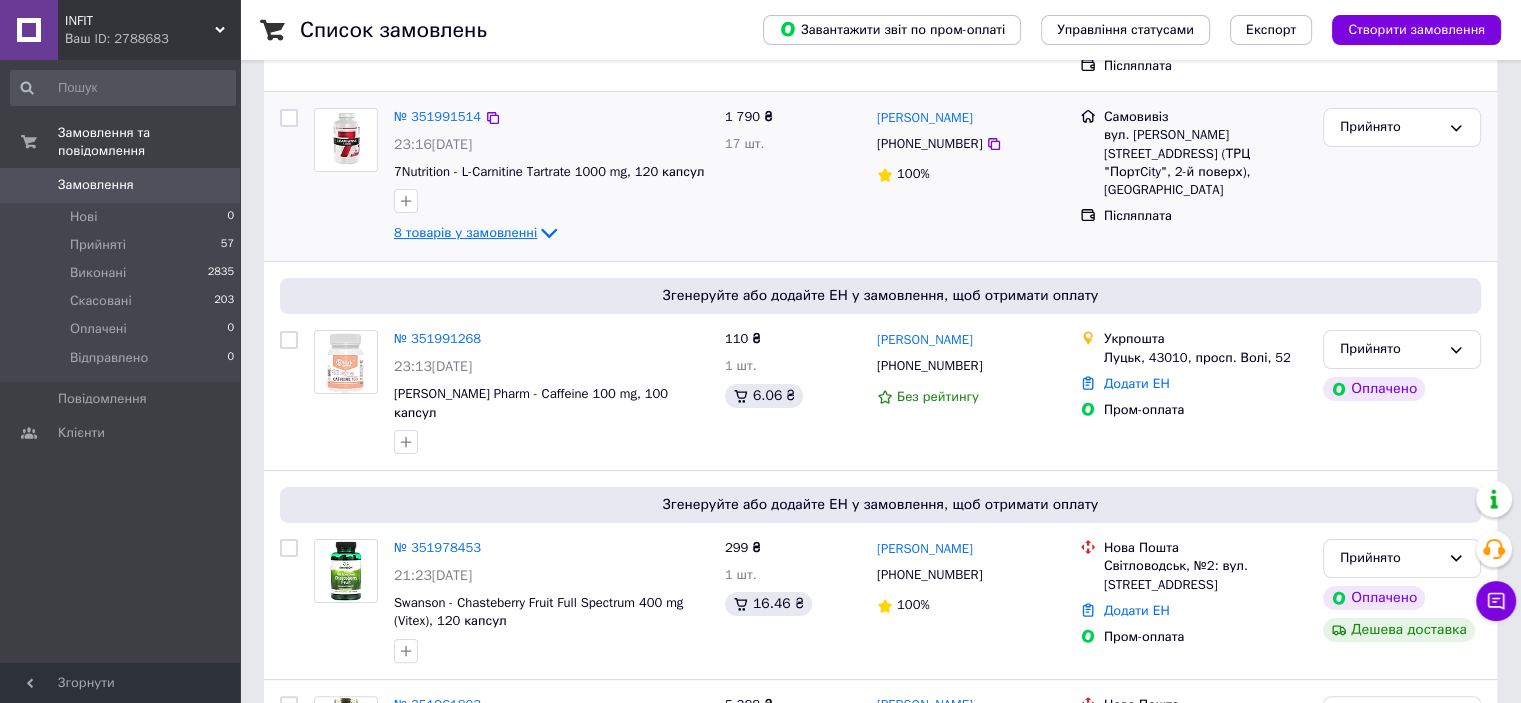 click 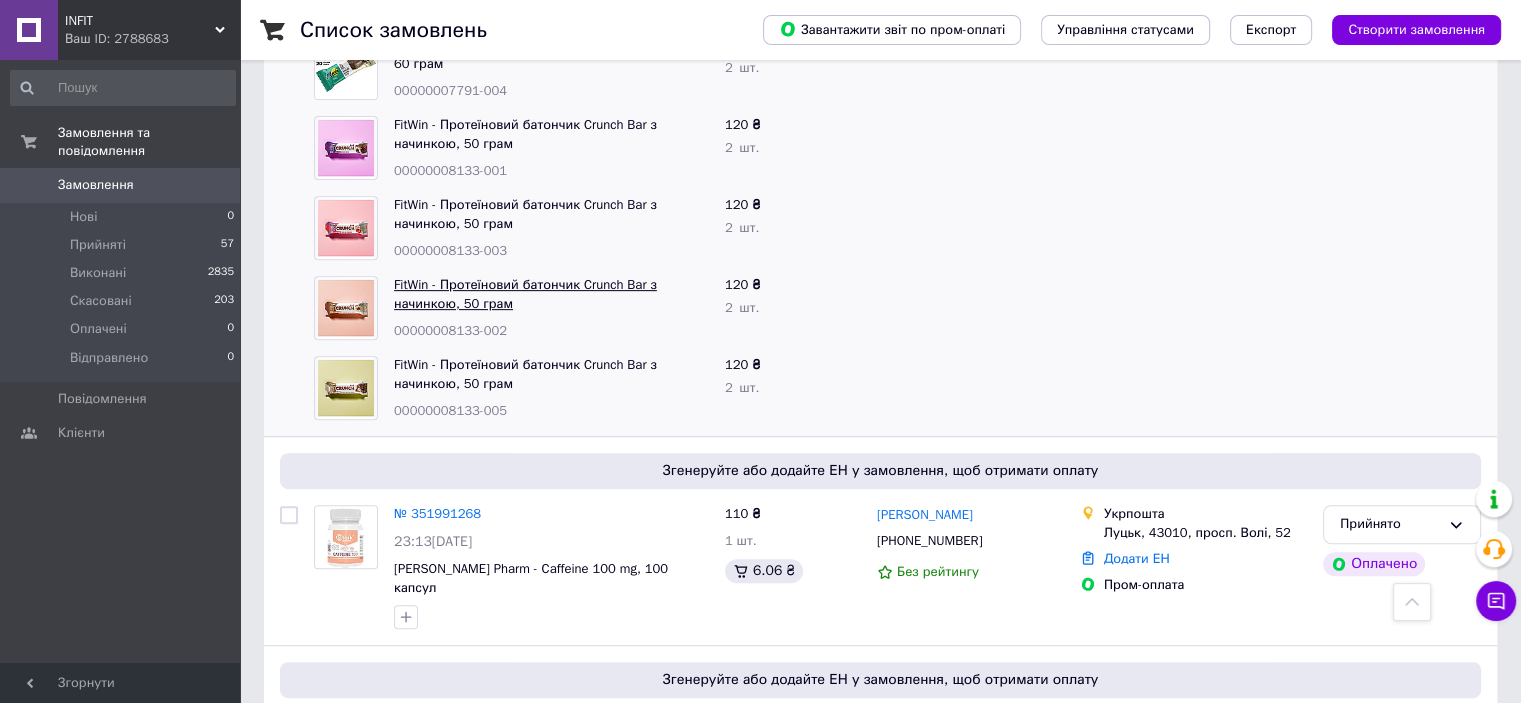 scroll, scrollTop: 1000, scrollLeft: 0, axis: vertical 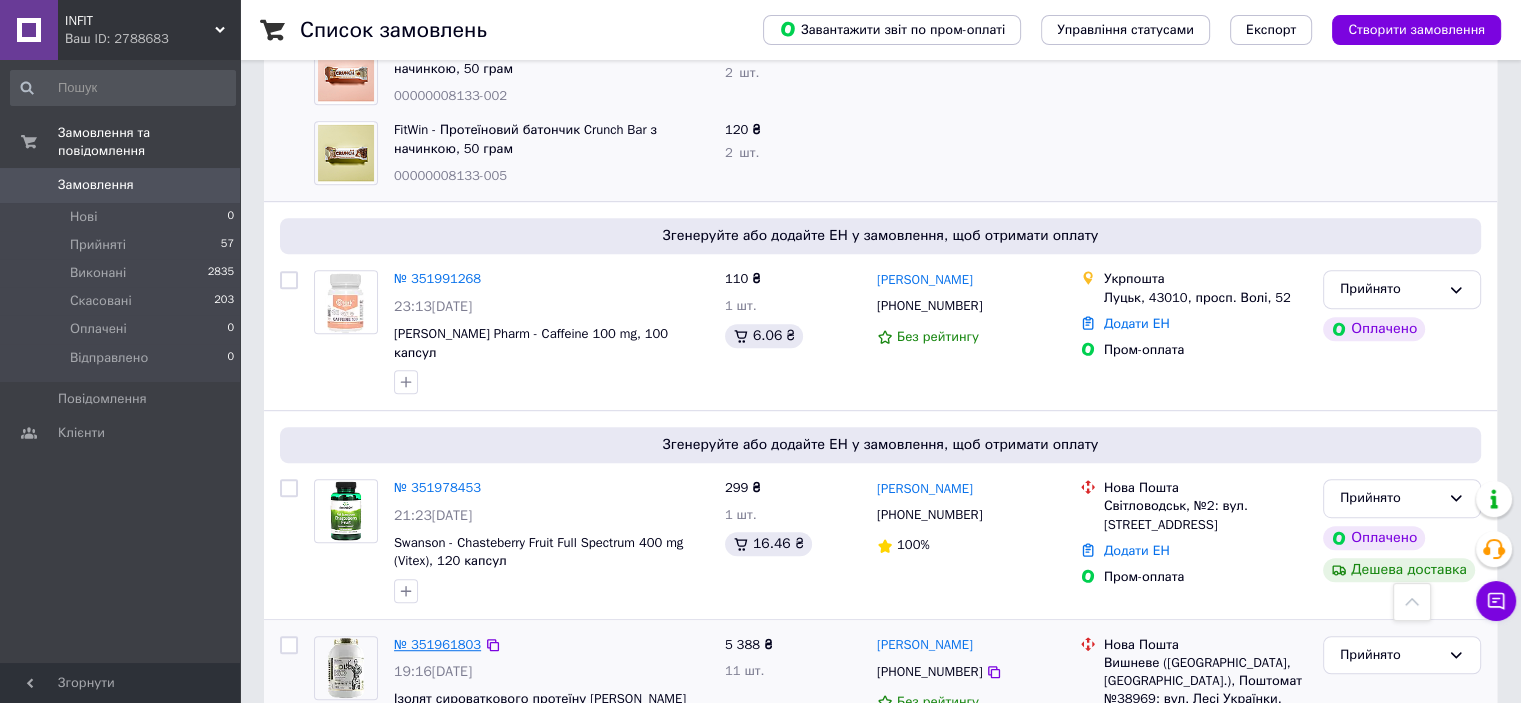 click on "№ 351961803" at bounding box center [437, 644] 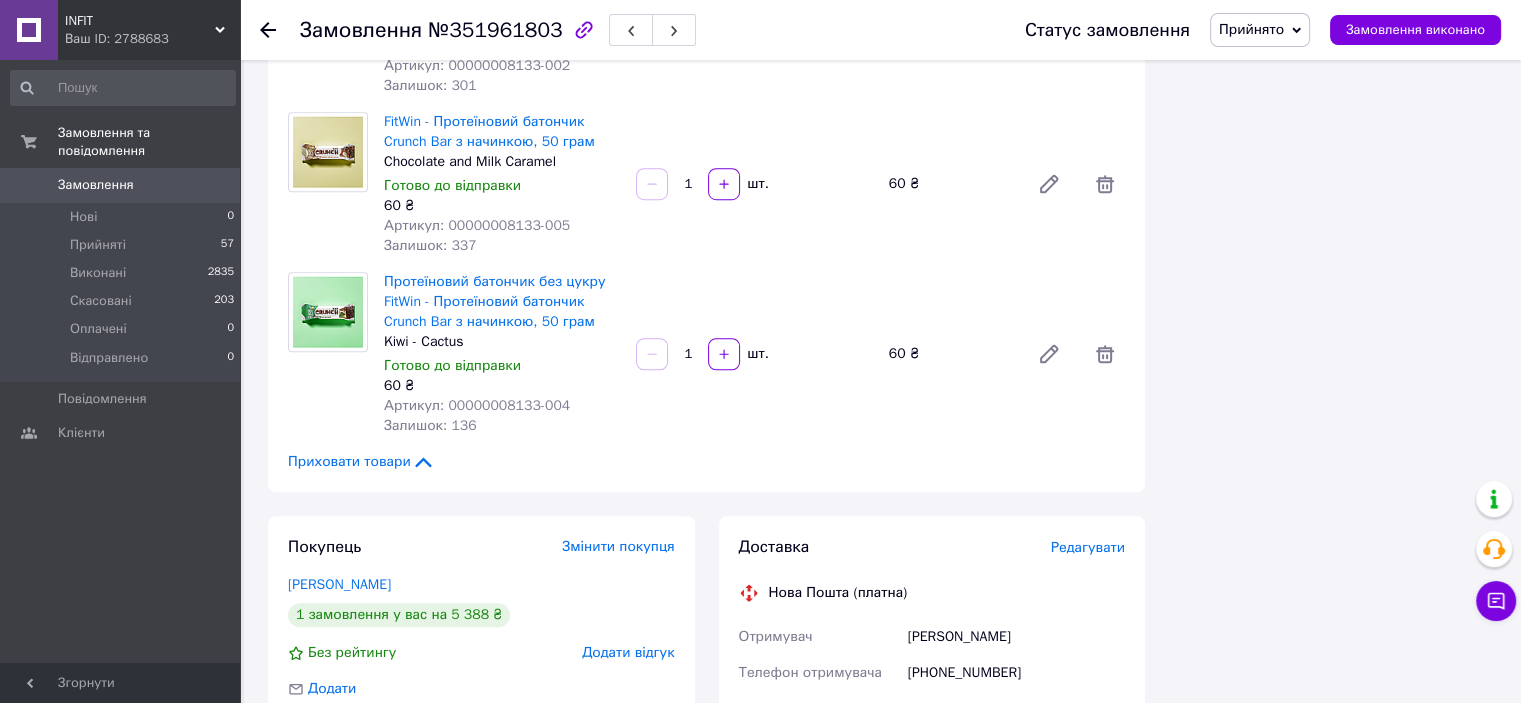 scroll, scrollTop: 1500, scrollLeft: 0, axis: vertical 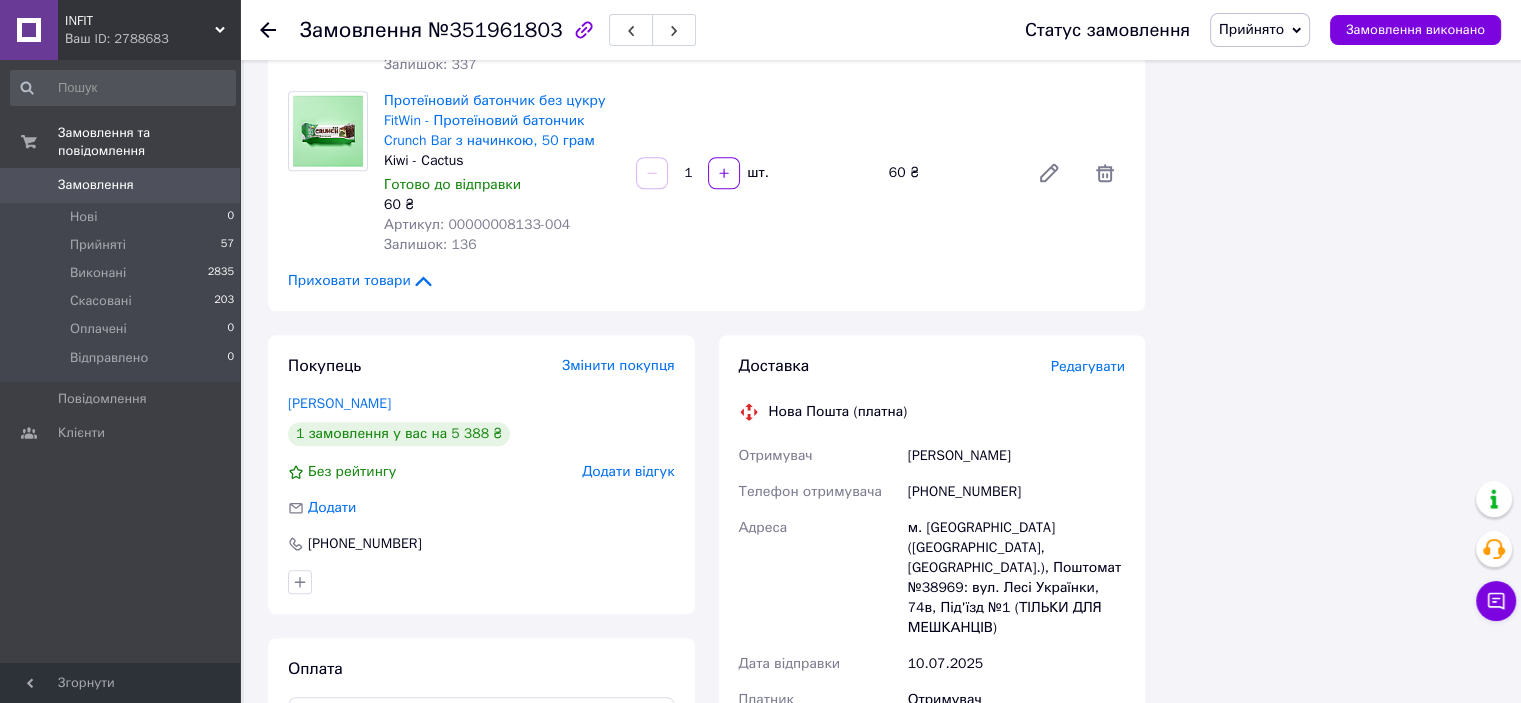 click on "[PHONE_NUMBER]" at bounding box center (1016, 492) 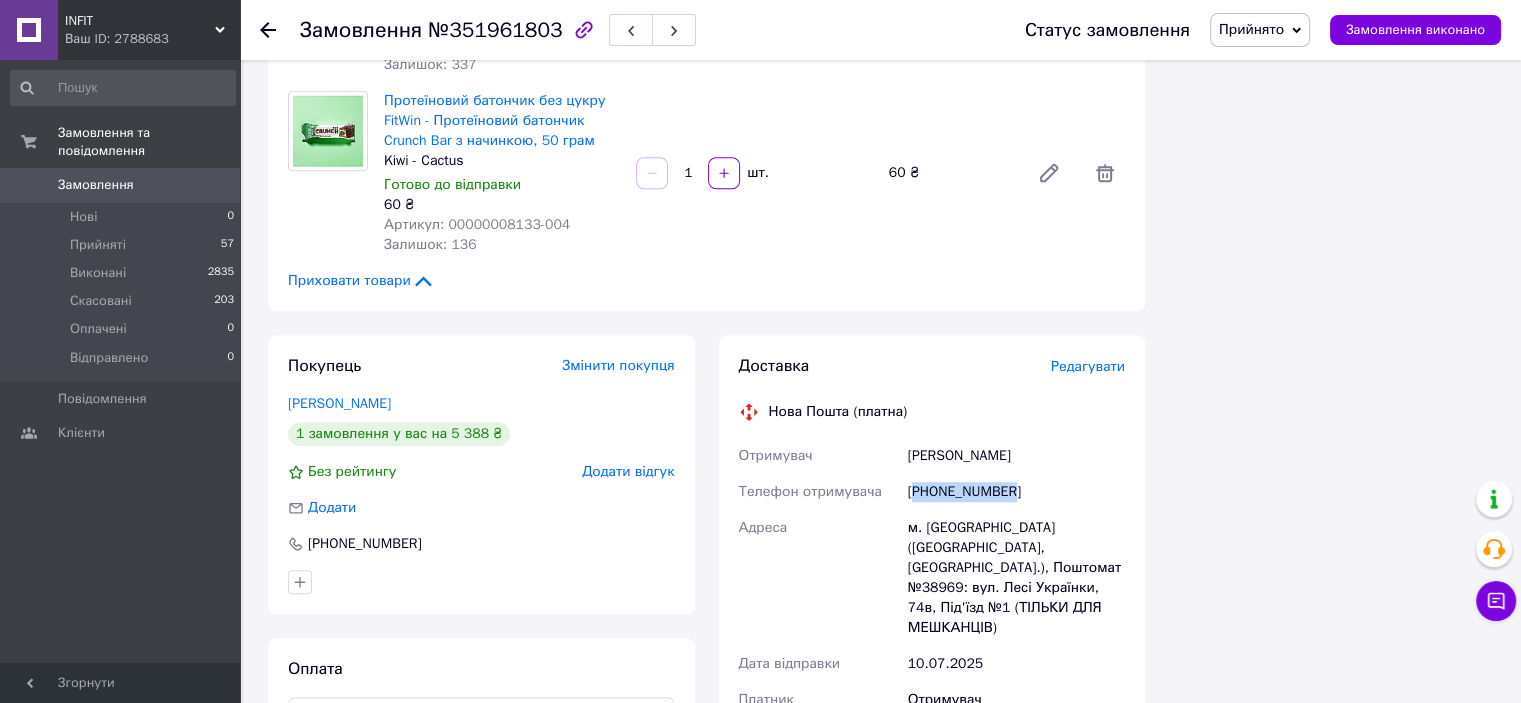 click on "[PHONE_NUMBER]" at bounding box center (1016, 492) 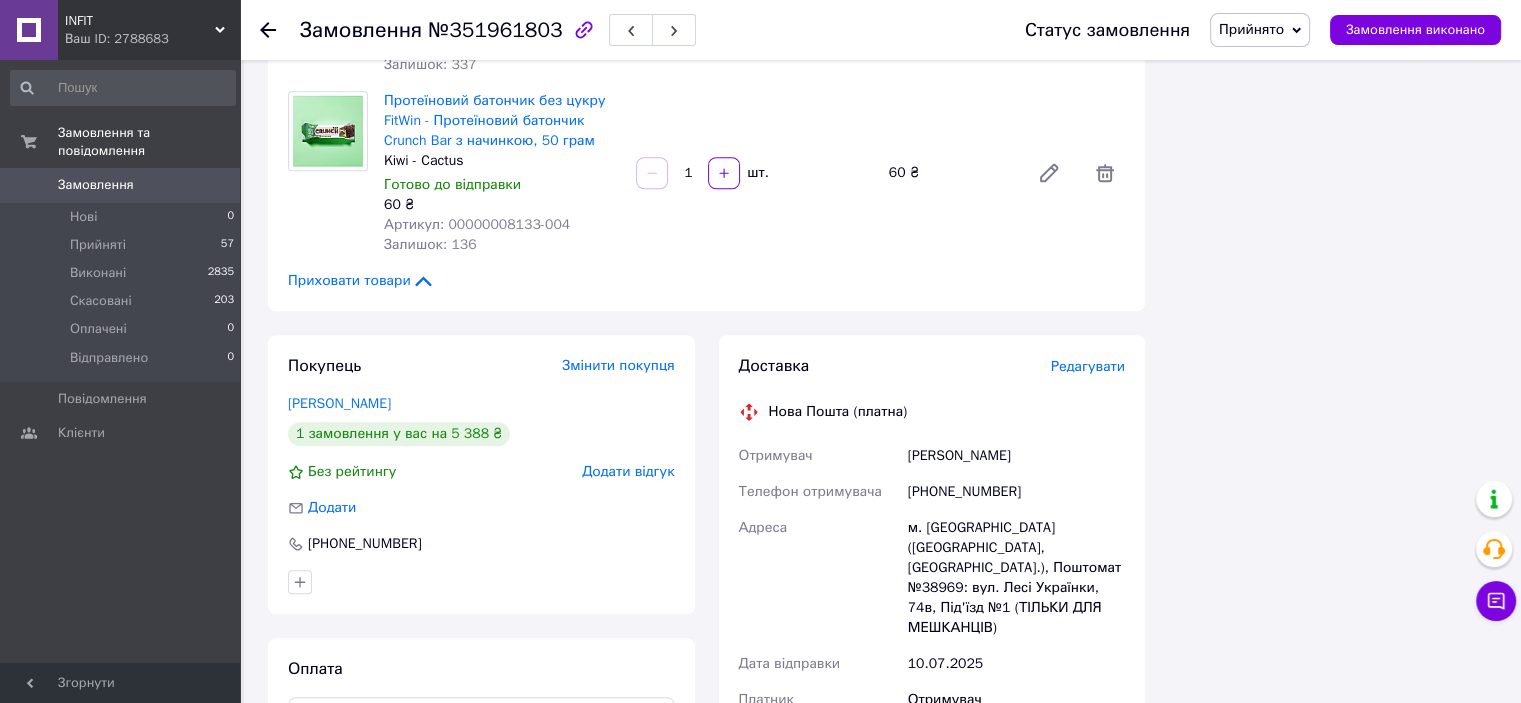 click on "[PERSON_NAME]" at bounding box center [1016, 456] 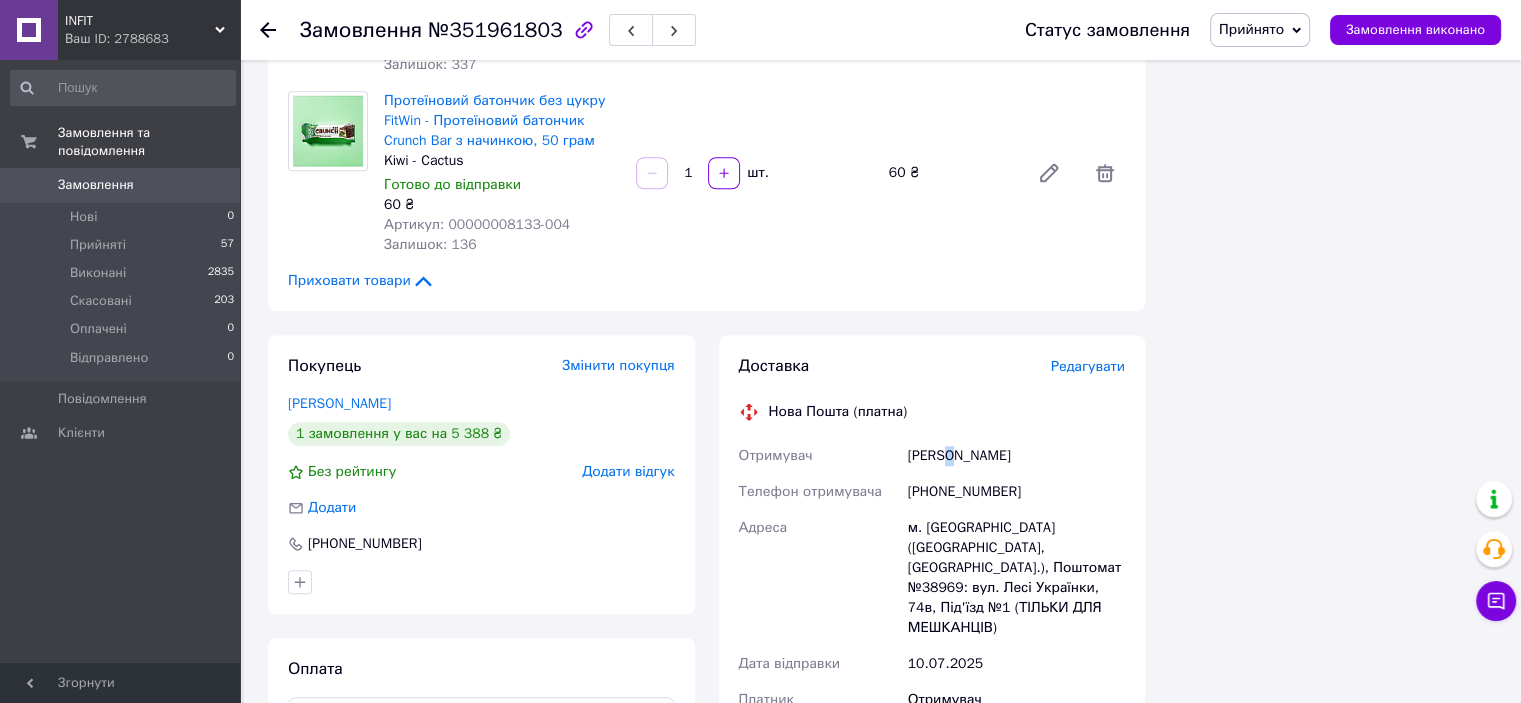 click on "[PERSON_NAME]" at bounding box center (1016, 456) 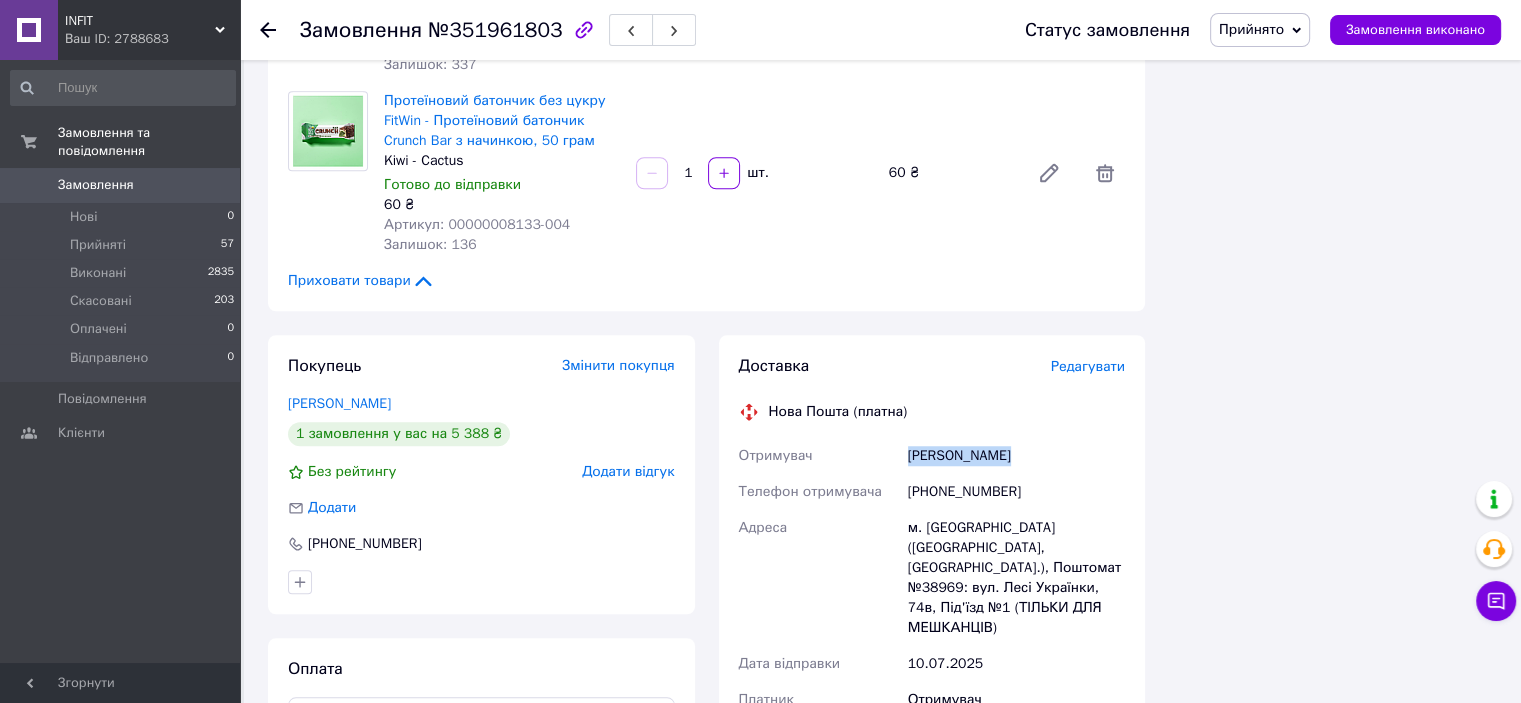 click on "[PERSON_NAME]" at bounding box center (1016, 456) 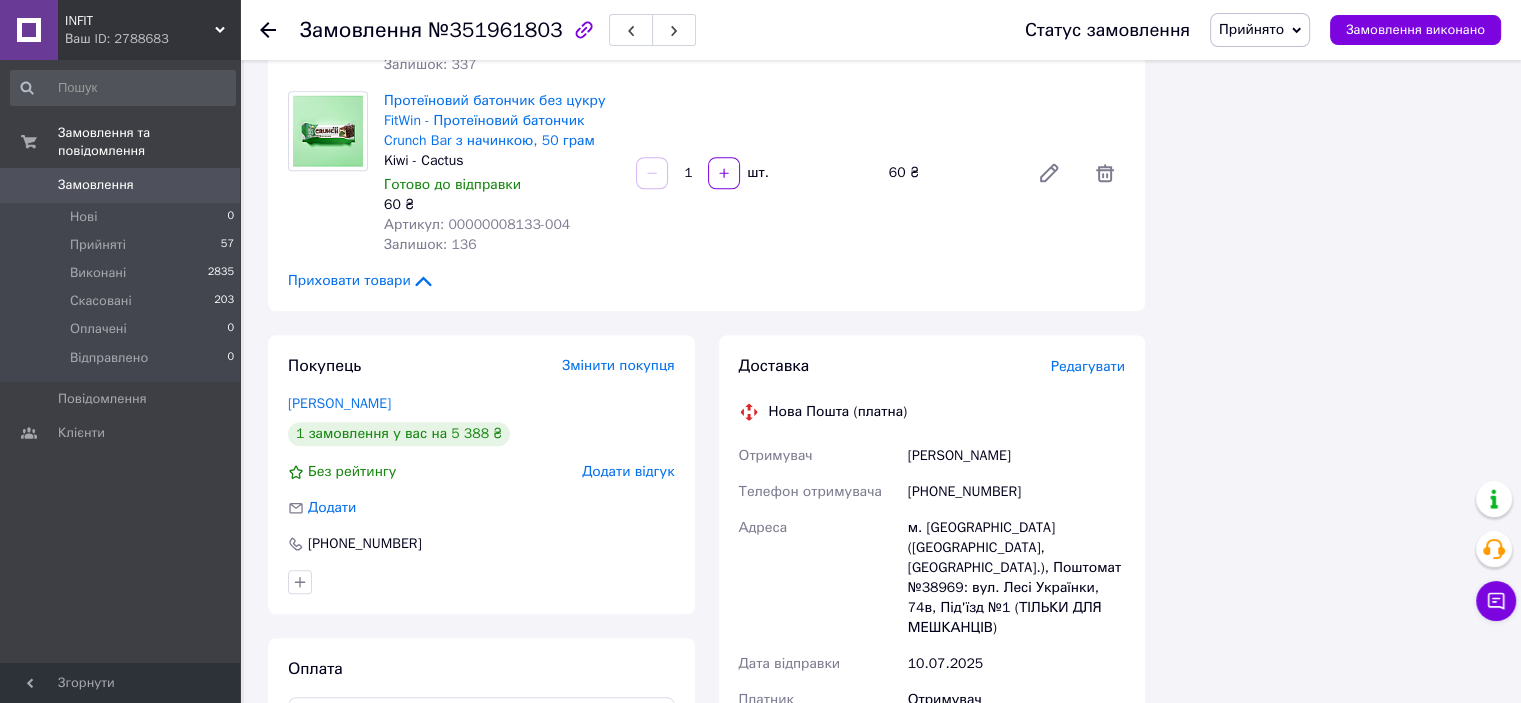 click on "м. [GEOGRAPHIC_DATA] ([GEOGRAPHIC_DATA], [GEOGRAPHIC_DATA].), Поштомат №38969: вул. Лесі Українки, 74в, Під'їзд №1 (ТІЛЬКИ ДЛЯ МЕШКАНЦІВ)" at bounding box center (1016, 578) 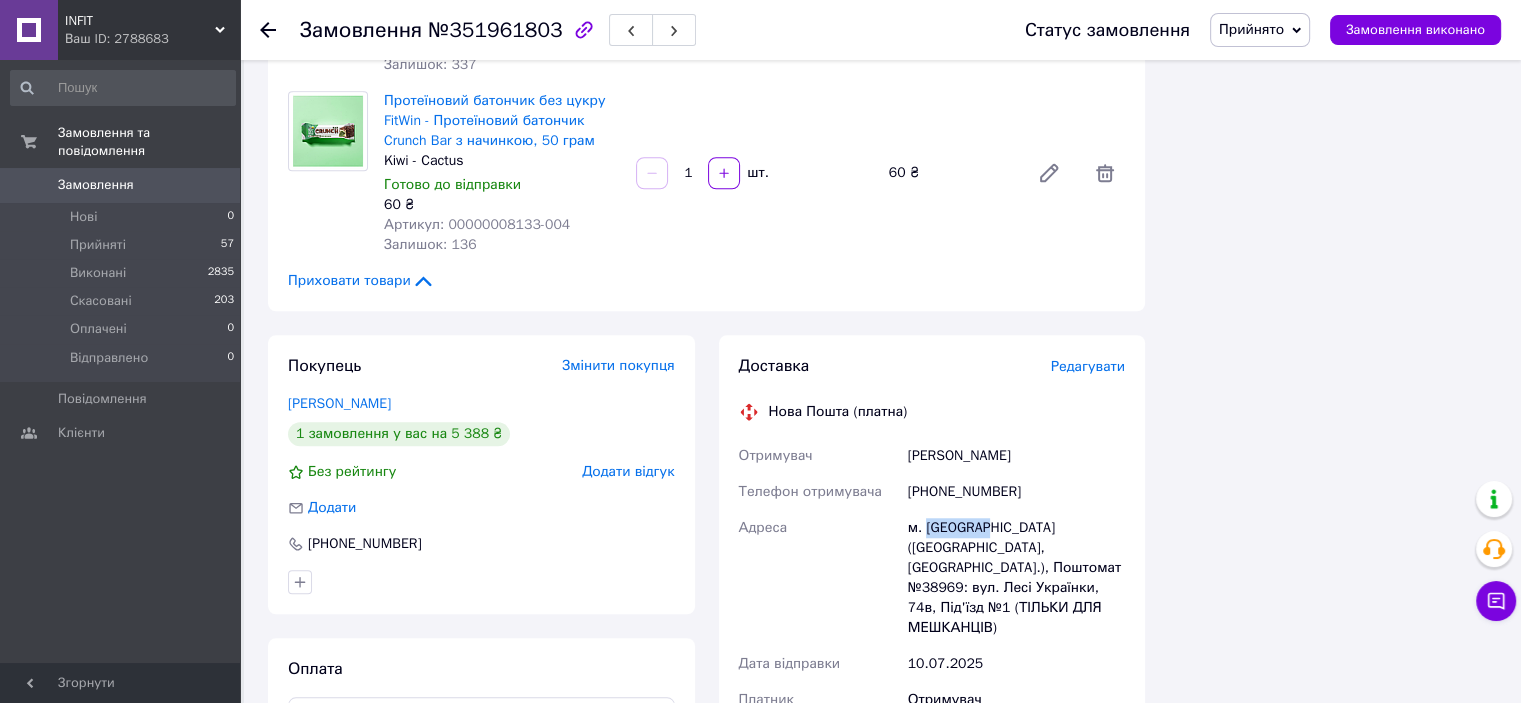 click on "м. [GEOGRAPHIC_DATA] ([GEOGRAPHIC_DATA], [GEOGRAPHIC_DATA].), Поштомат №38969: вул. Лесі Українки, 74в, Під'їзд №1 (ТІЛЬКИ ДЛЯ МЕШКАНЦІВ)" at bounding box center [1016, 578] 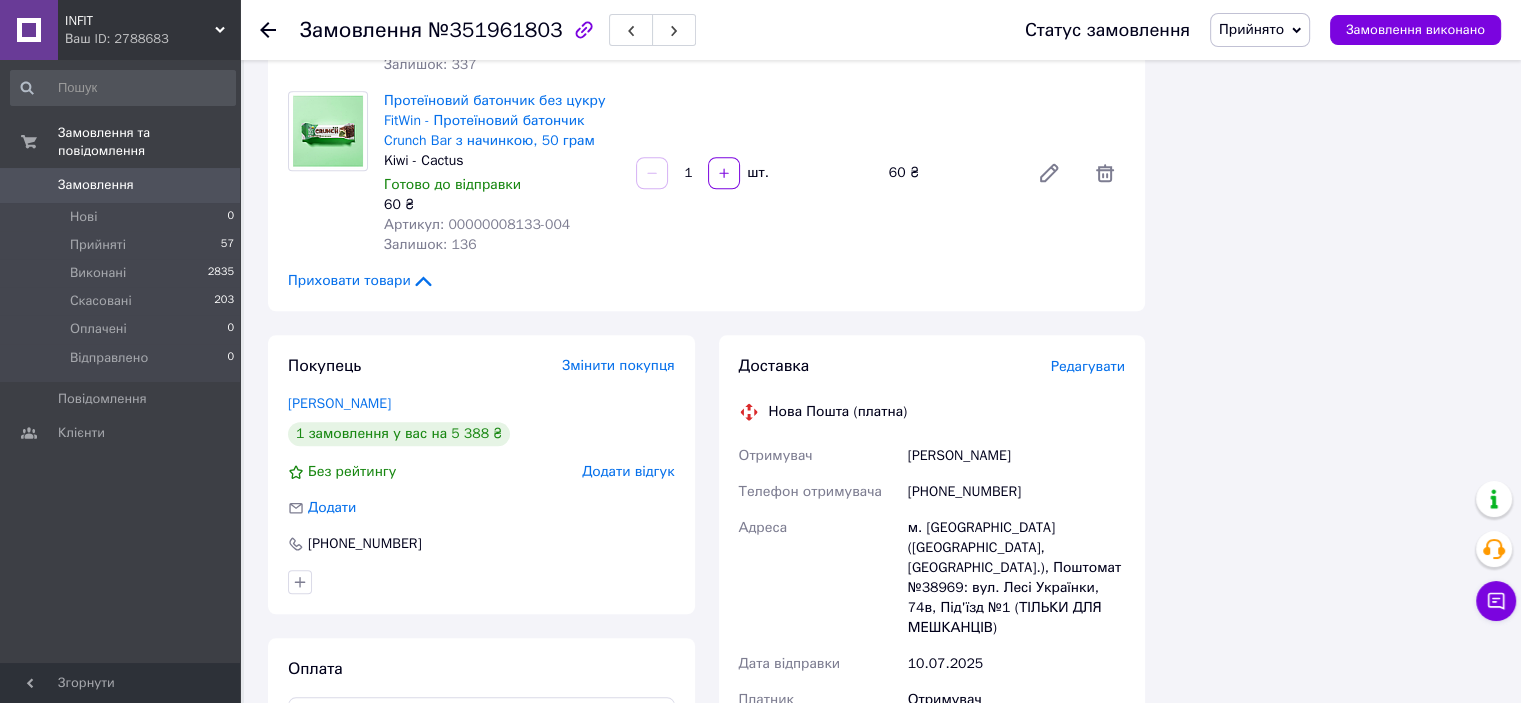 click on "м. [GEOGRAPHIC_DATA] ([GEOGRAPHIC_DATA], [GEOGRAPHIC_DATA].), Поштомат №38969: вул. Лесі Українки, 74в, Під'їзд №1 (ТІЛЬКИ ДЛЯ МЕШКАНЦІВ)" at bounding box center (1016, 578) 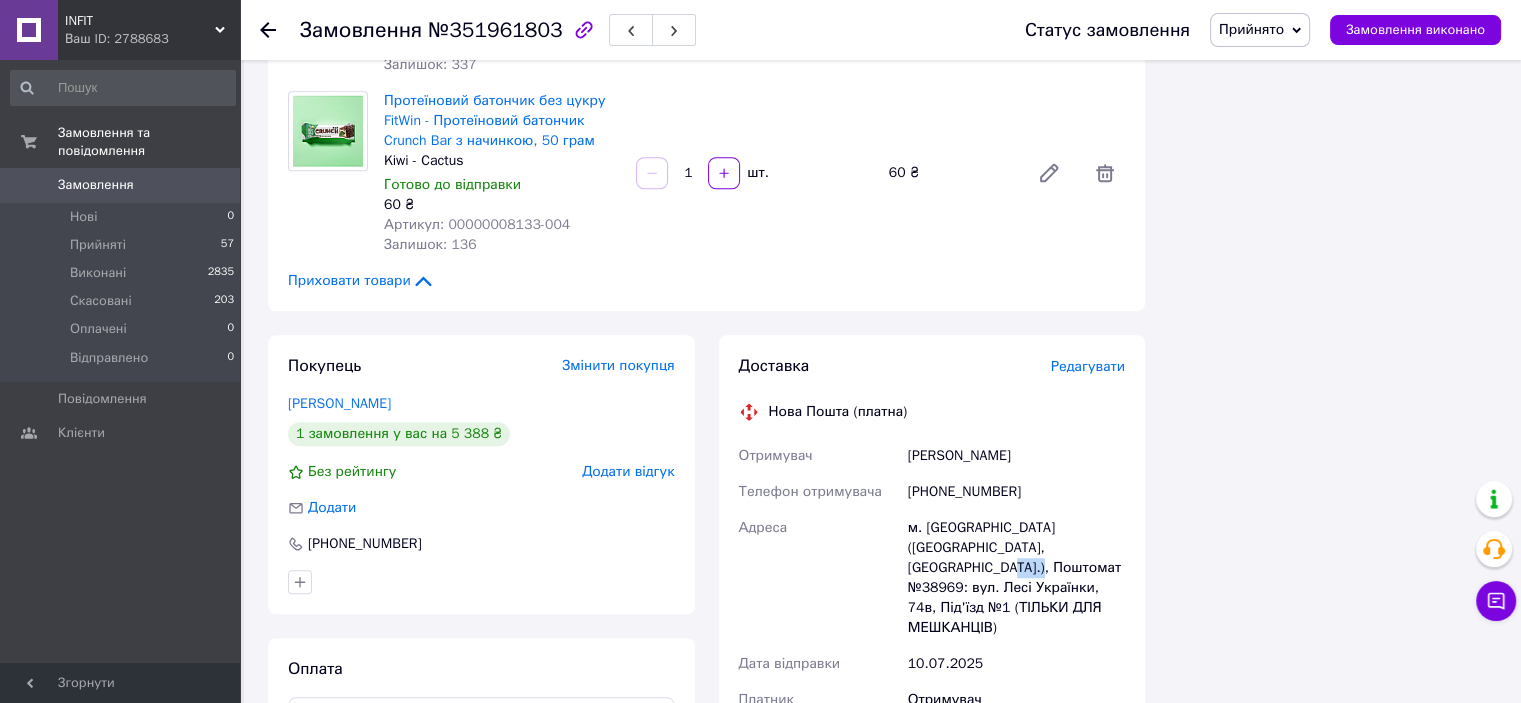 click on "м. [GEOGRAPHIC_DATA] ([GEOGRAPHIC_DATA], [GEOGRAPHIC_DATA].), Поштомат №38969: вул. Лесі Українки, 74в, Під'їзд №1 (ТІЛЬКИ ДЛЯ МЕШКАНЦІВ)" at bounding box center (1016, 578) 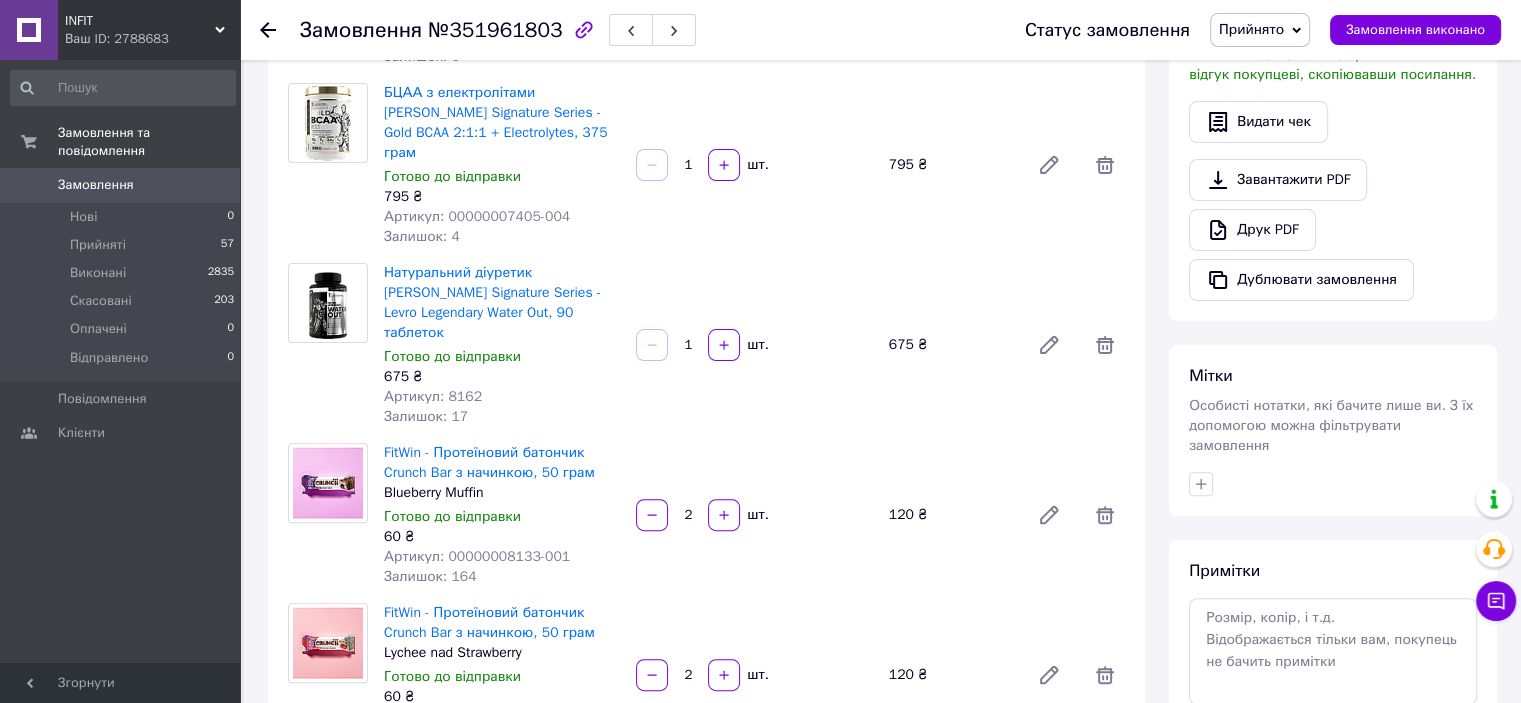 scroll, scrollTop: 0, scrollLeft: 0, axis: both 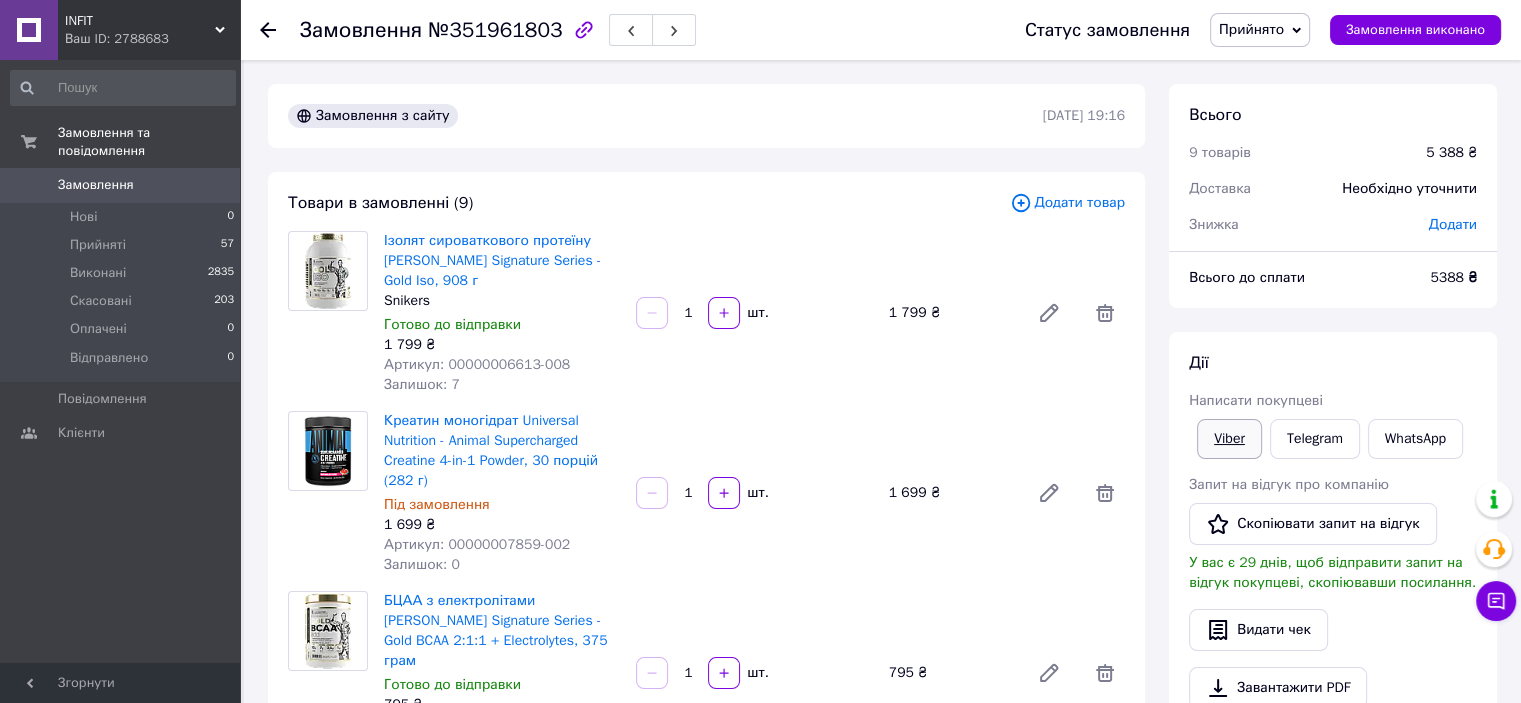 click on "Viber" at bounding box center (1229, 439) 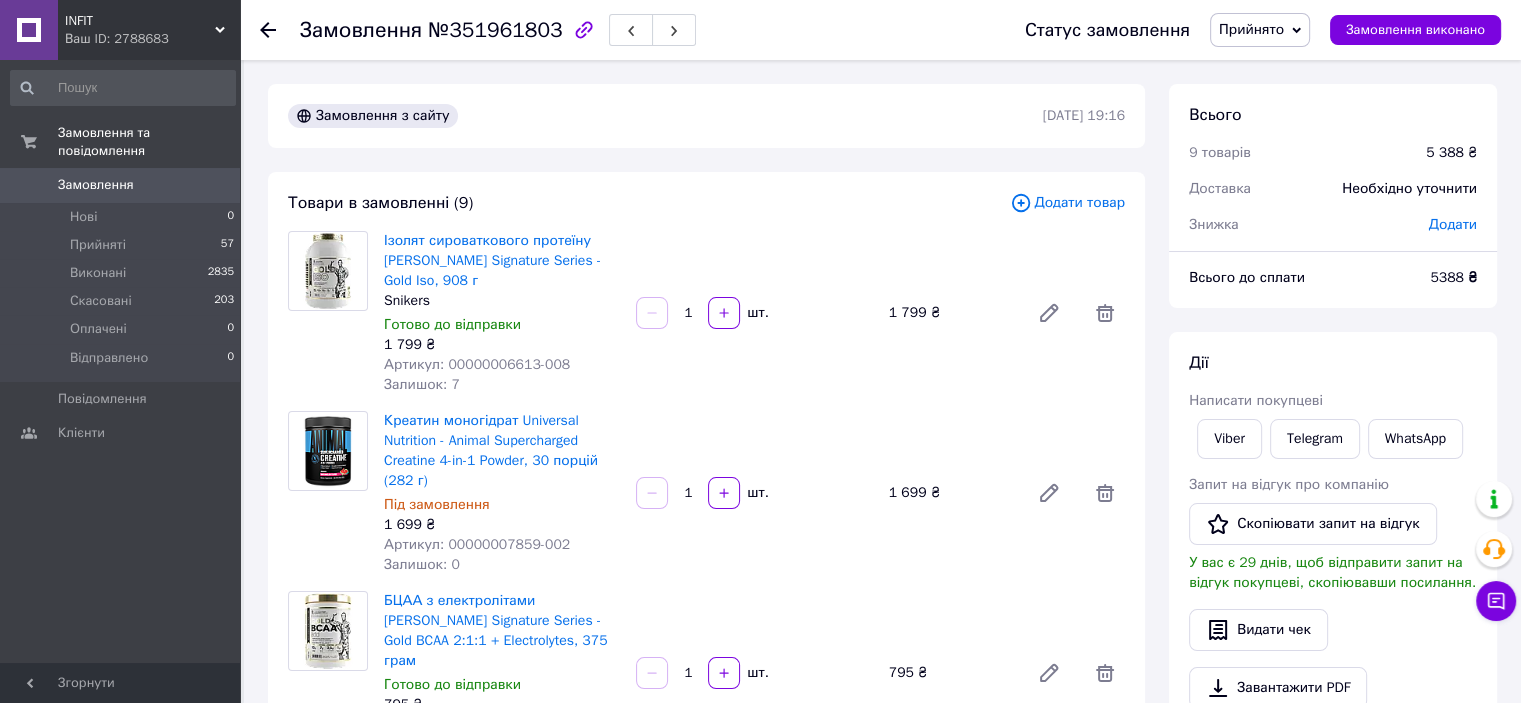 click on "Замовлення" at bounding box center [96, 185] 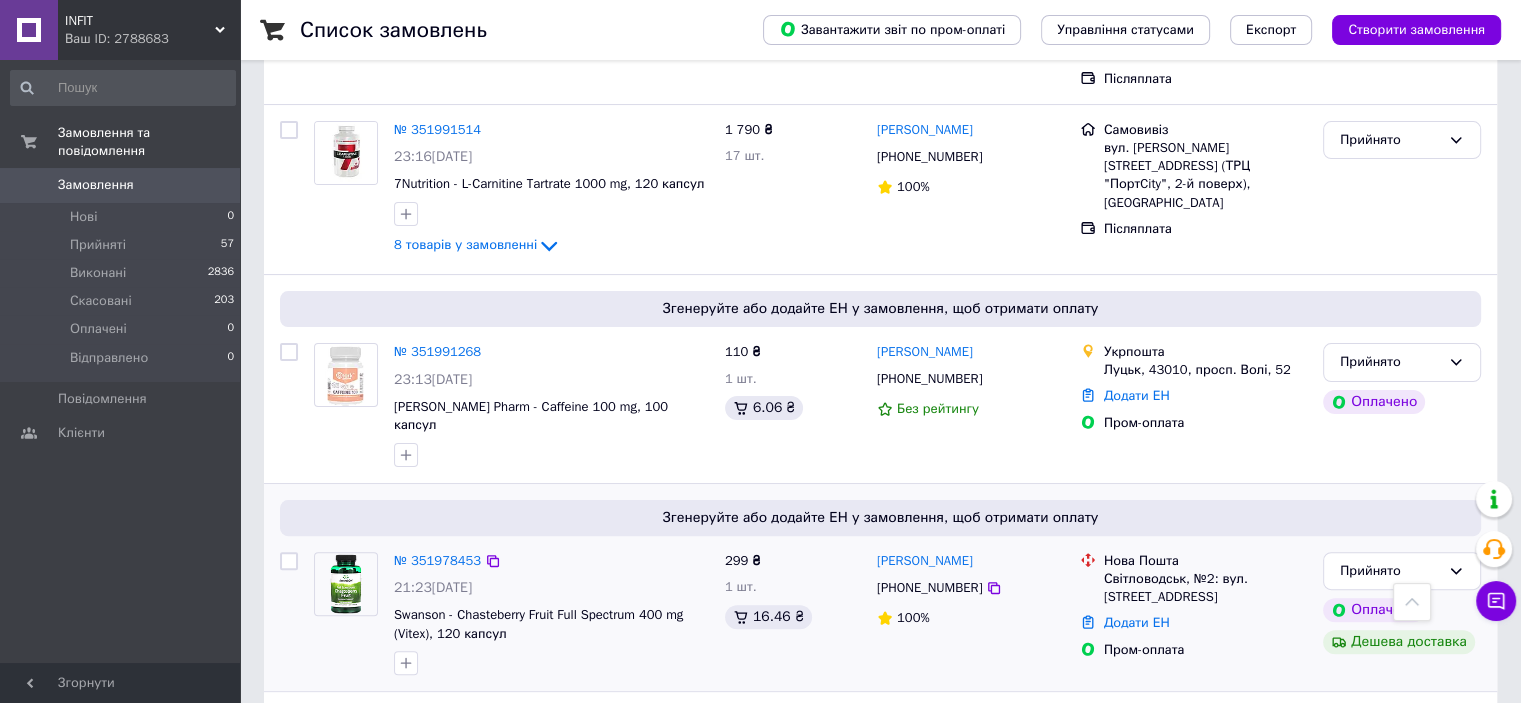 scroll, scrollTop: 300, scrollLeft: 0, axis: vertical 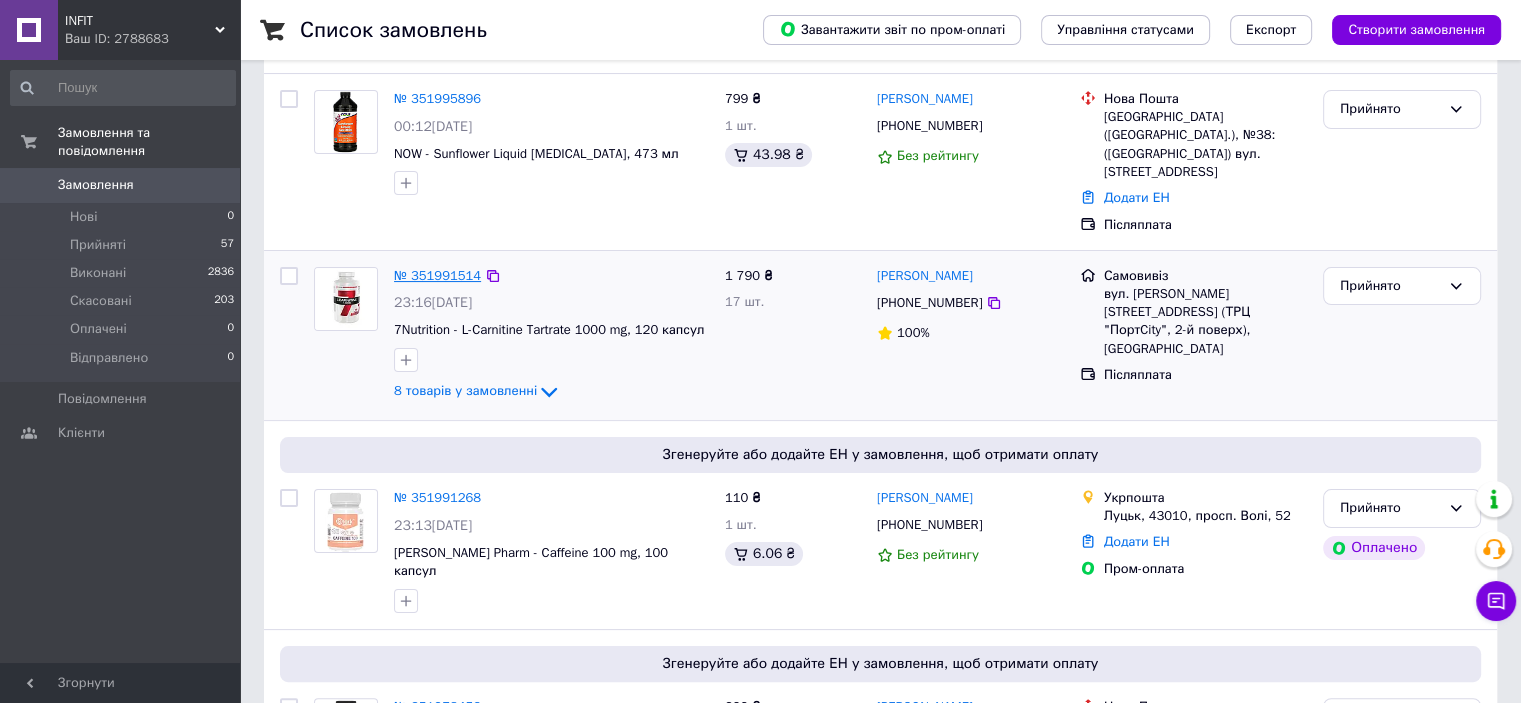 click on "№ 351991514" at bounding box center [437, 275] 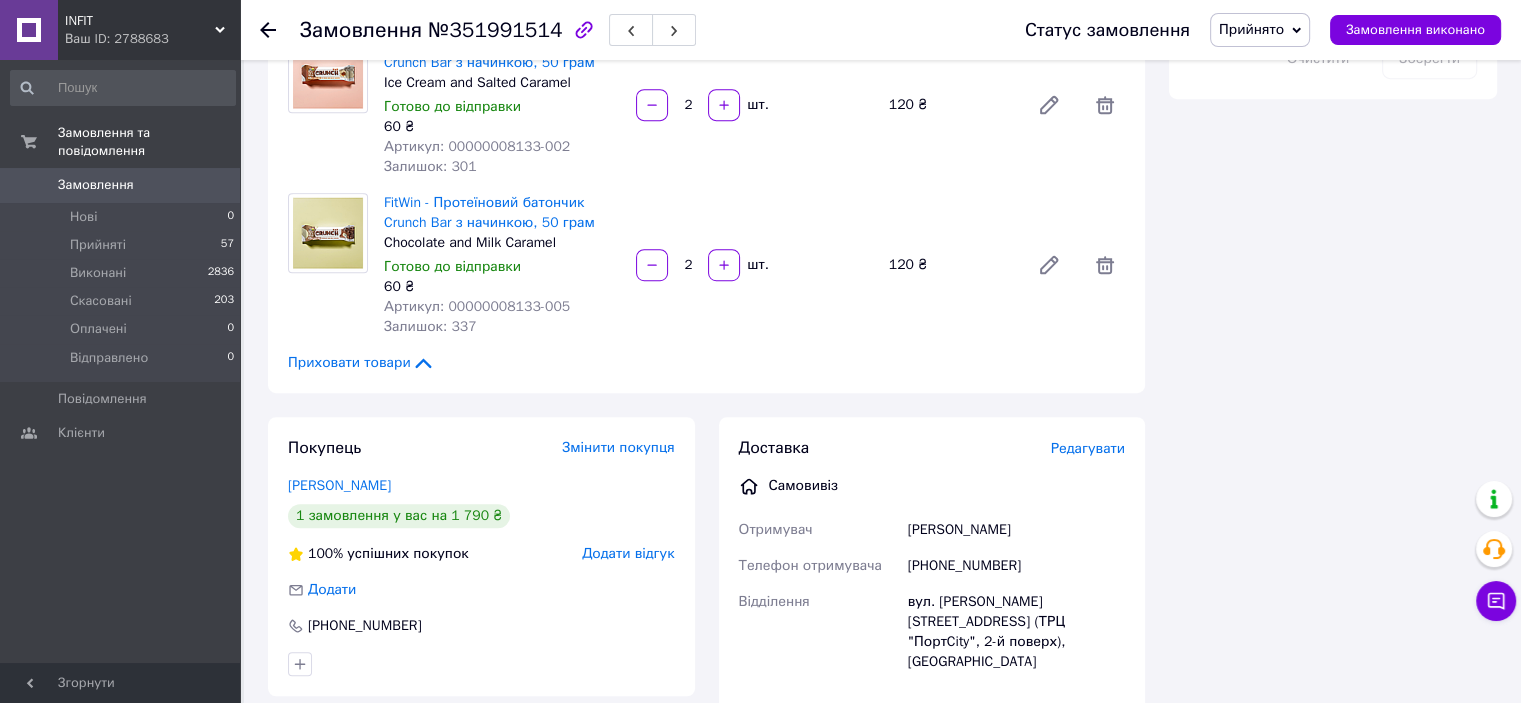 scroll, scrollTop: 1200, scrollLeft: 0, axis: vertical 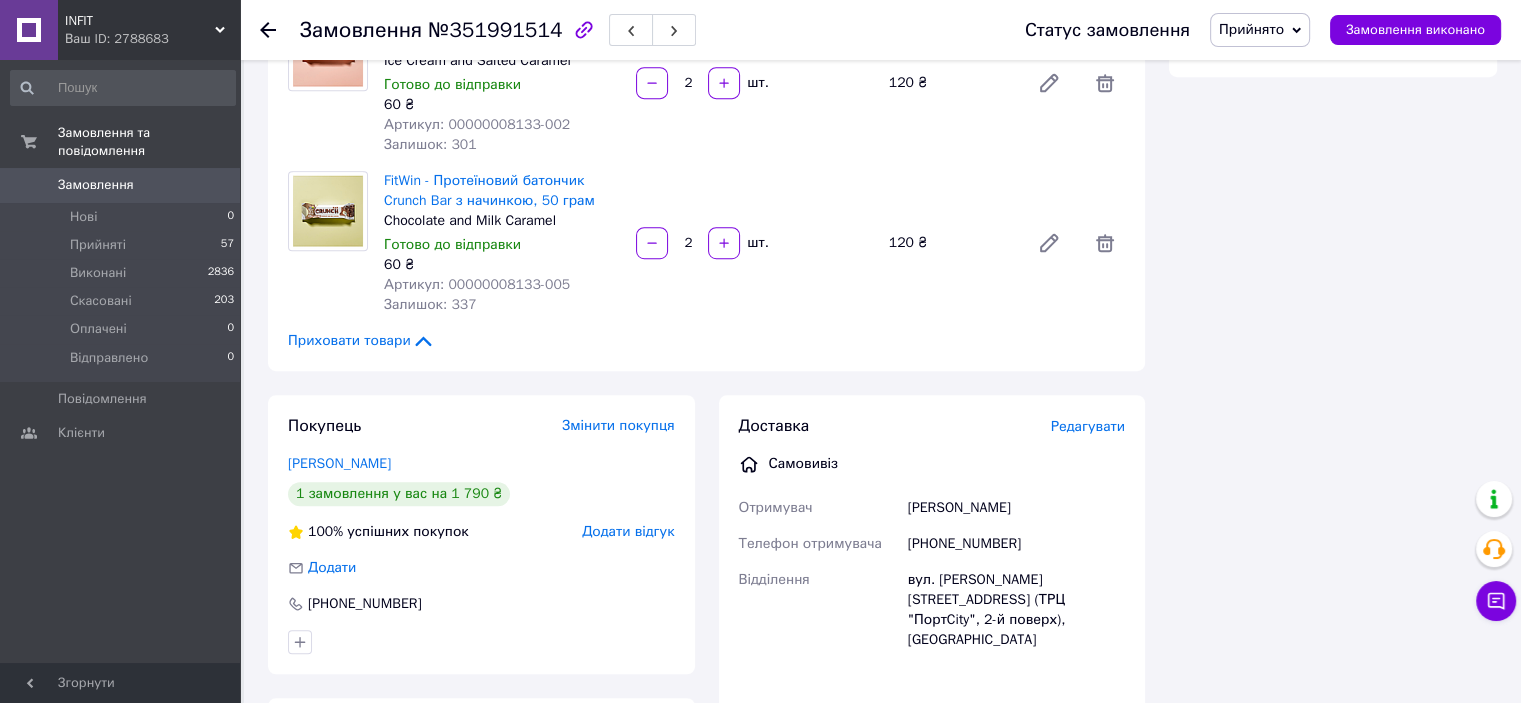 click on "[PHONE_NUMBER]" at bounding box center [1016, 544] 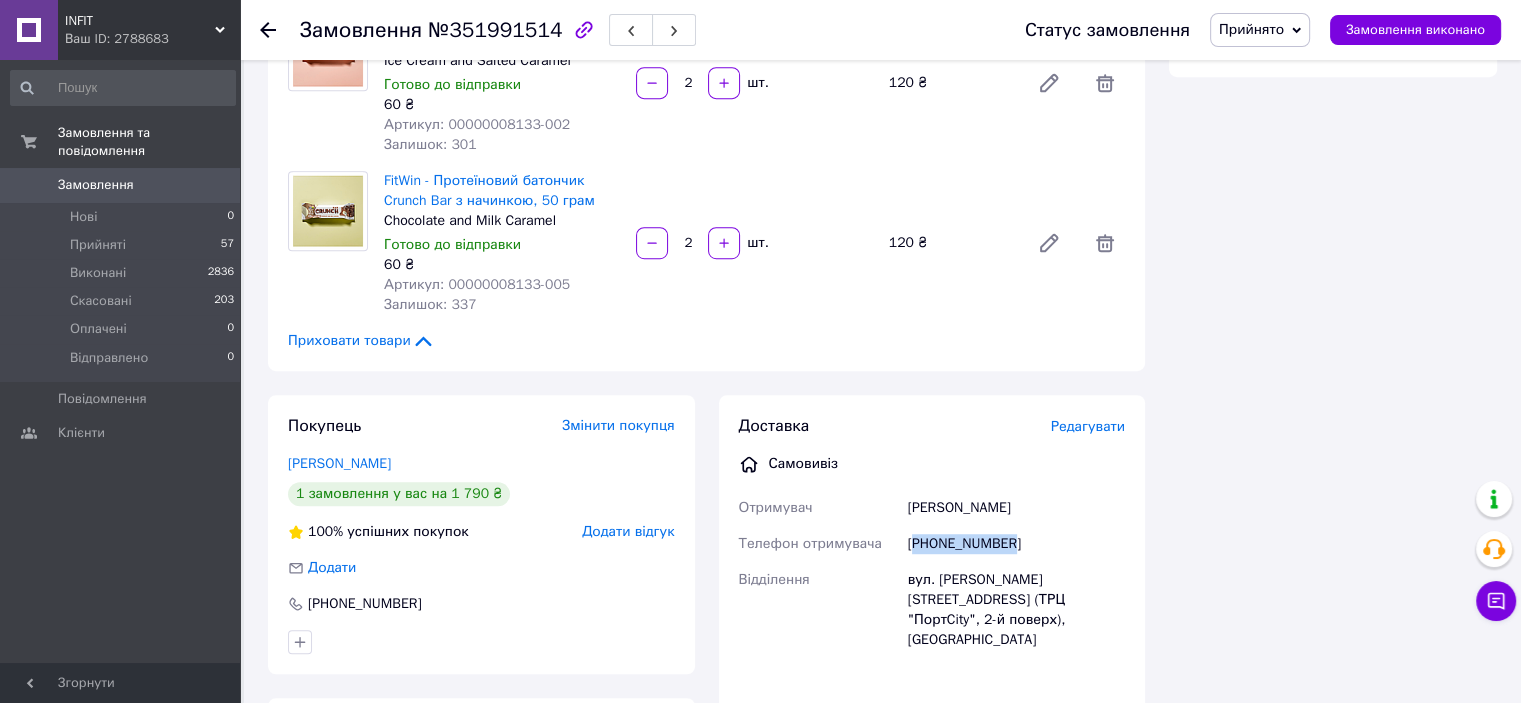 click on "[PHONE_NUMBER]" at bounding box center (1016, 544) 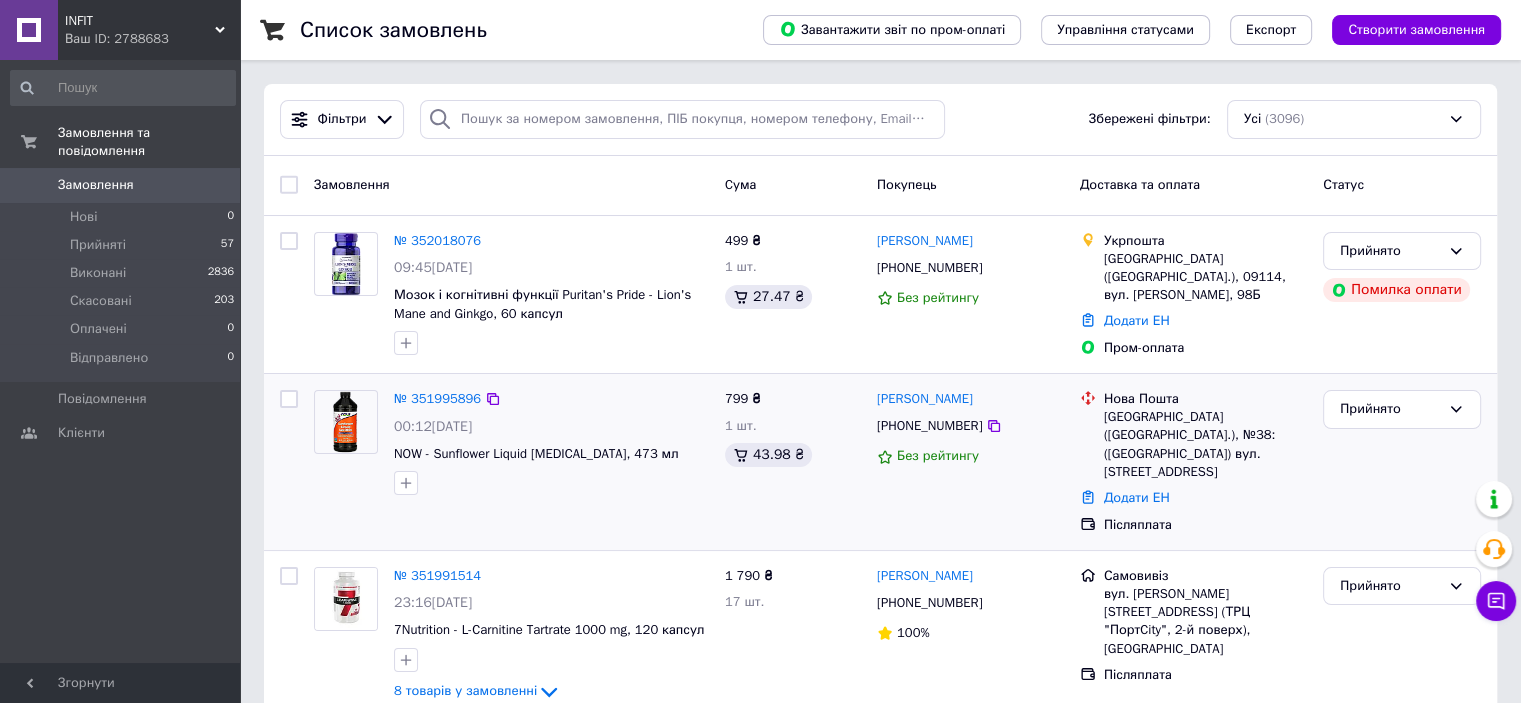 scroll, scrollTop: 100, scrollLeft: 0, axis: vertical 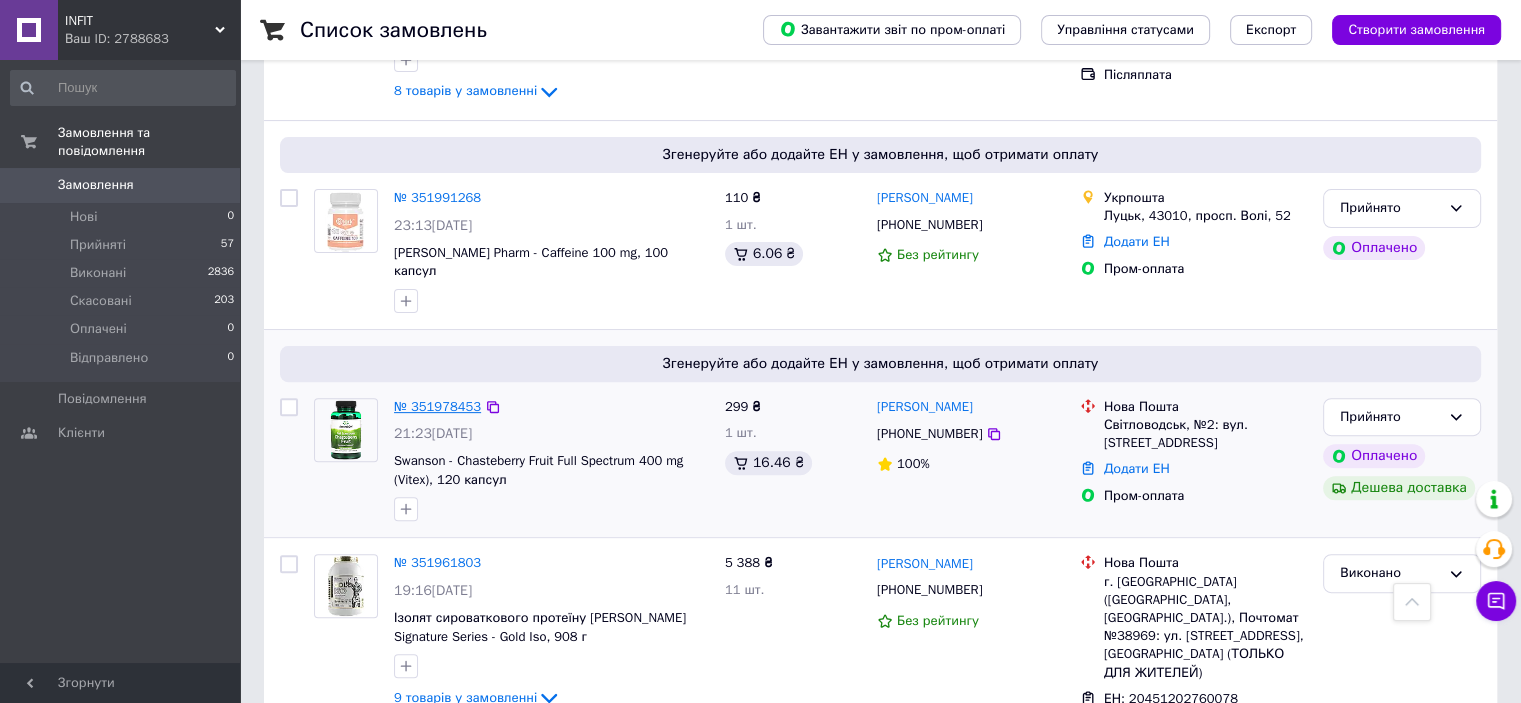 click on "№ 351978453" at bounding box center (437, 406) 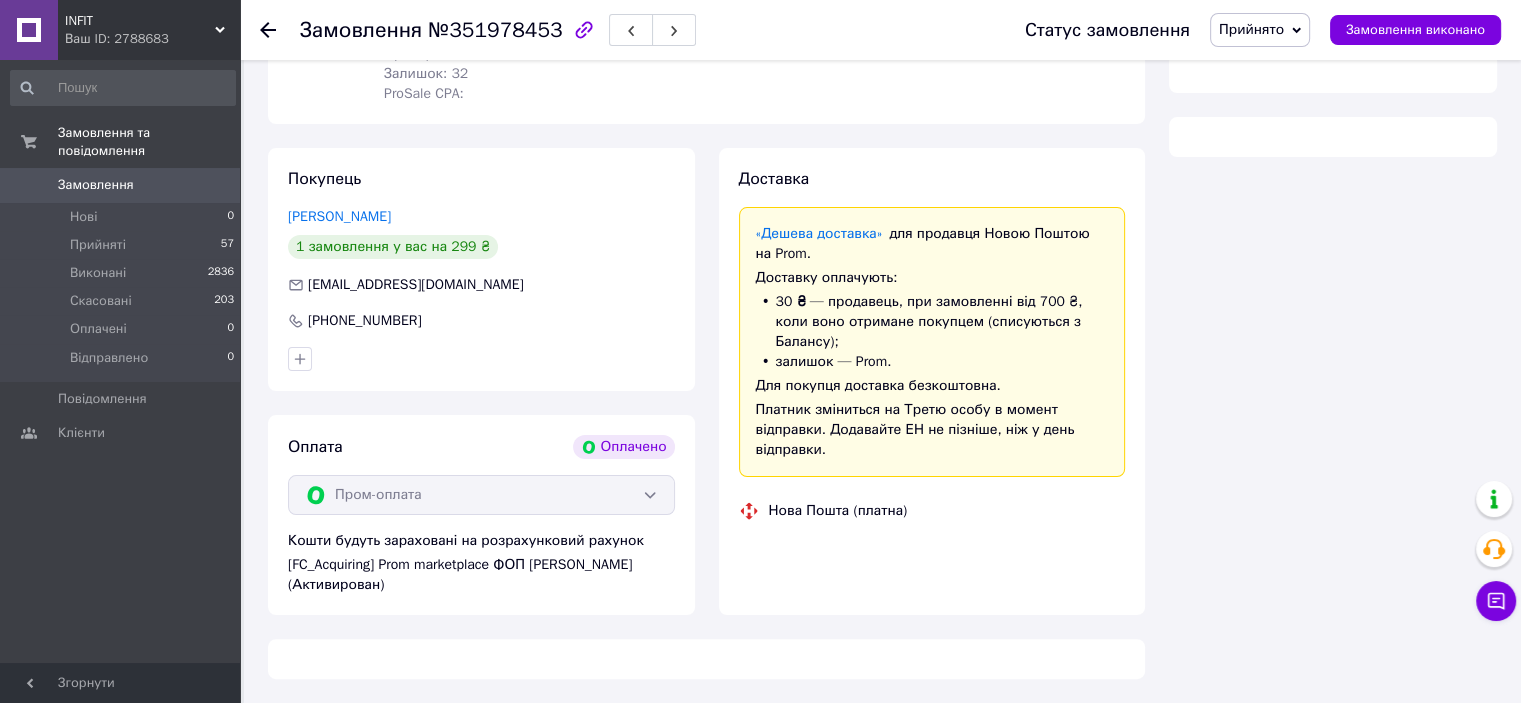 scroll, scrollTop: 600, scrollLeft: 0, axis: vertical 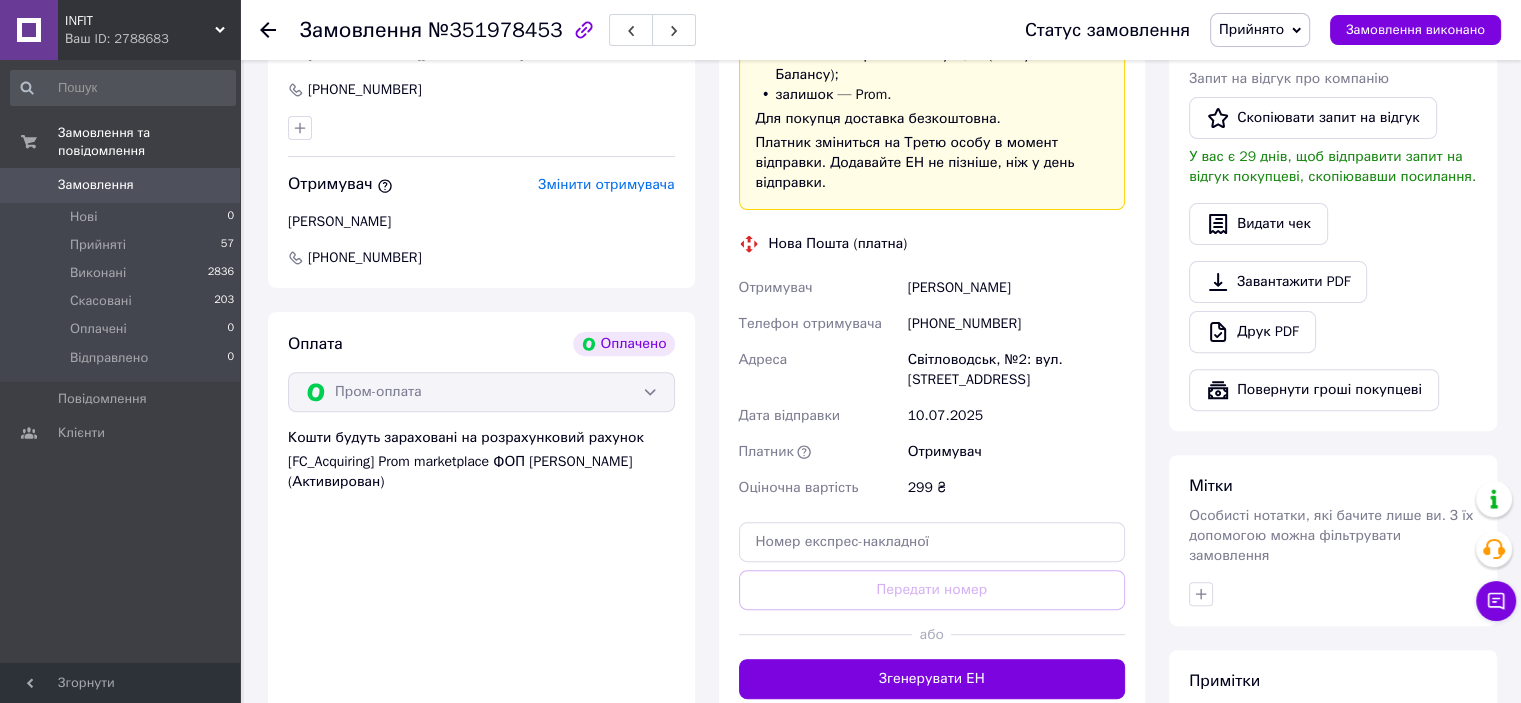 click on "[PHONE_NUMBER]" at bounding box center [1016, 324] 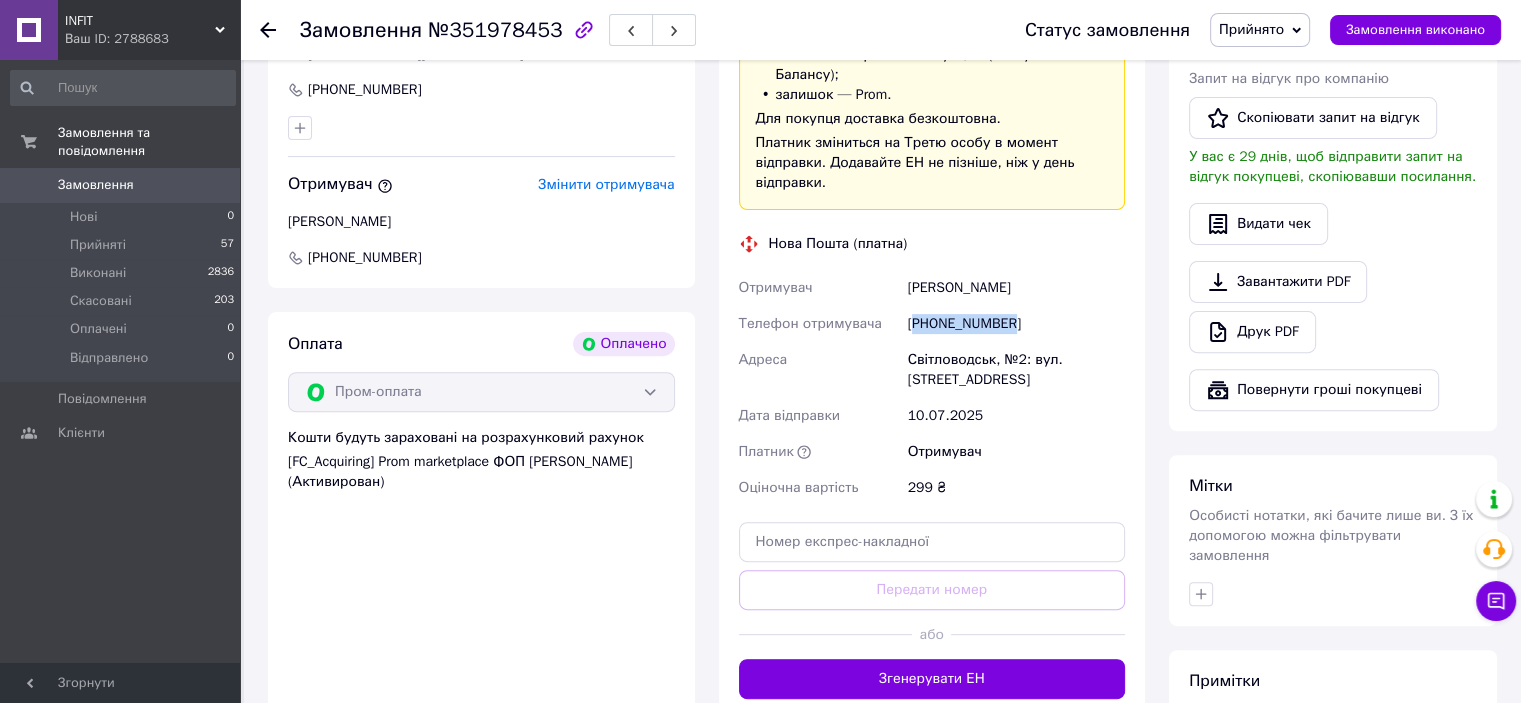 click on "[PHONE_NUMBER]" at bounding box center [1016, 324] 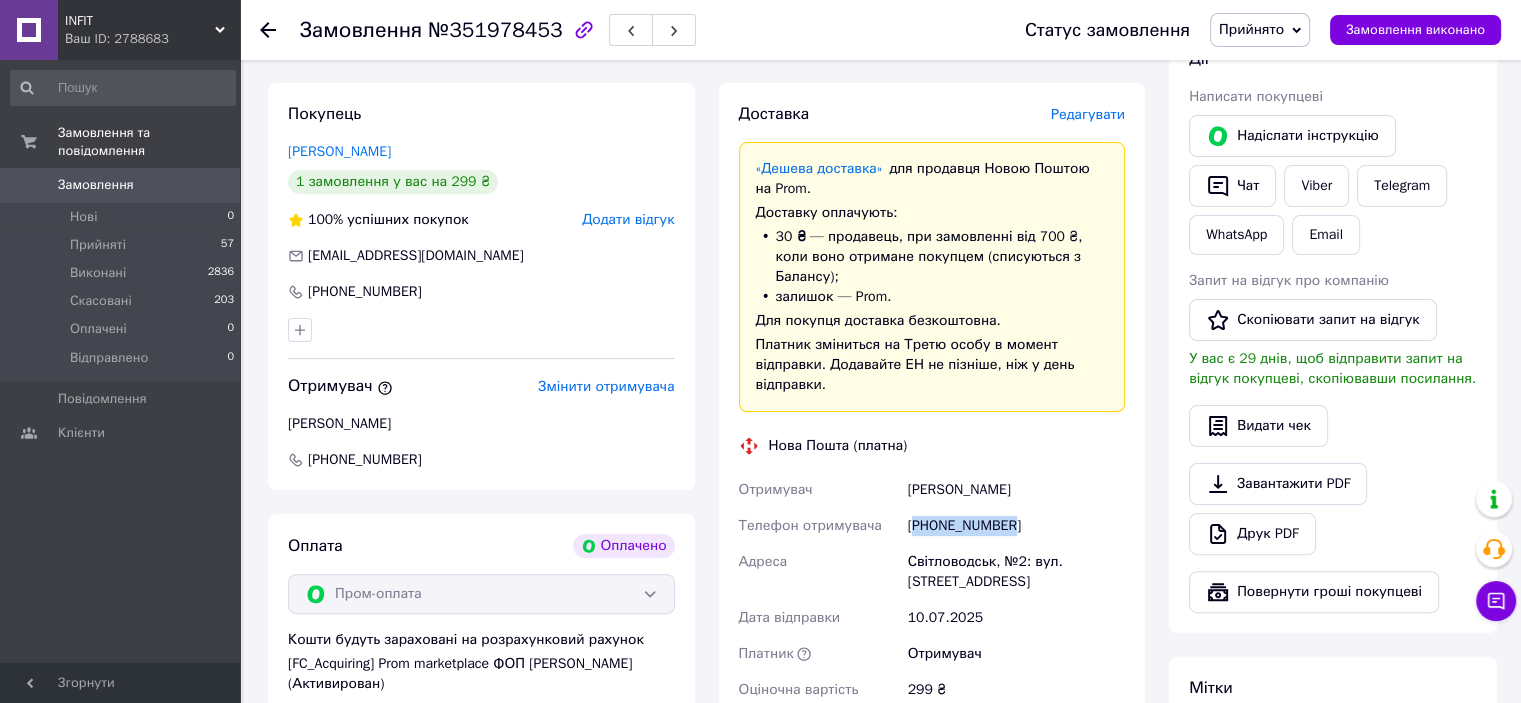 scroll, scrollTop: 400, scrollLeft: 0, axis: vertical 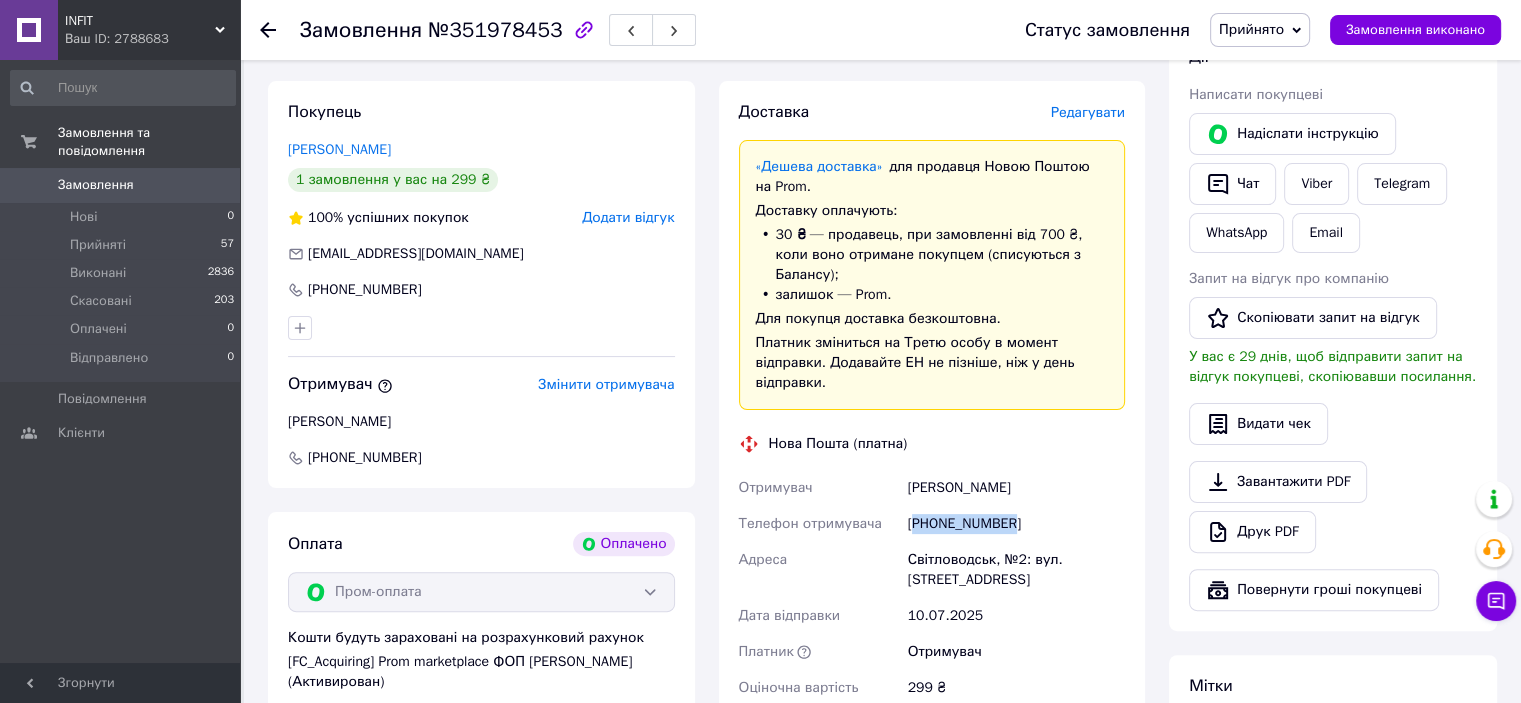 copy on "380504709106" 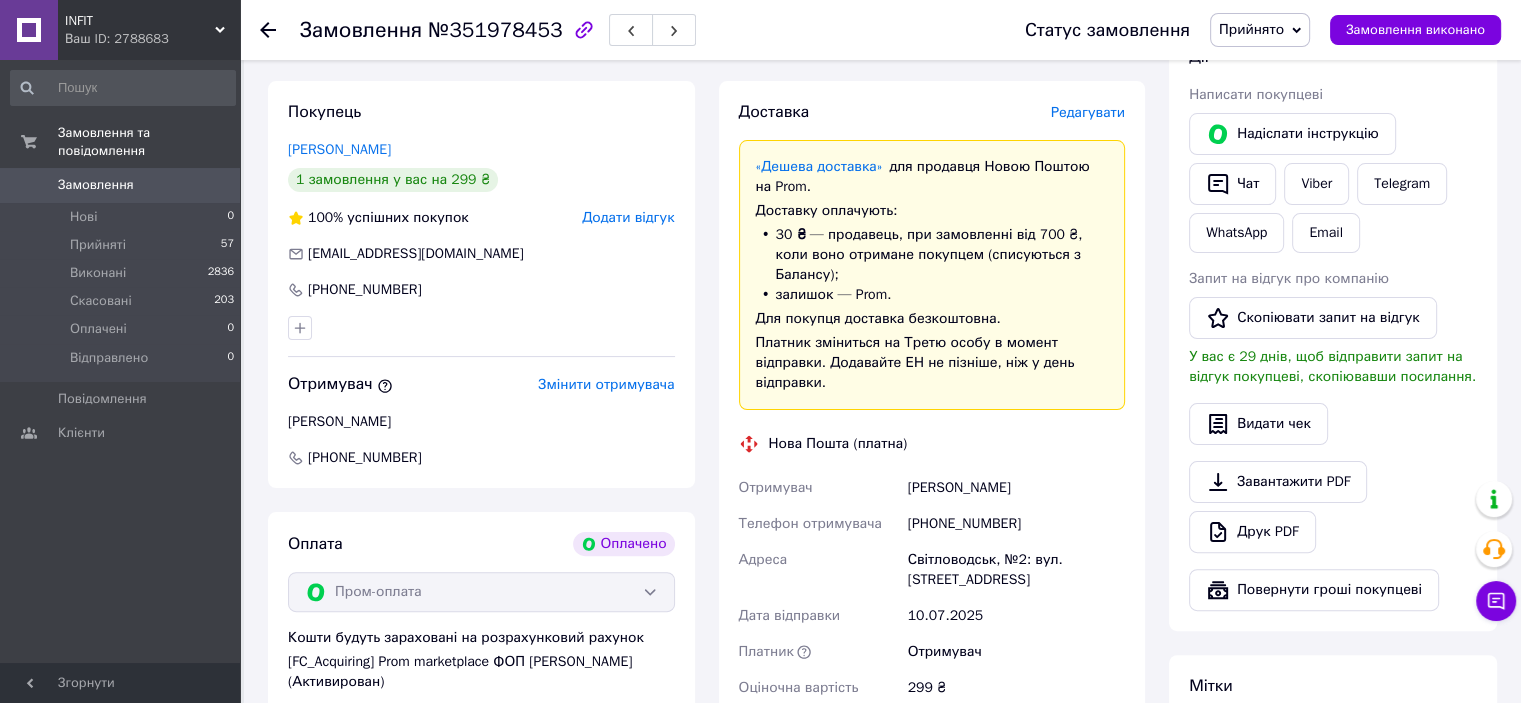 click on "[PERSON_NAME]" at bounding box center [1016, 488] 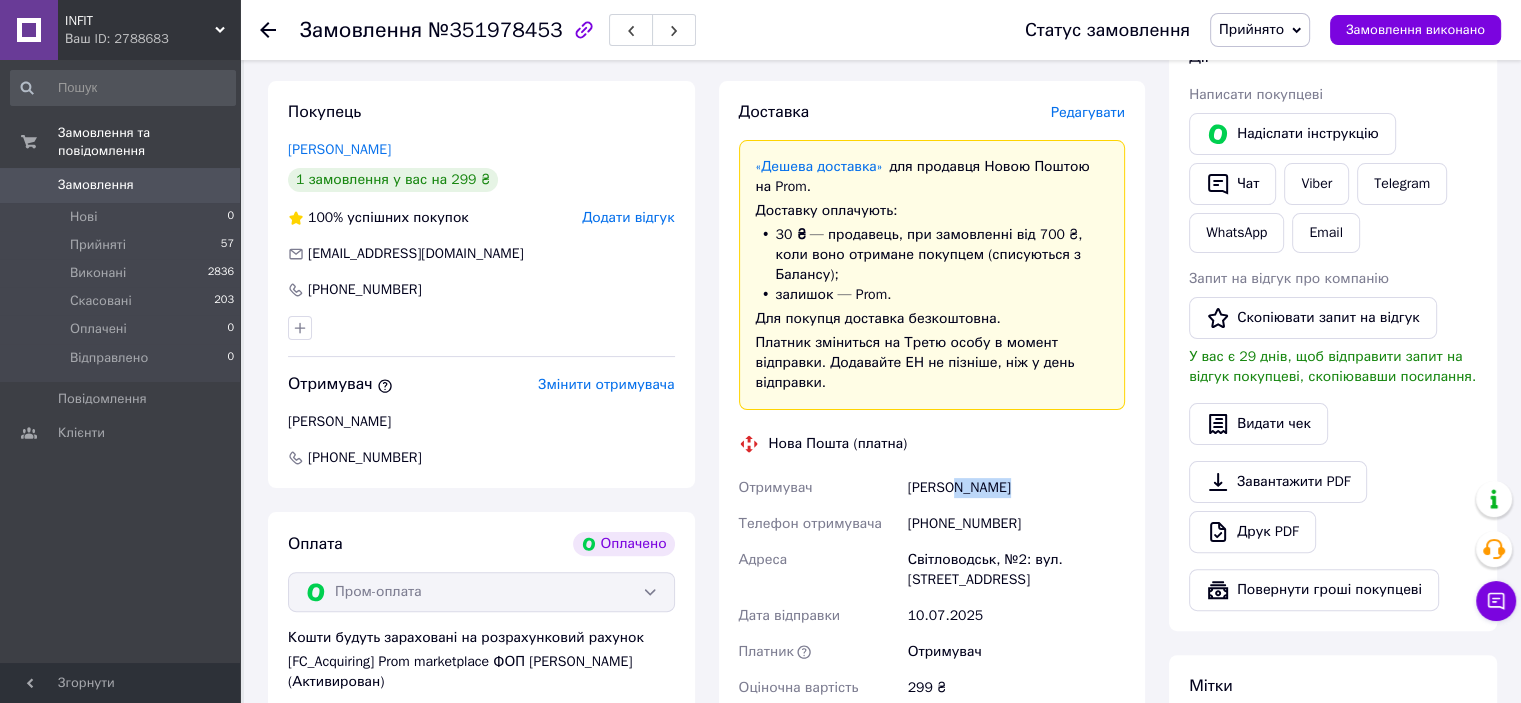 click on "[PERSON_NAME]" at bounding box center [1016, 488] 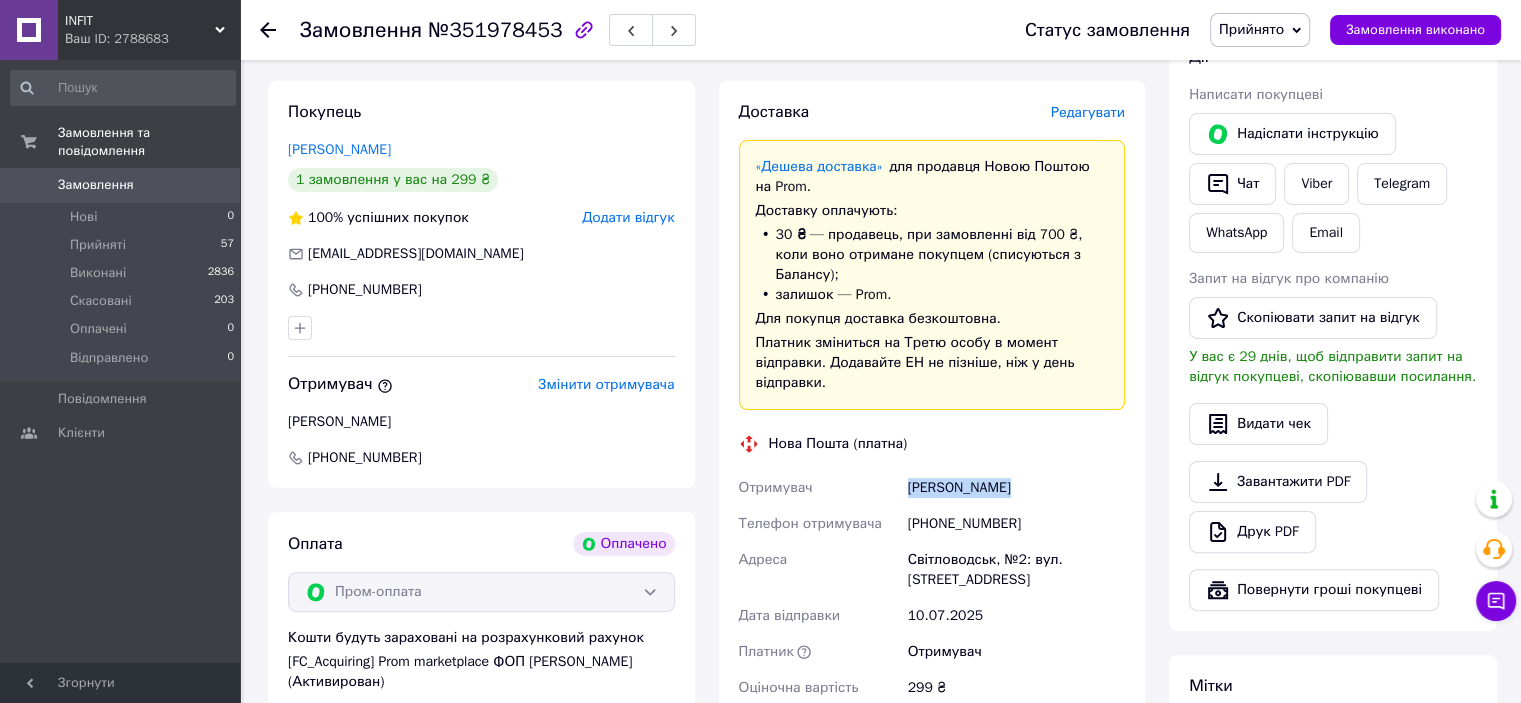 click on "[PERSON_NAME]" at bounding box center (1016, 488) 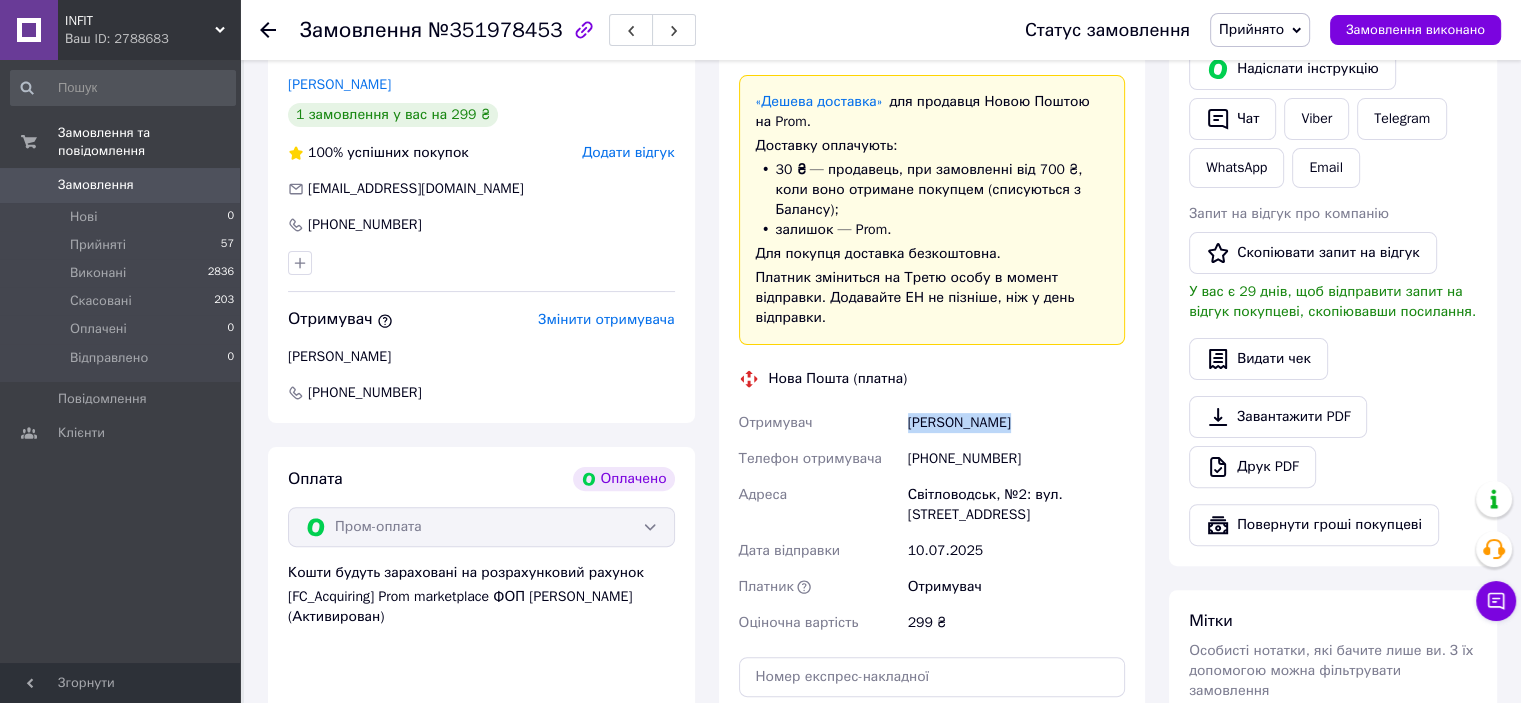 scroll, scrollTop: 500, scrollLeft: 0, axis: vertical 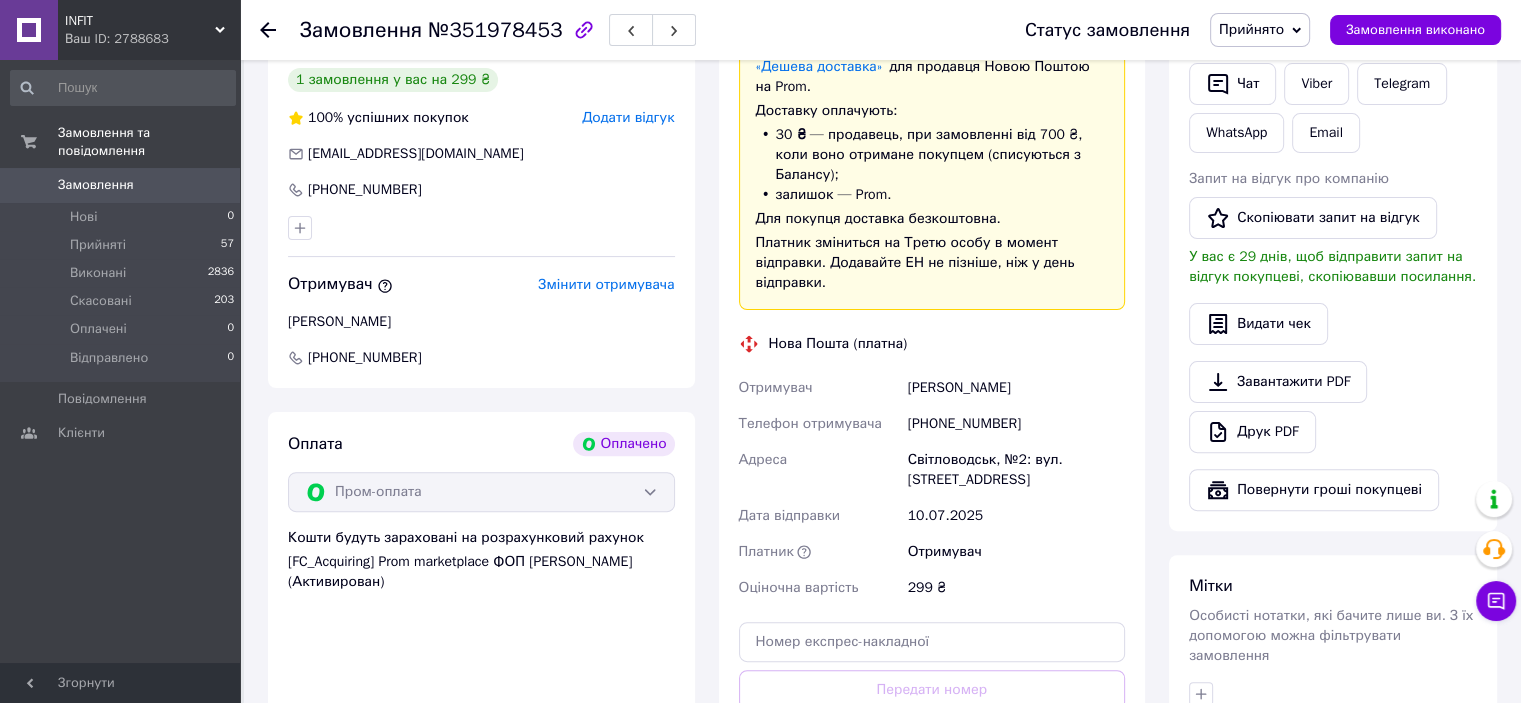 click on "Світловодськ, №2: вул. [STREET_ADDRESS]" at bounding box center [1016, 470] 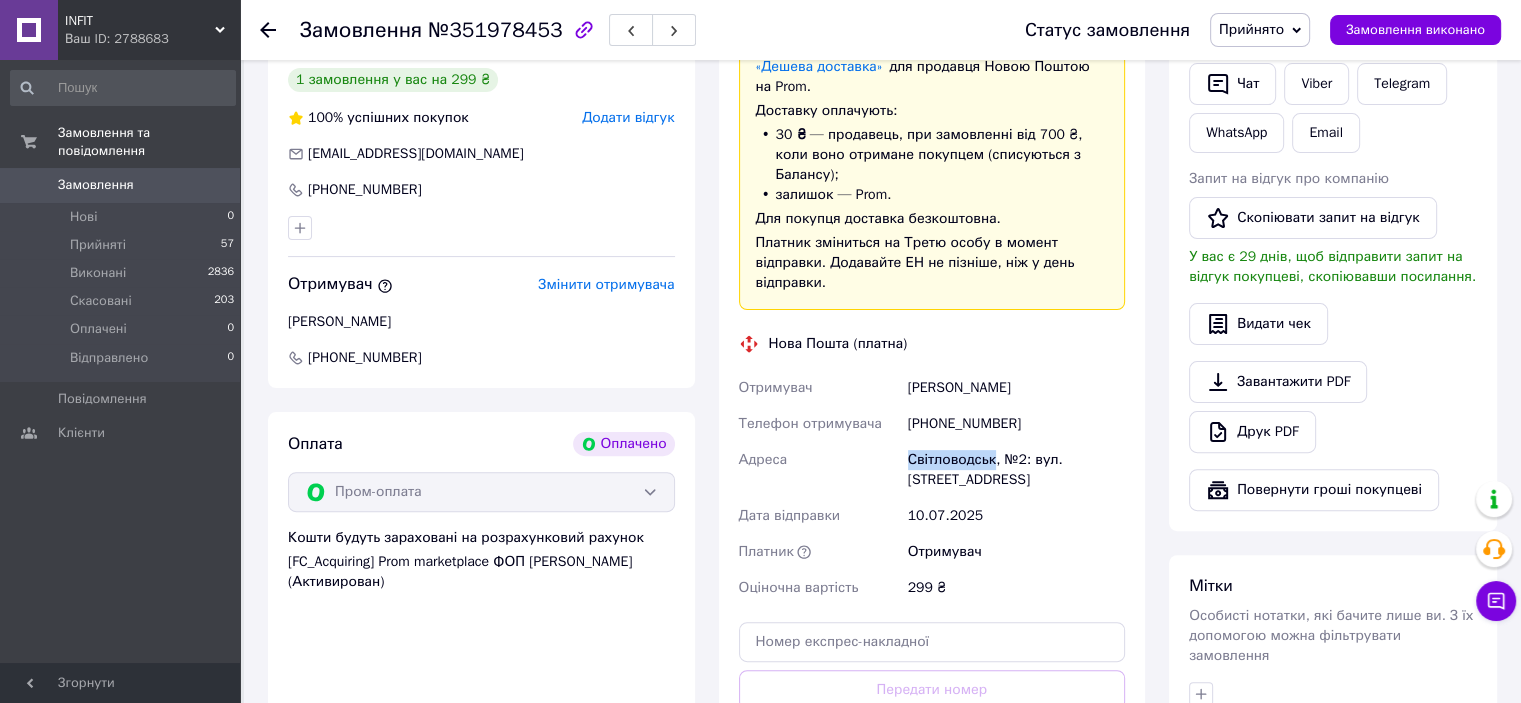 click on "Світловодськ, №2: вул. [STREET_ADDRESS]" at bounding box center (1016, 470) 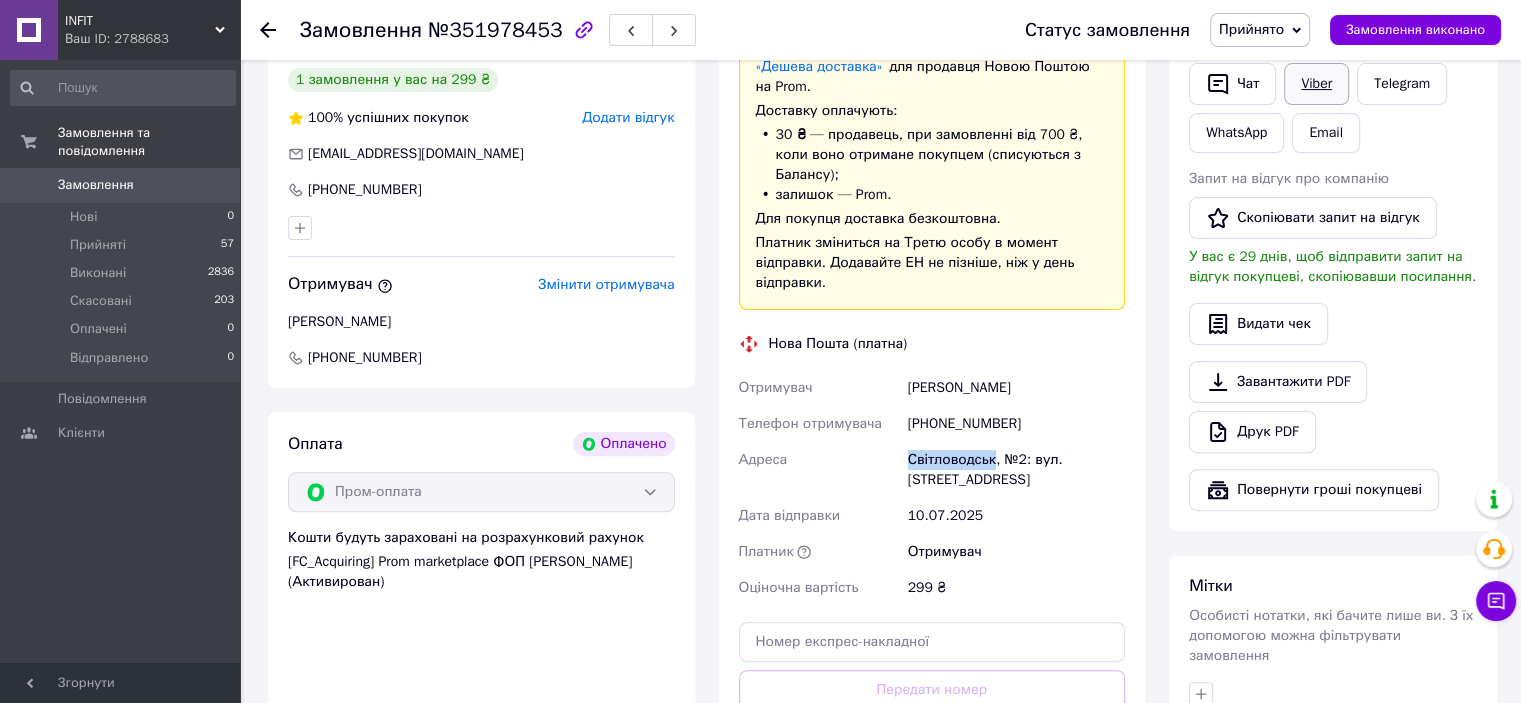 click on "Viber" at bounding box center (1316, 84) 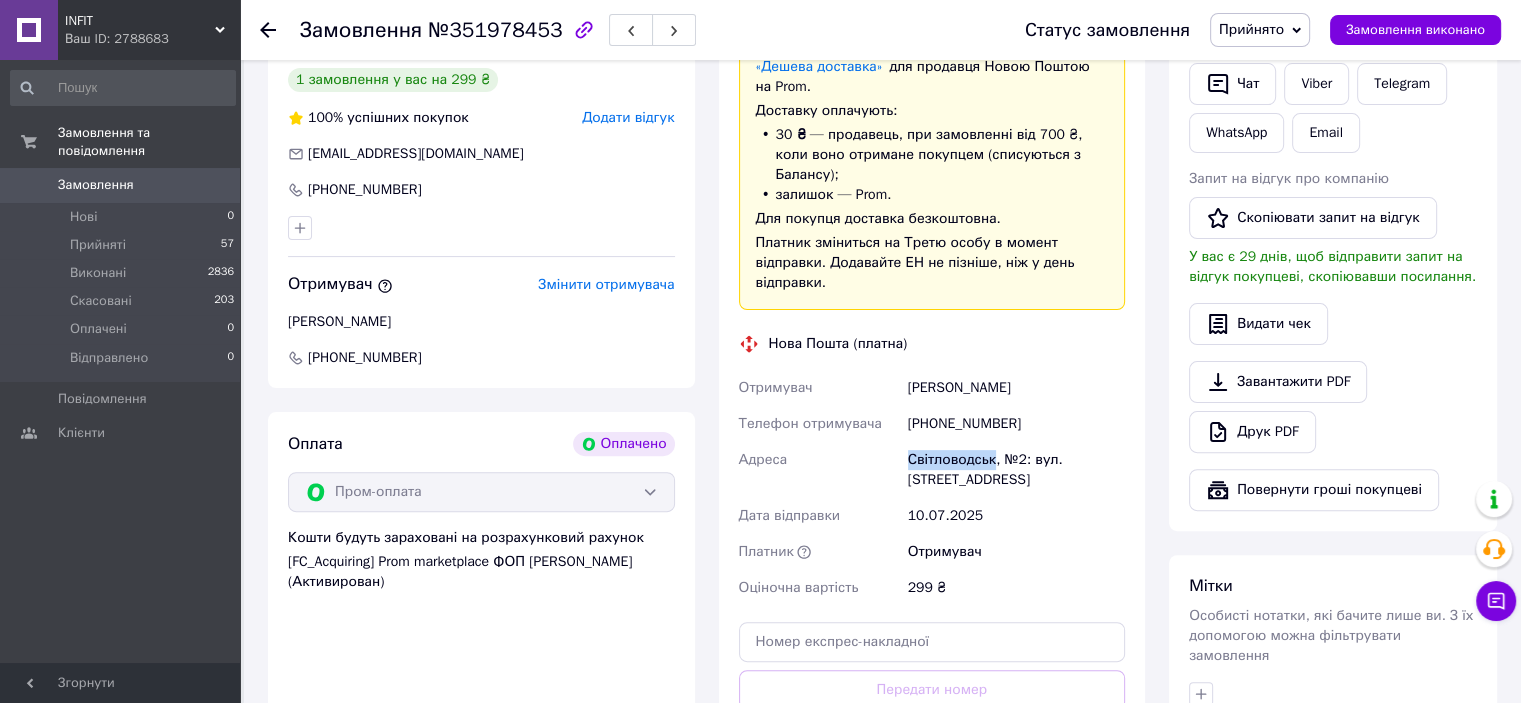click on "Замовлення" at bounding box center [96, 185] 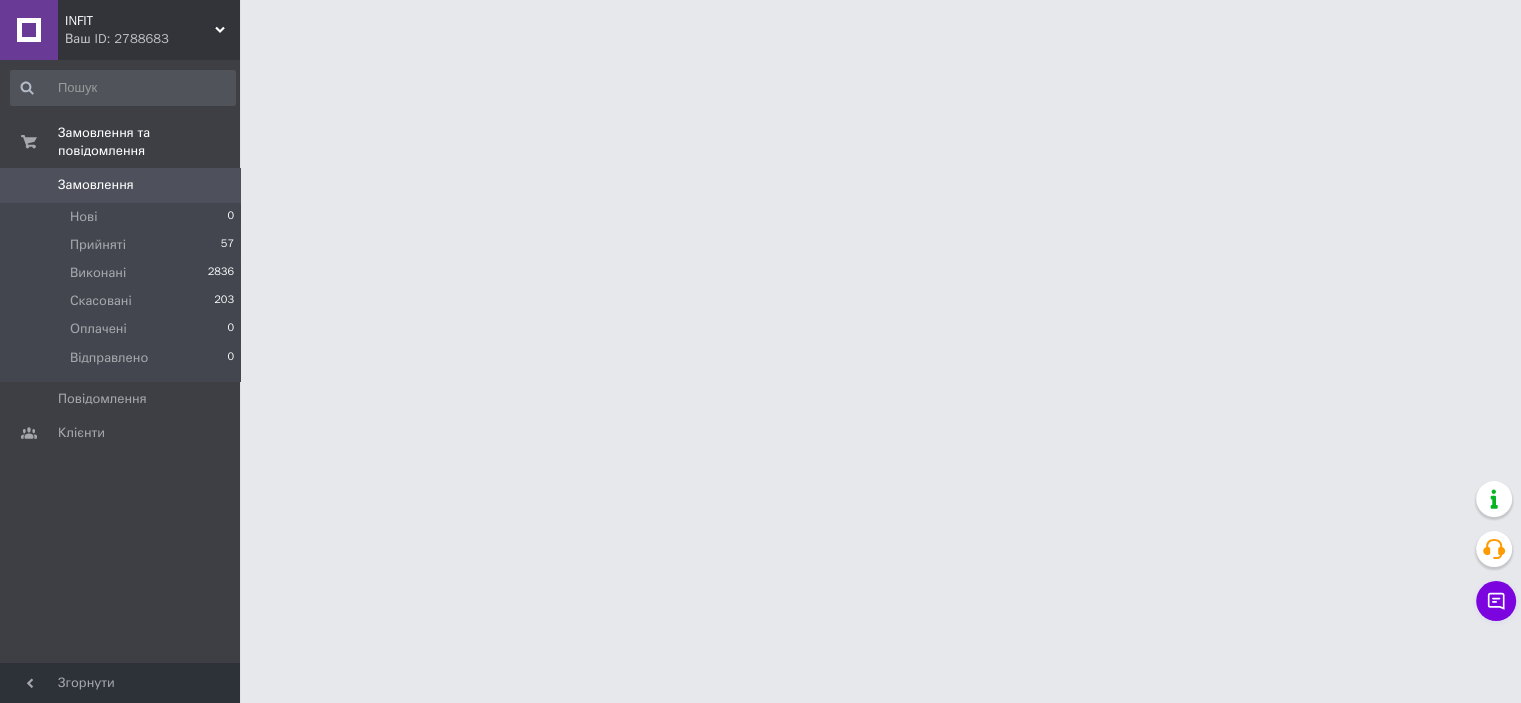 scroll, scrollTop: 0, scrollLeft: 0, axis: both 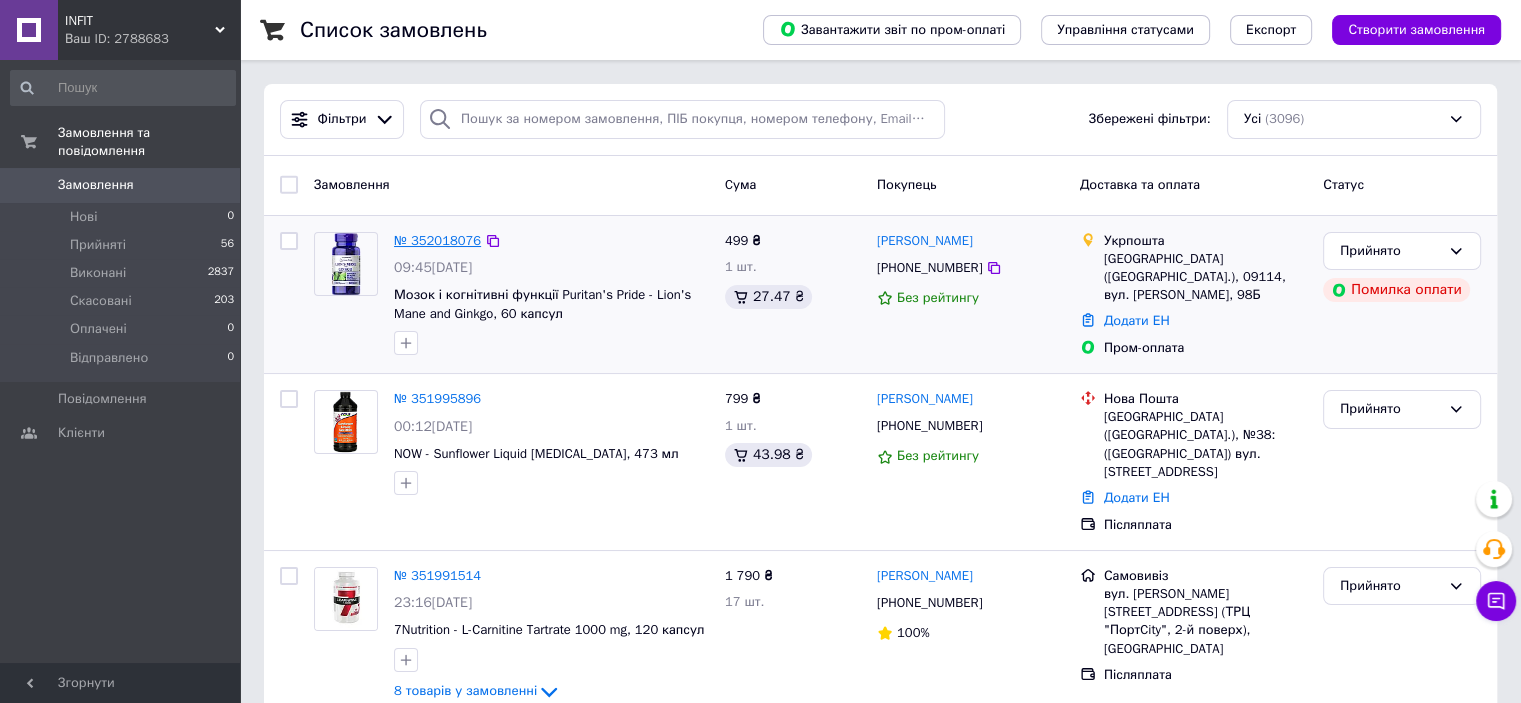 click on "№ 352018076" at bounding box center (437, 240) 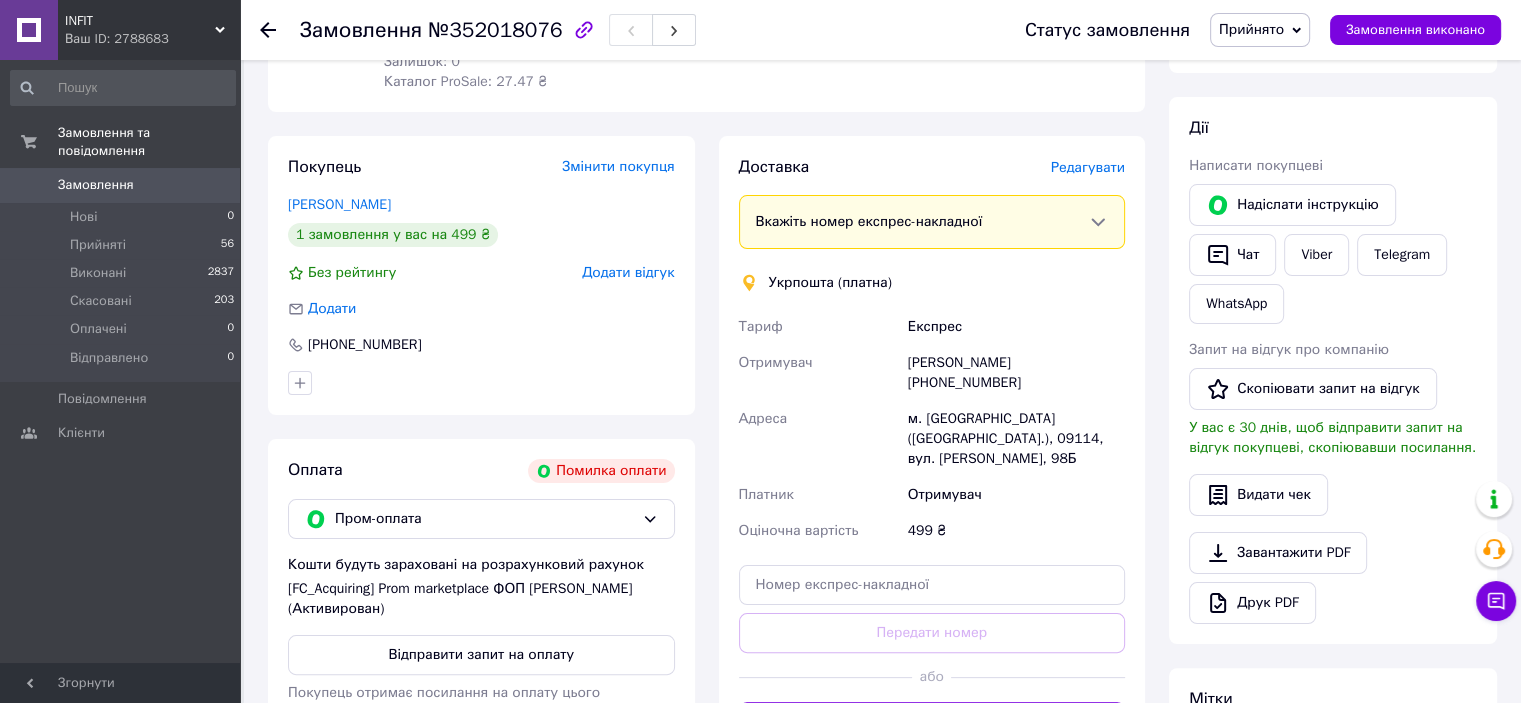 scroll, scrollTop: 400, scrollLeft: 0, axis: vertical 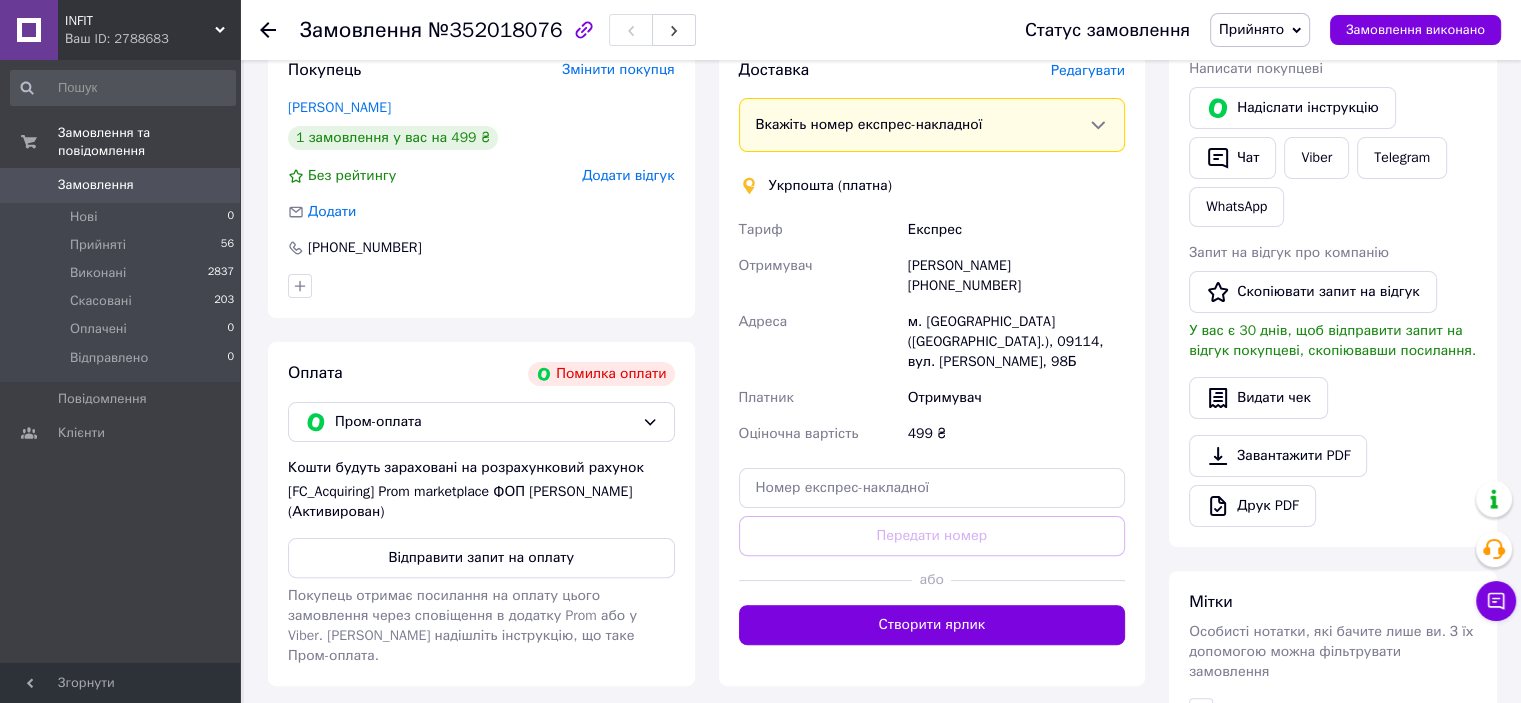 click on "Замовлення" at bounding box center [96, 185] 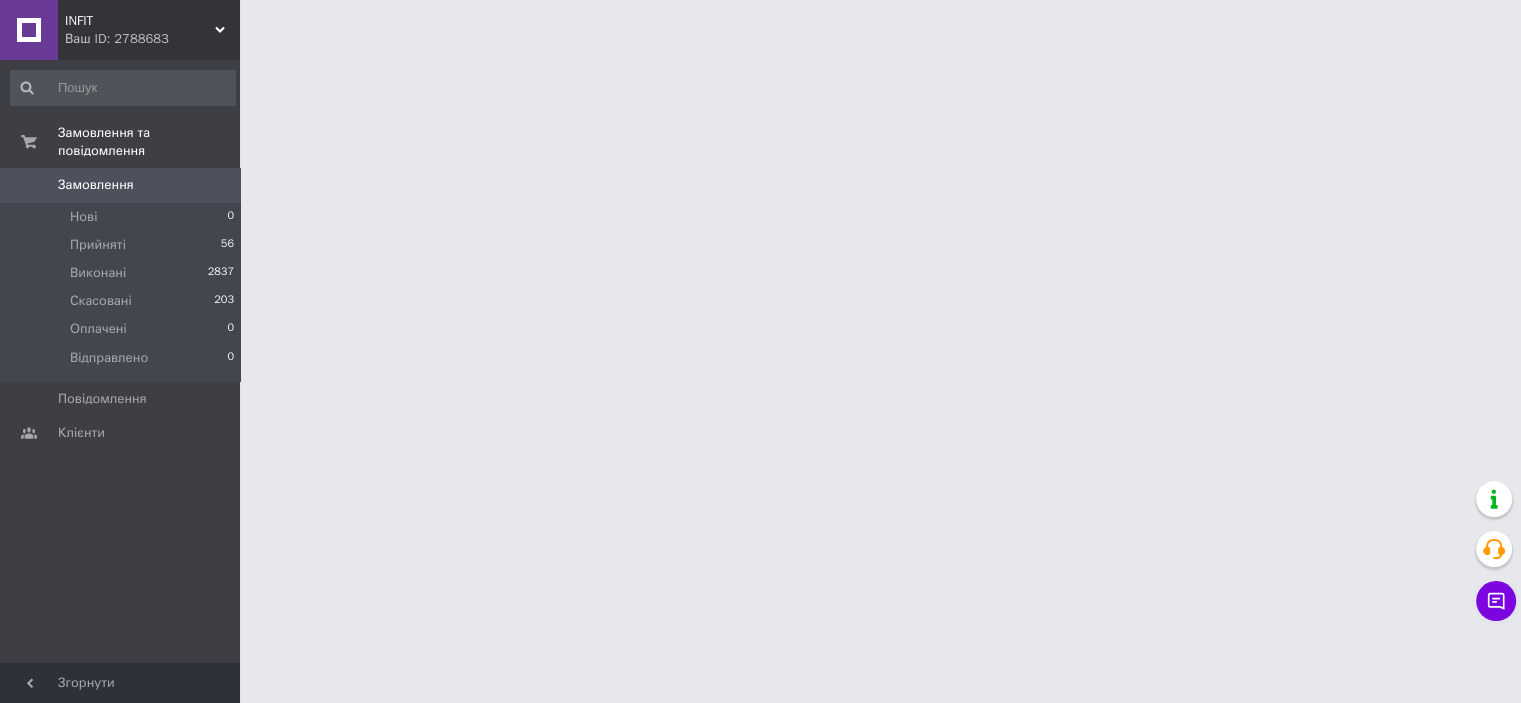 scroll, scrollTop: 0, scrollLeft: 0, axis: both 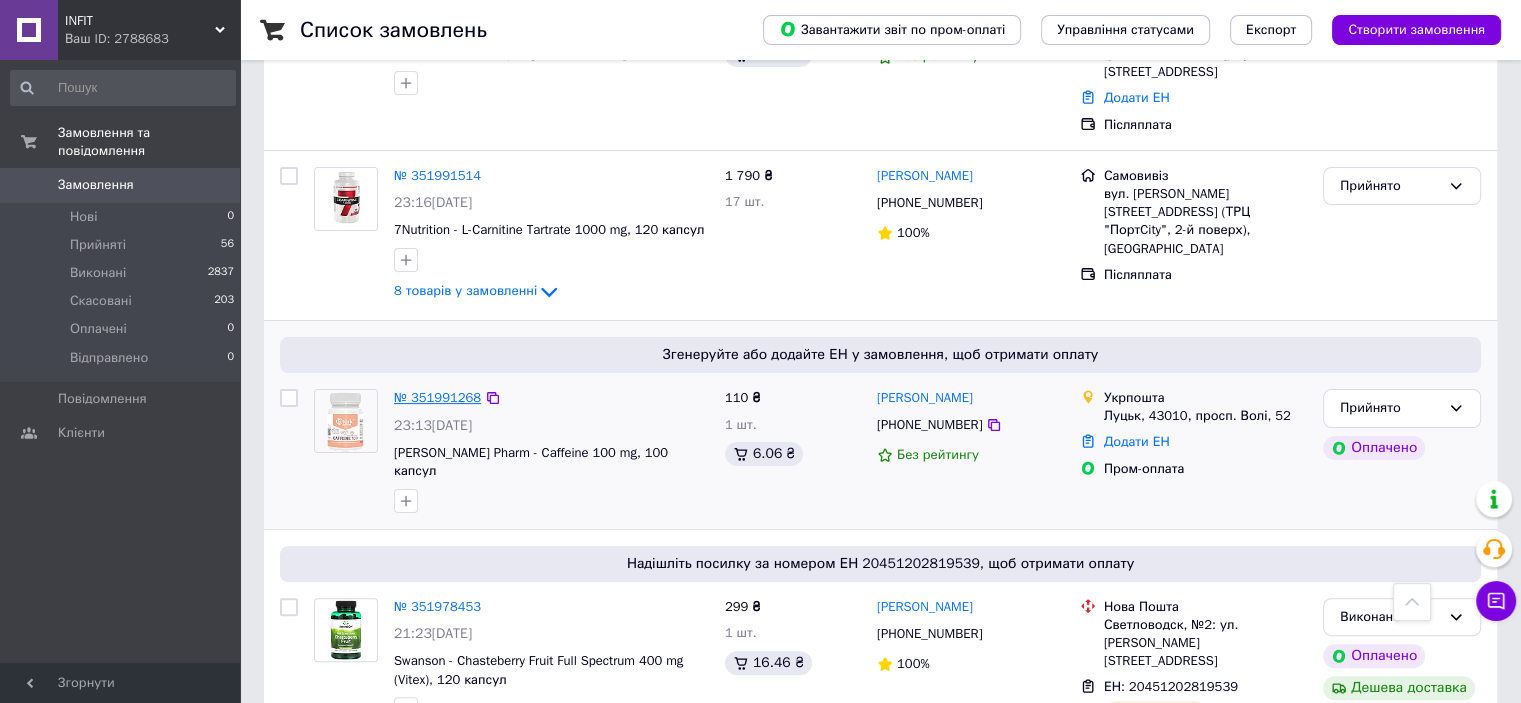 click on "№ 351991268" at bounding box center (437, 397) 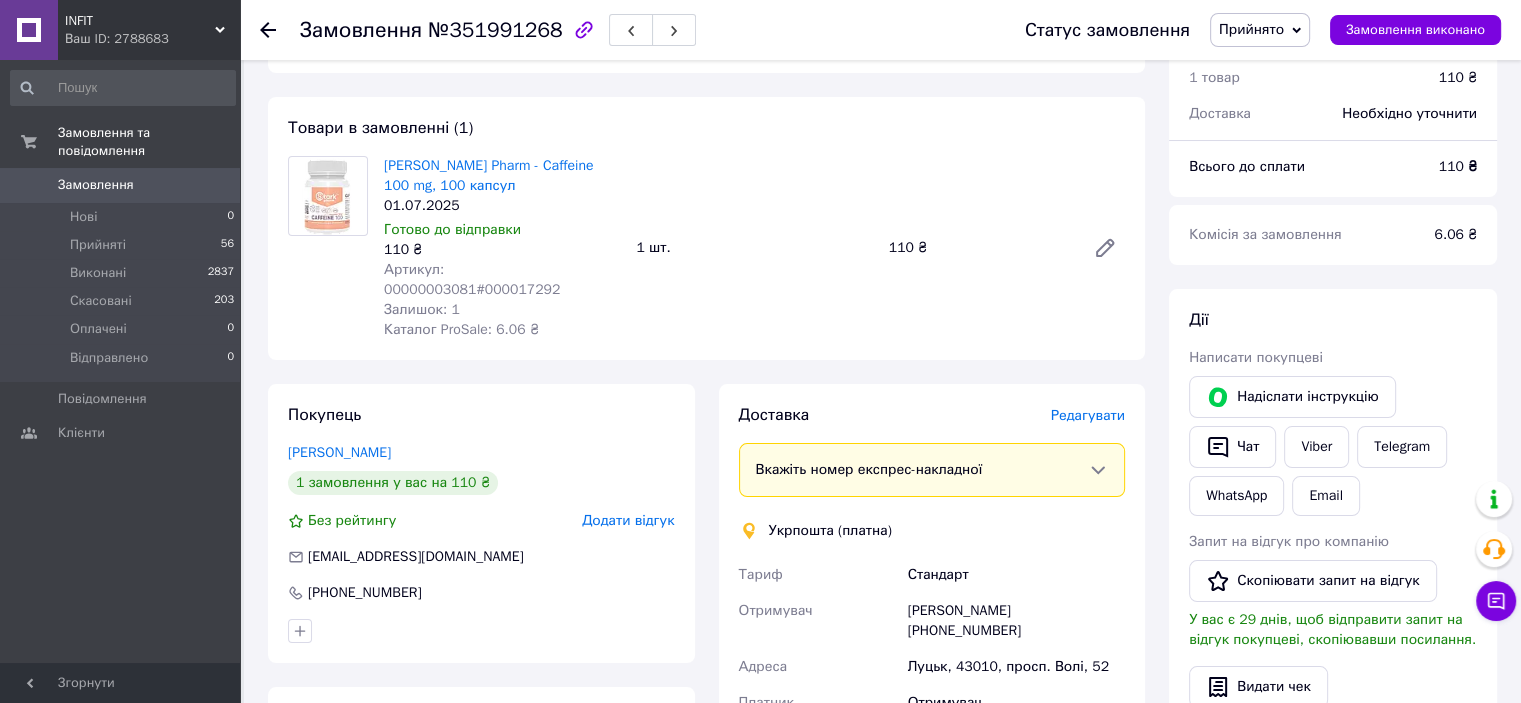 scroll, scrollTop: 0, scrollLeft: 0, axis: both 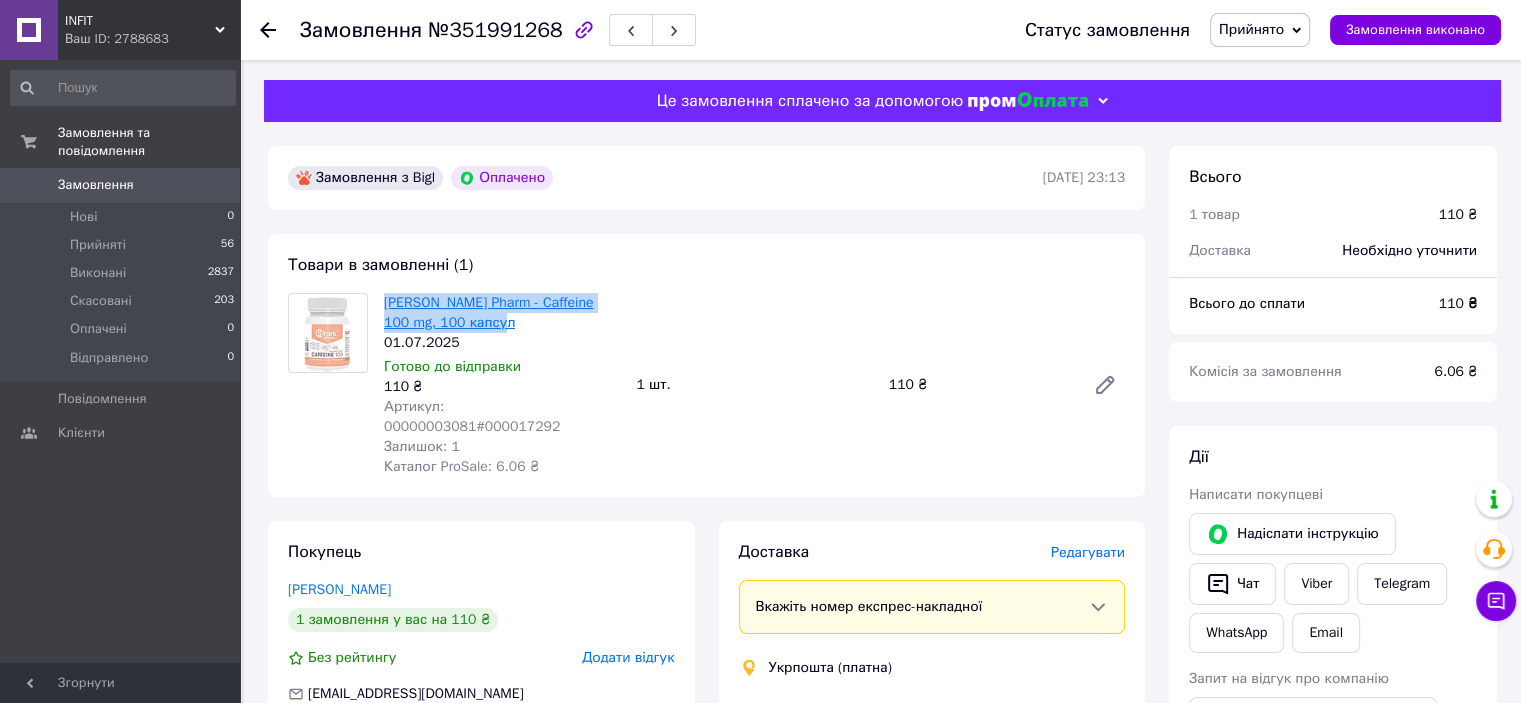 drag, startPoint x: 497, startPoint y: 333, endPoint x: 382, endPoint y: 309, distance: 117.47766 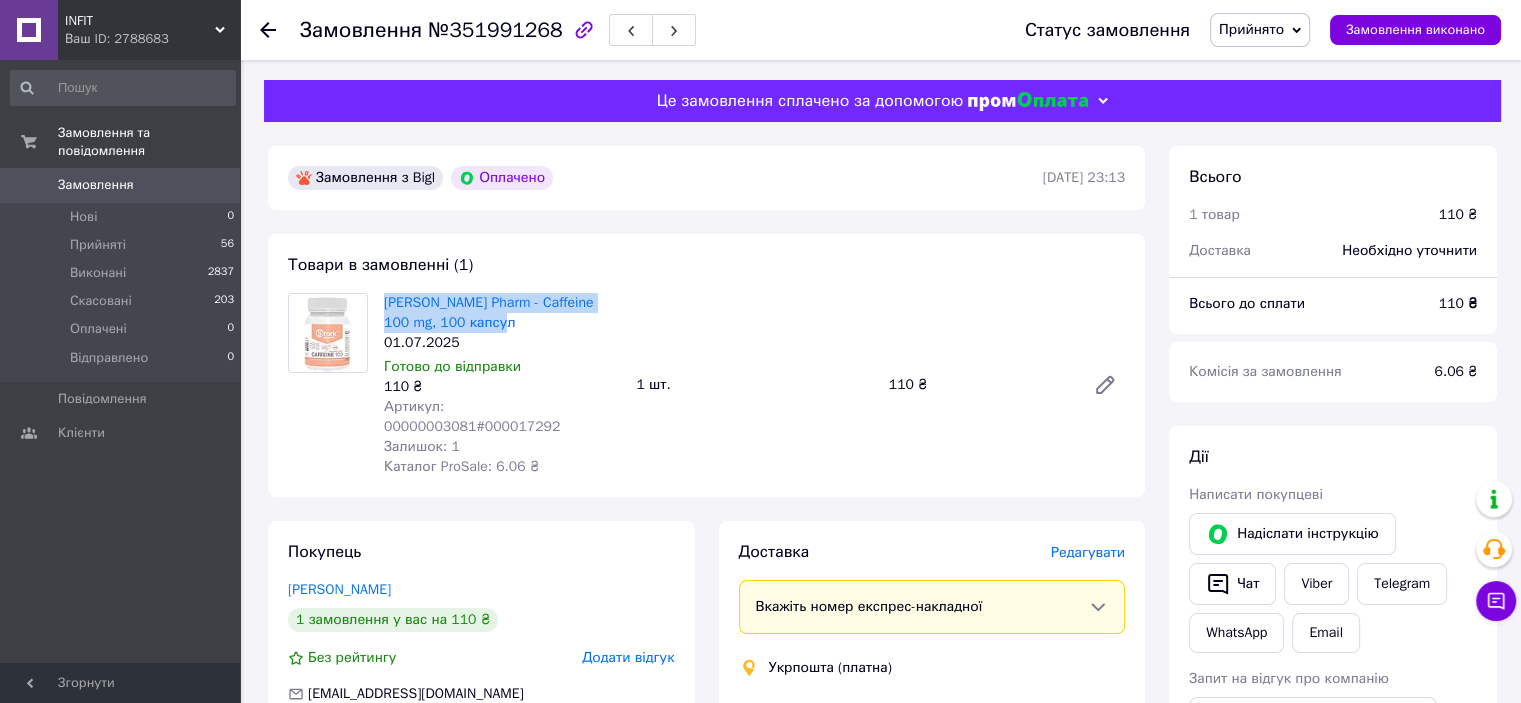 click on "[PERSON_NAME] Pharm - Caffeine 100 mg, 100 капсул [DATE] Готово до відправки 110 ₴ Артикул: 00000003081#000017292 Залишок: 1 Каталог ProSale: 6.06 ₴" at bounding box center (502, 385) 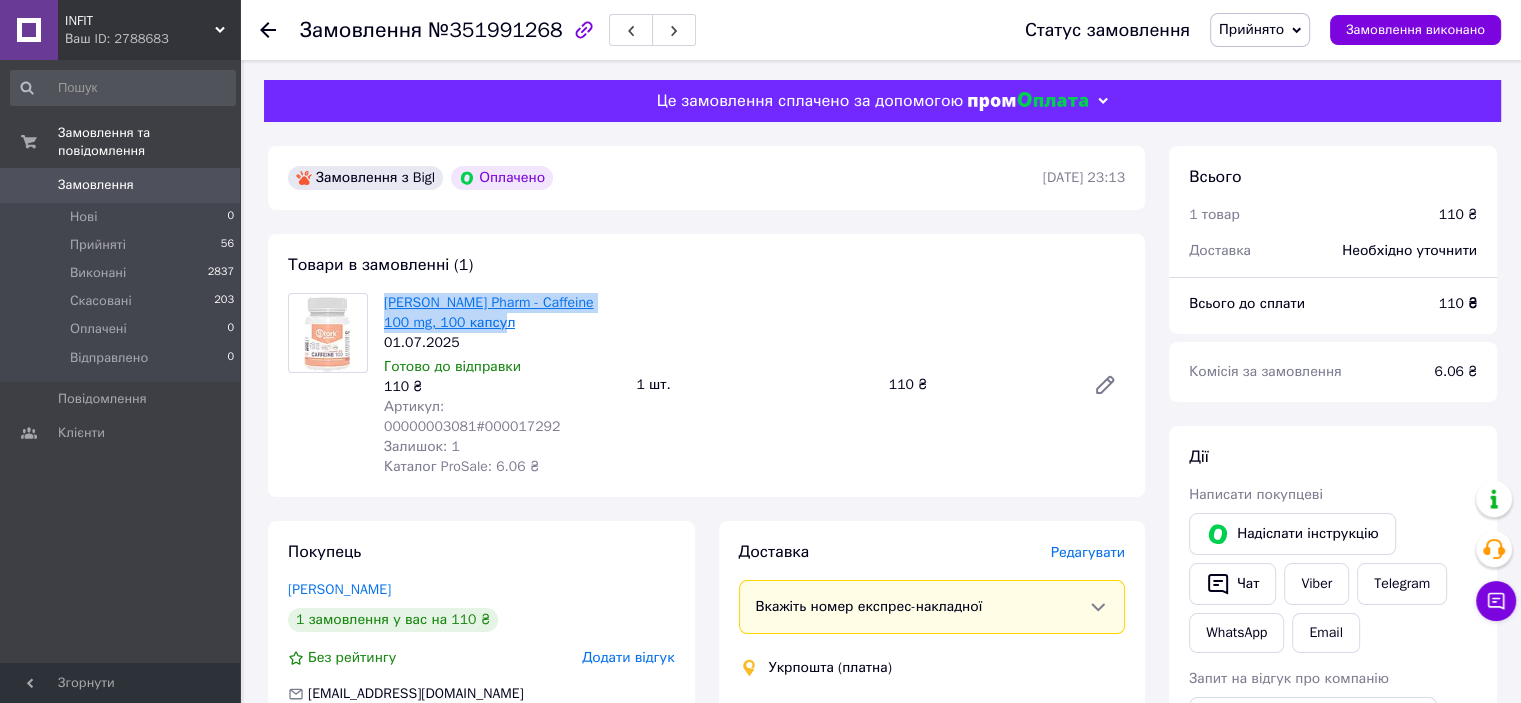 copy on "[PERSON_NAME] Pharm - Caffeine 100 mg, 100 капсул" 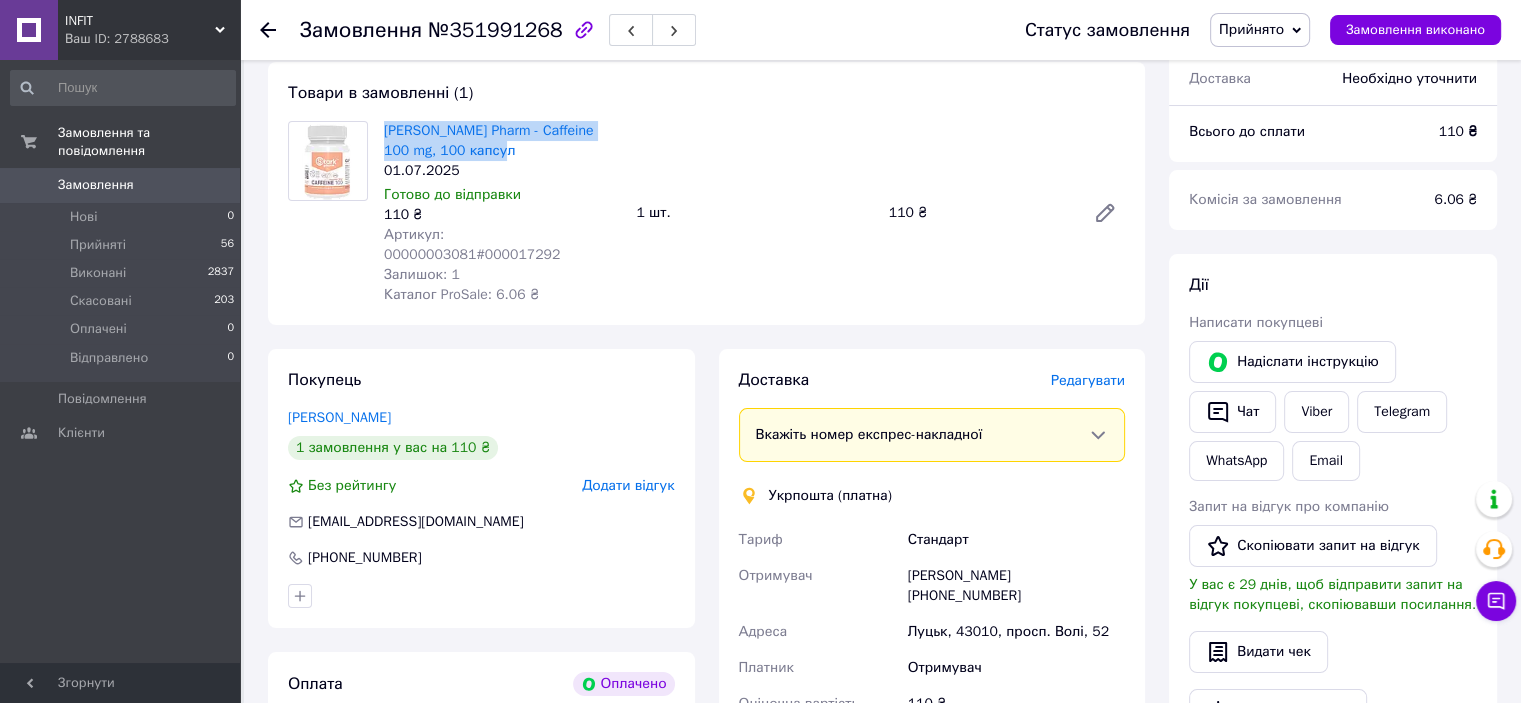 scroll, scrollTop: 200, scrollLeft: 0, axis: vertical 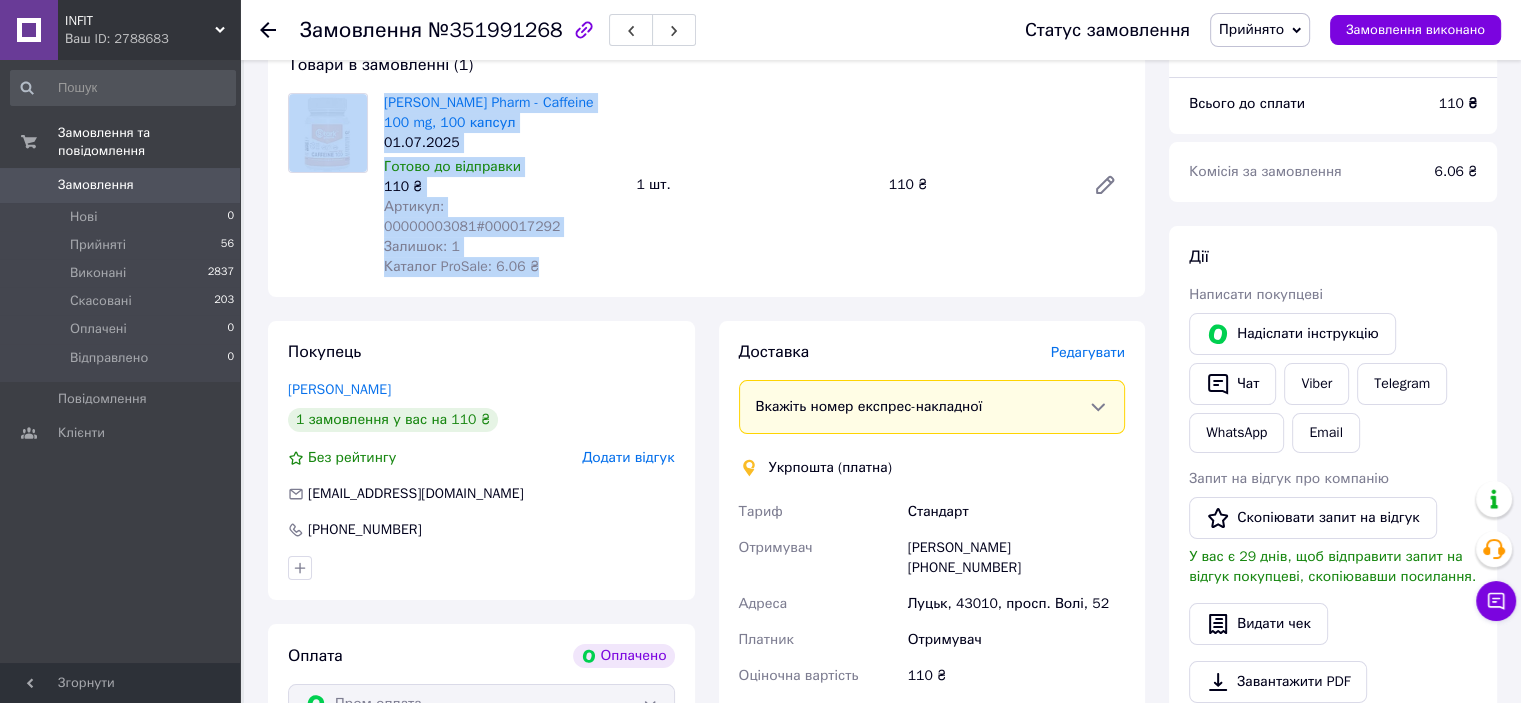 drag, startPoint x: 540, startPoint y: 251, endPoint x: 361, endPoint y: 274, distance: 180.4716 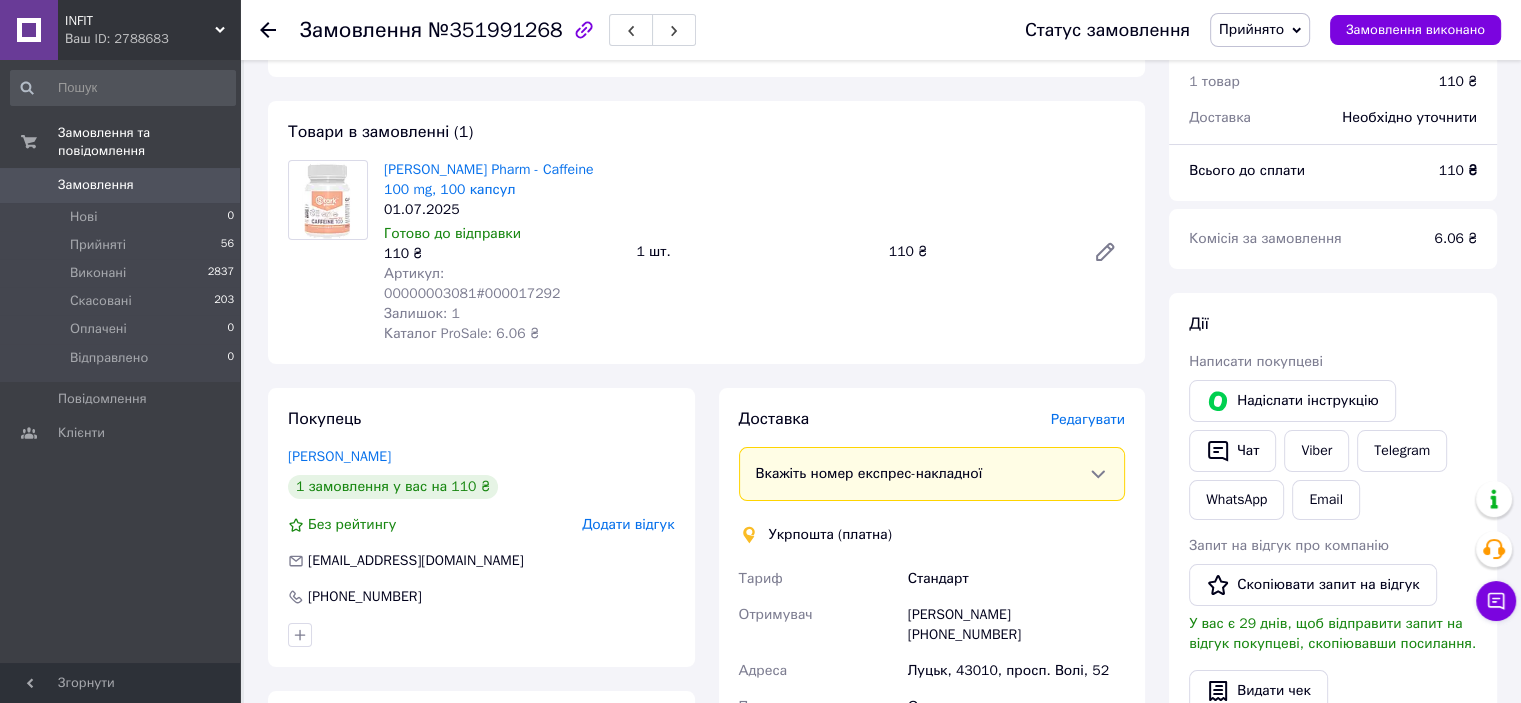 scroll, scrollTop: 100, scrollLeft: 0, axis: vertical 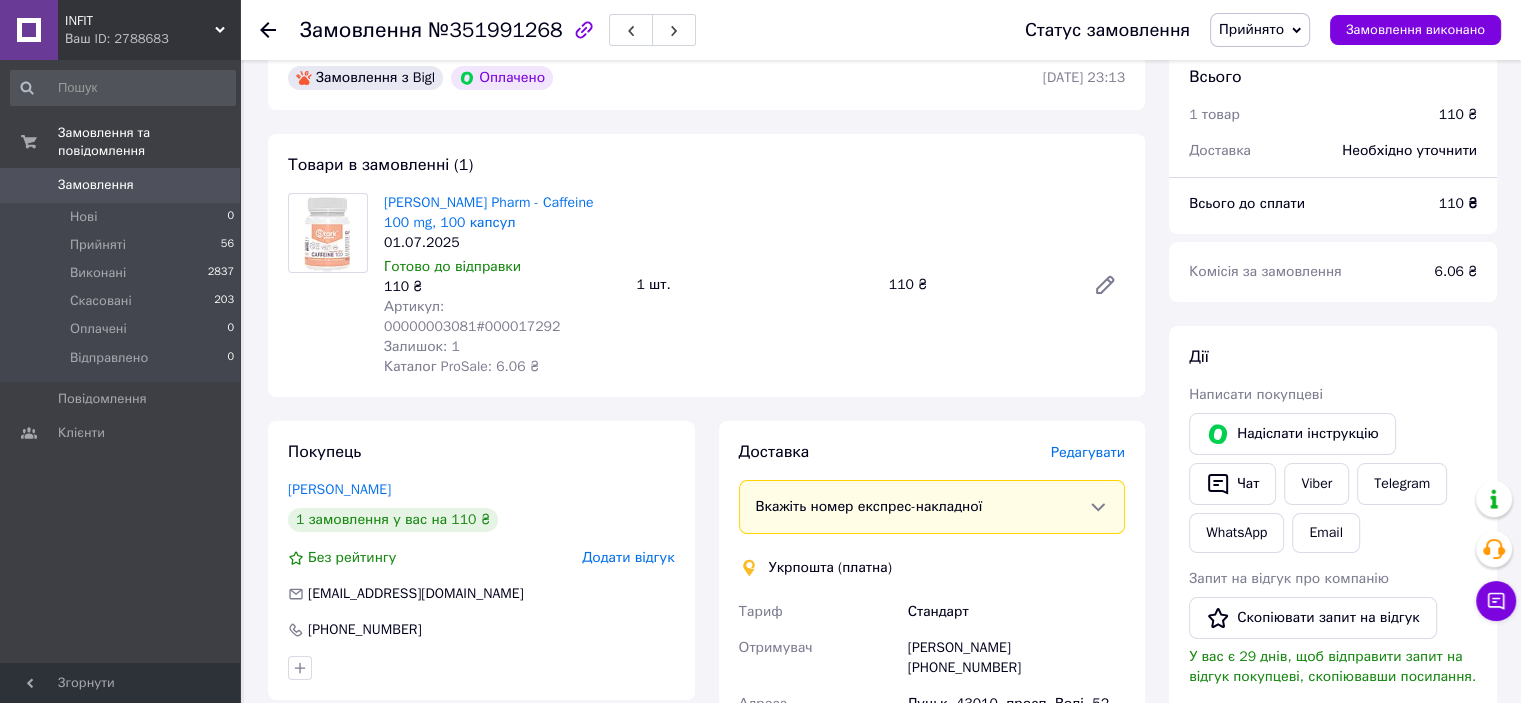 click on "Замовлення" at bounding box center (121, 185) 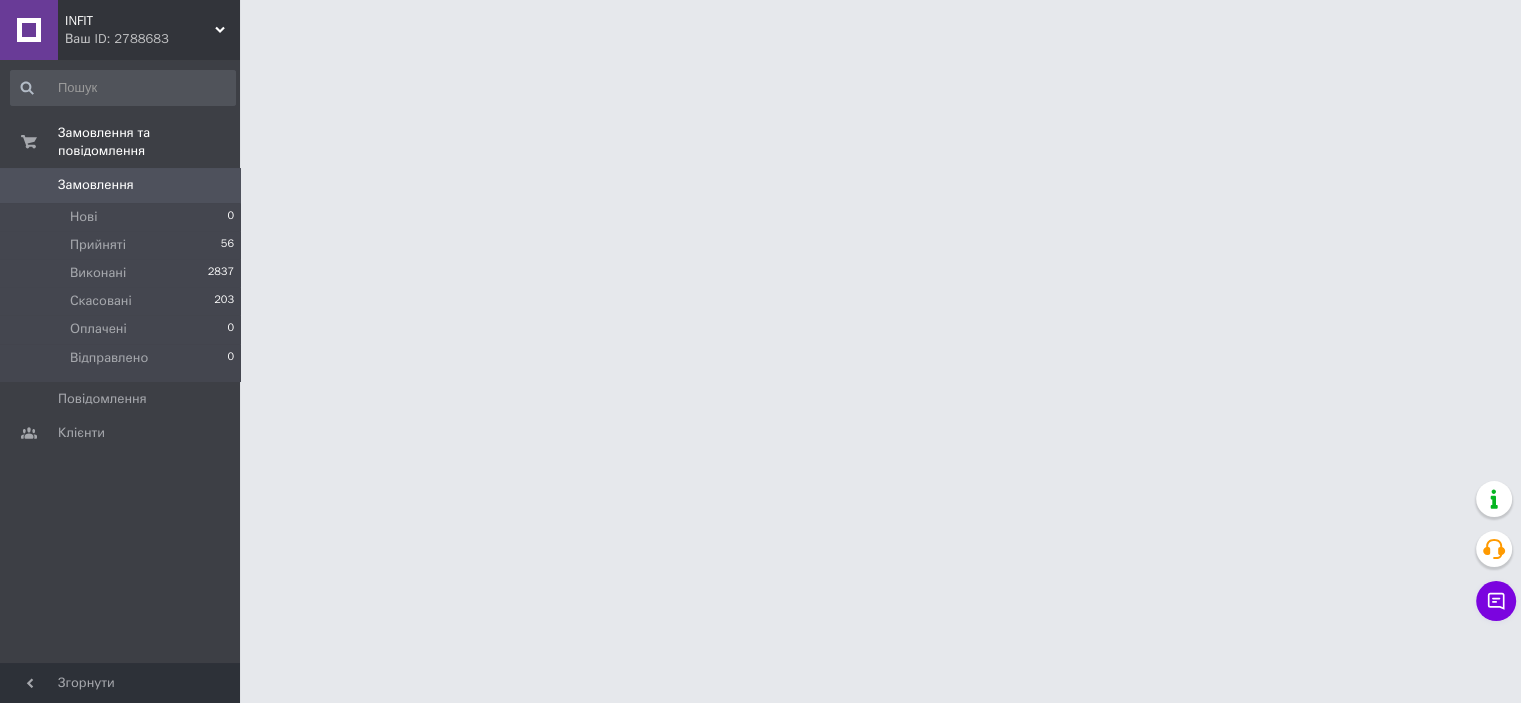 scroll, scrollTop: 0, scrollLeft: 0, axis: both 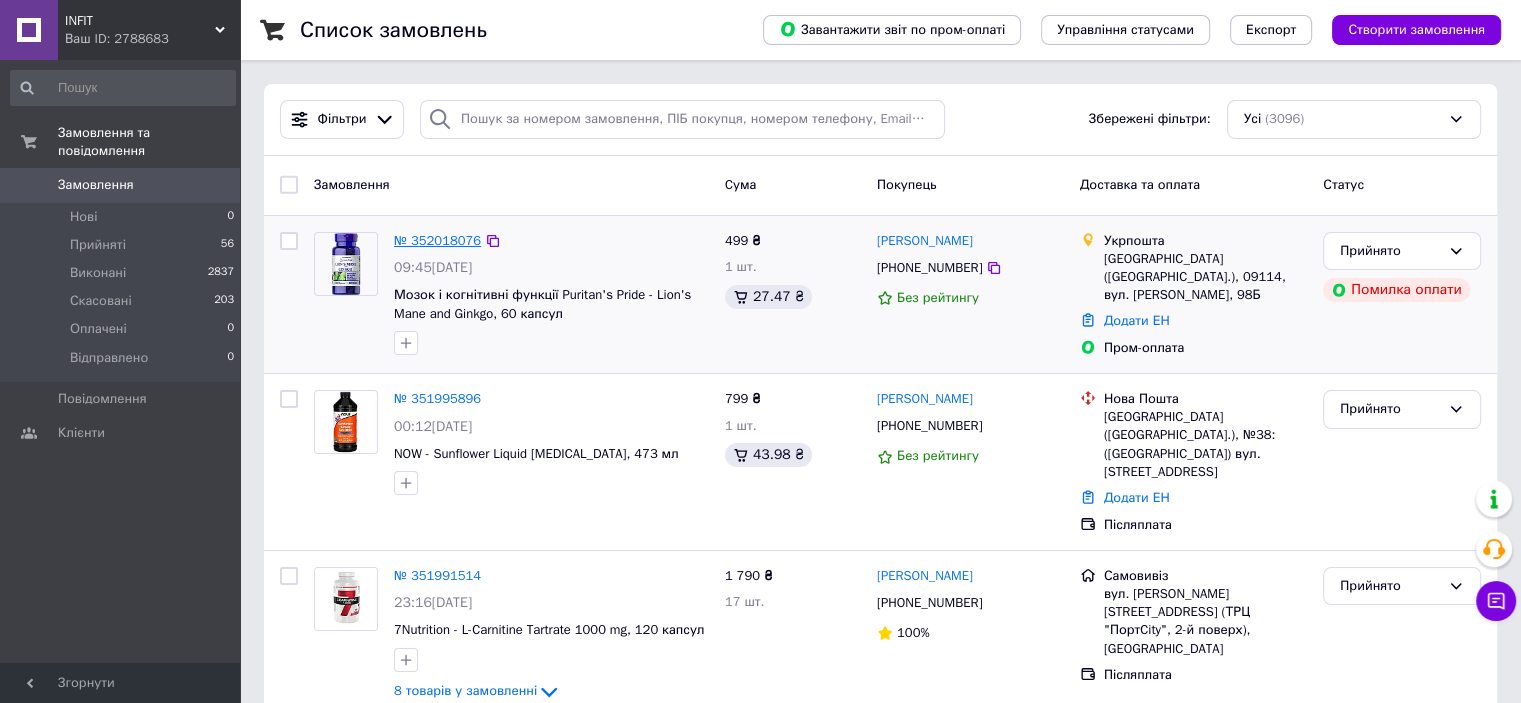 click on "№ 352018076" at bounding box center (437, 240) 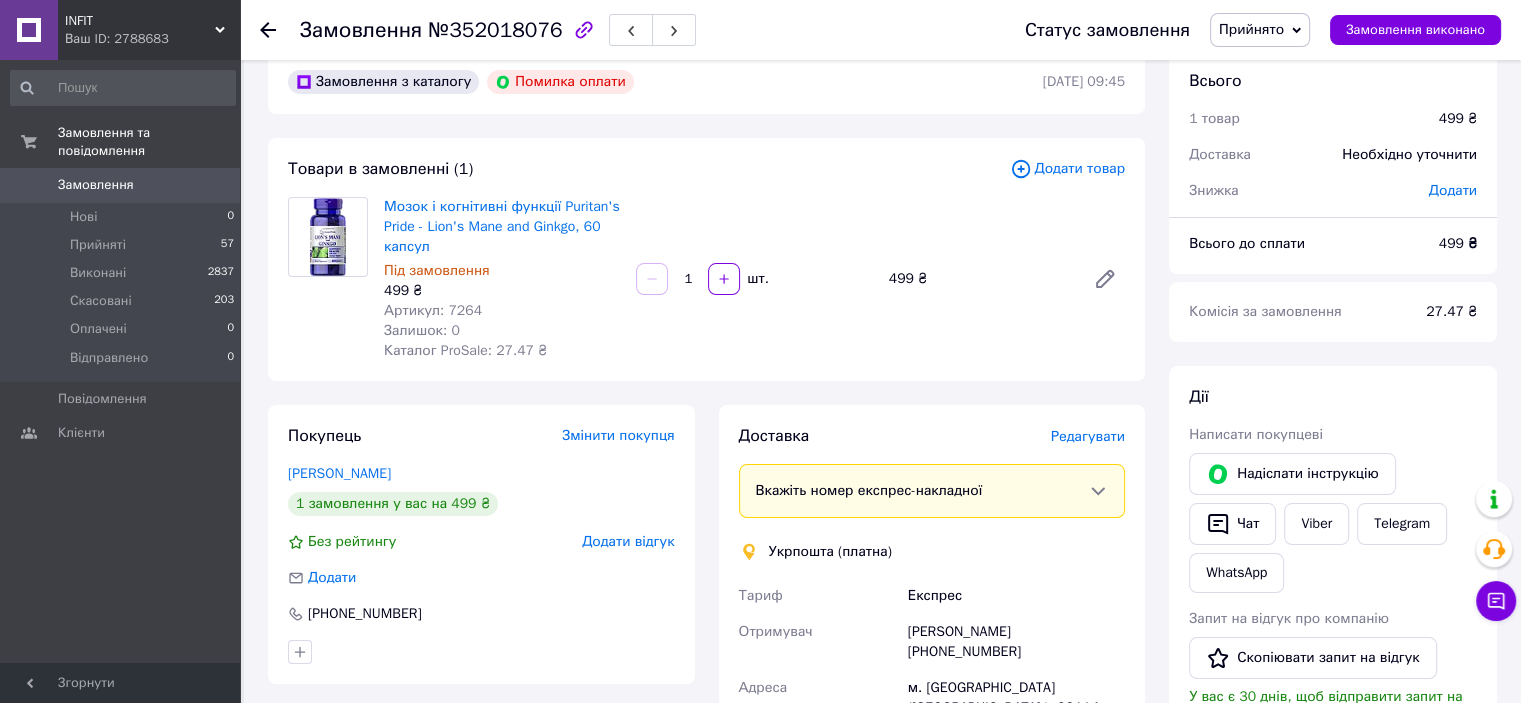scroll, scrollTop: 0, scrollLeft: 0, axis: both 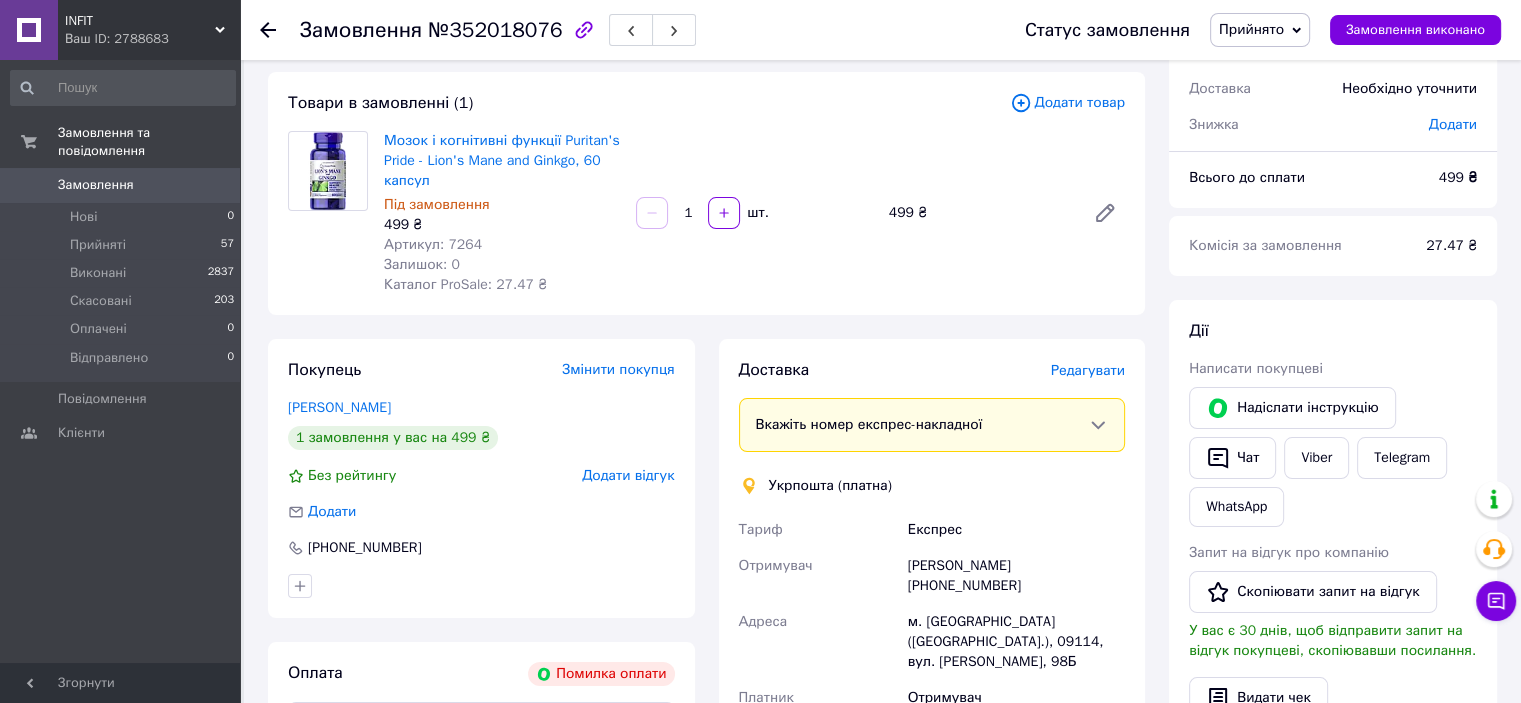 click 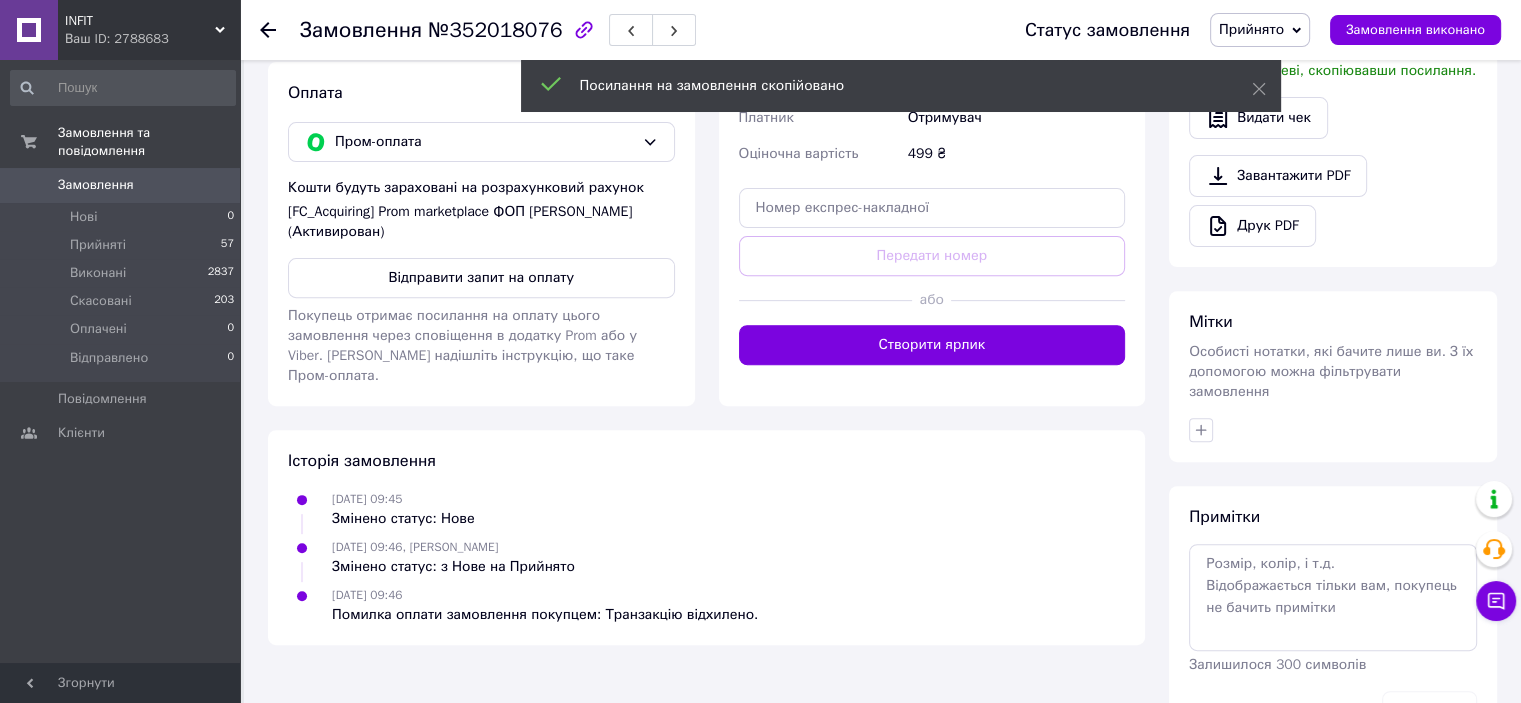 scroll, scrollTop: 700, scrollLeft: 0, axis: vertical 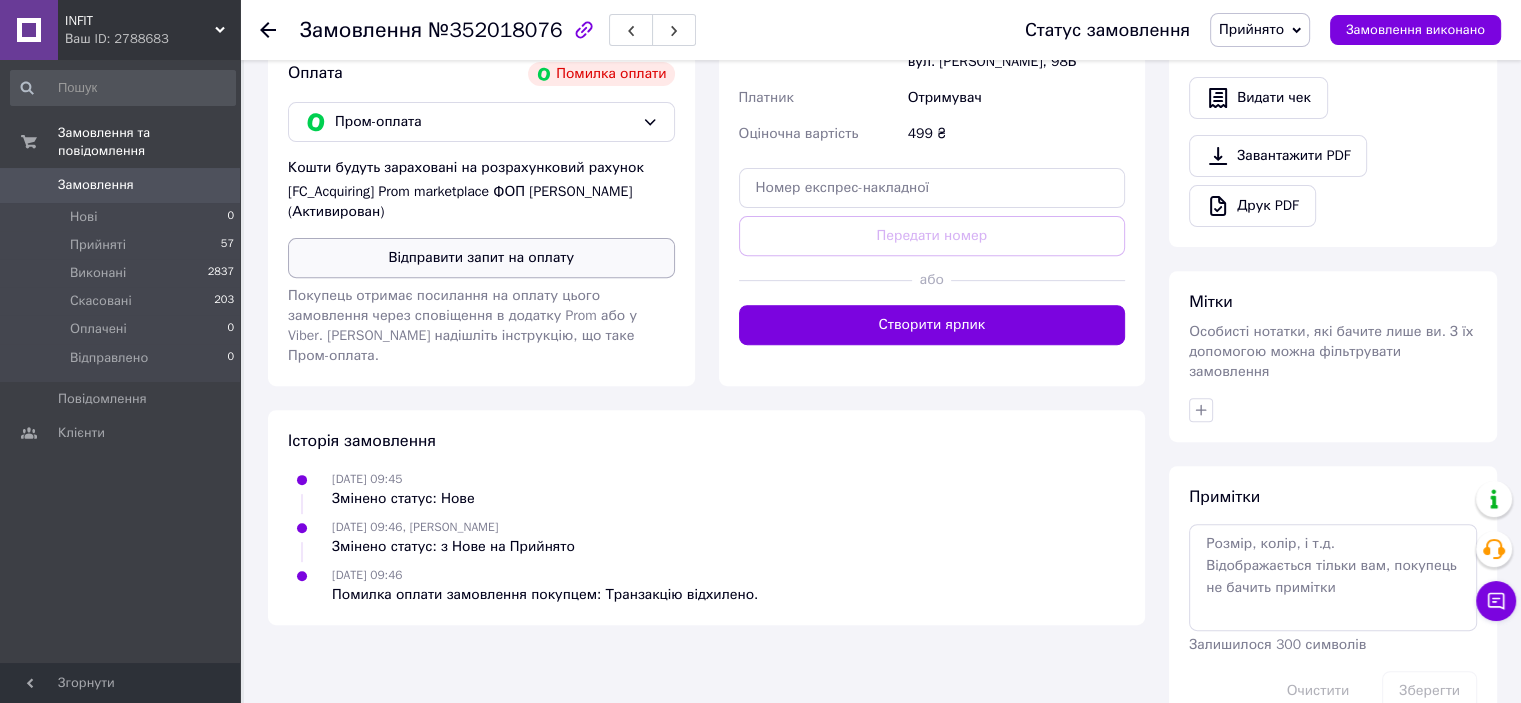 click on "Відправити запит на оплату" at bounding box center (481, 258) 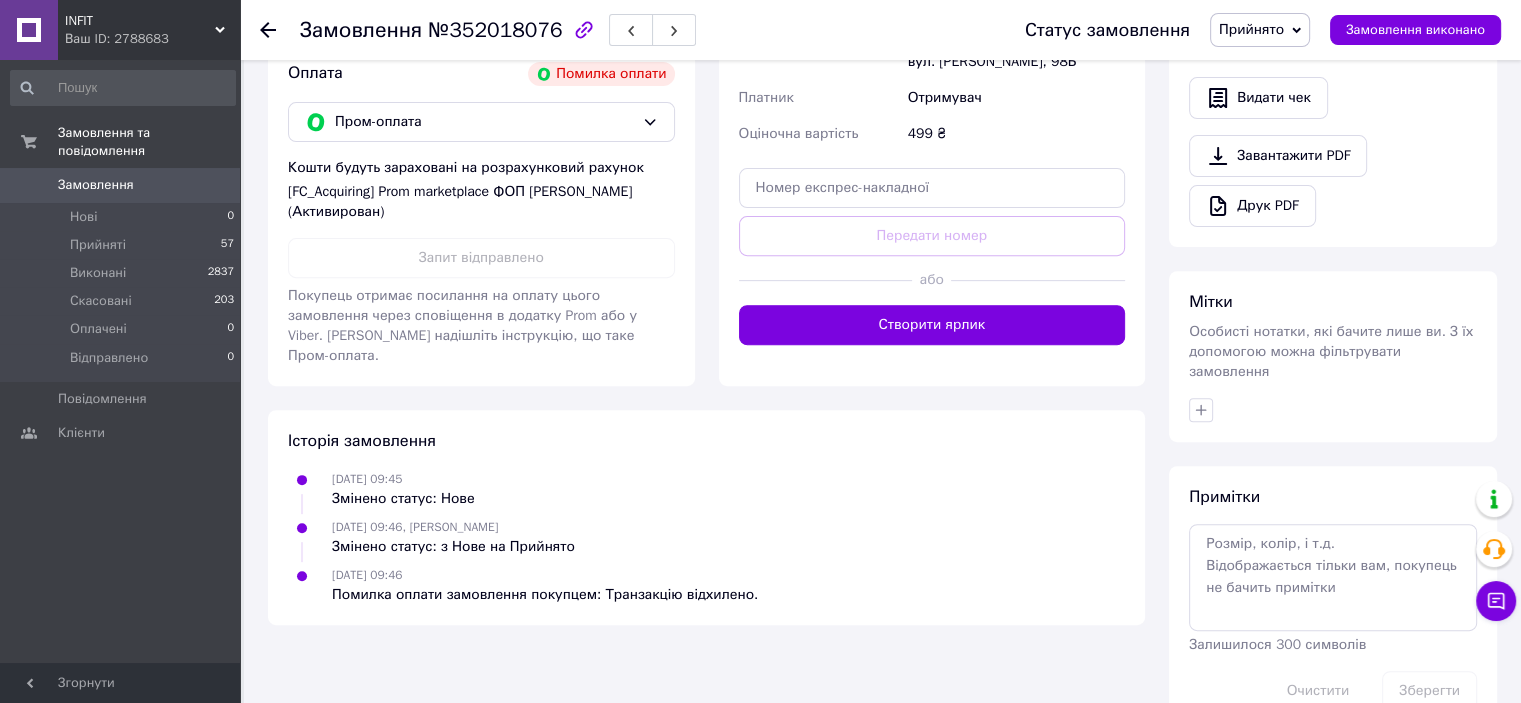 click on "Замовлення 0" at bounding box center [123, 185] 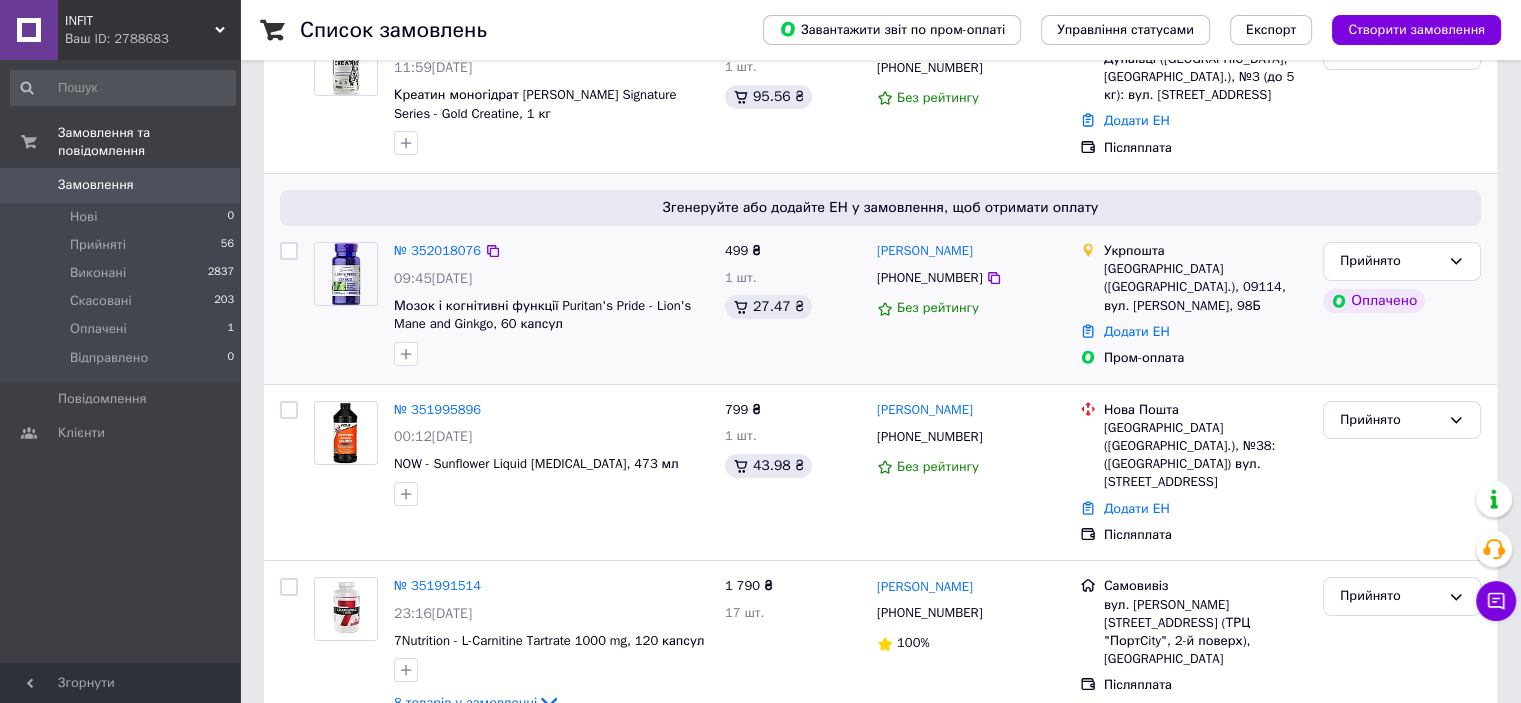scroll, scrollTop: 300, scrollLeft: 0, axis: vertical 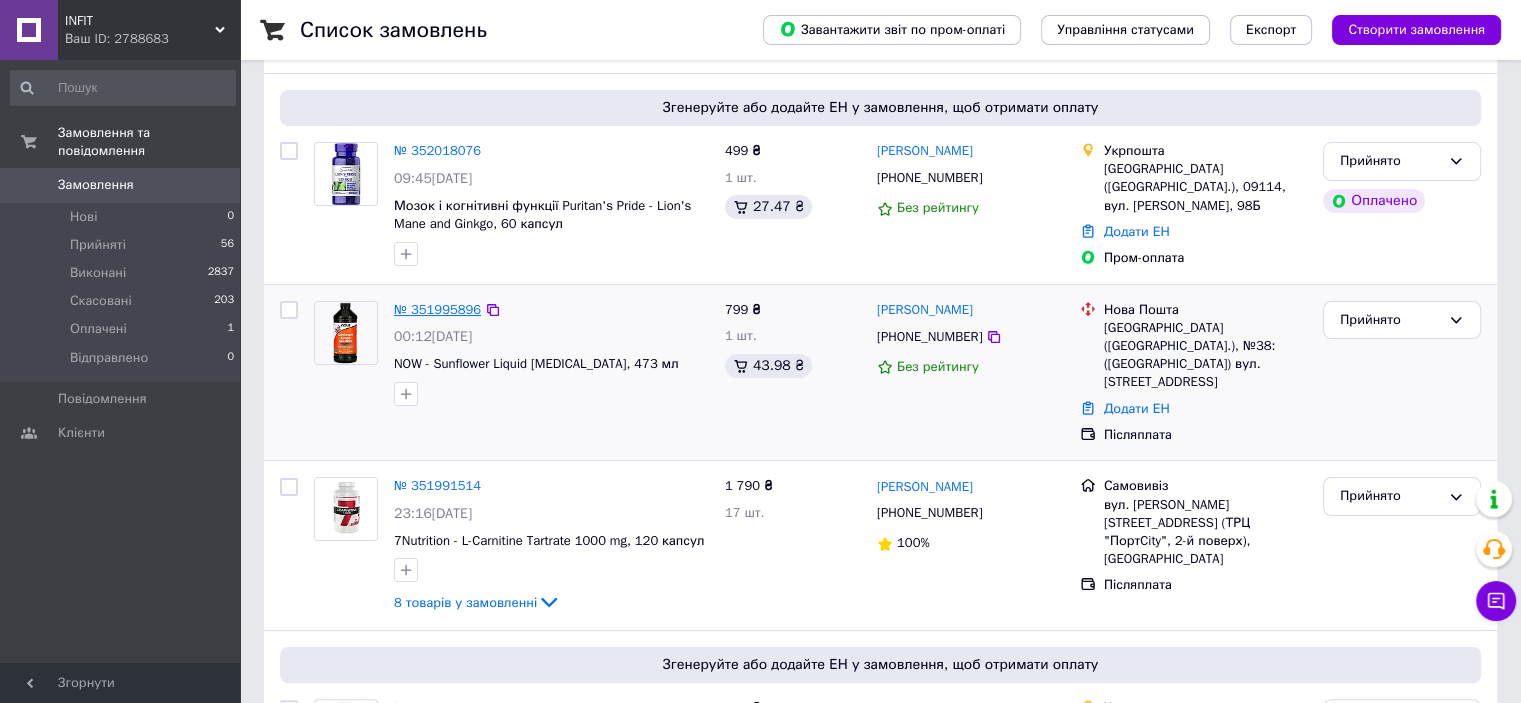 click on "№ 351995896" at bounding box center (437, 309) 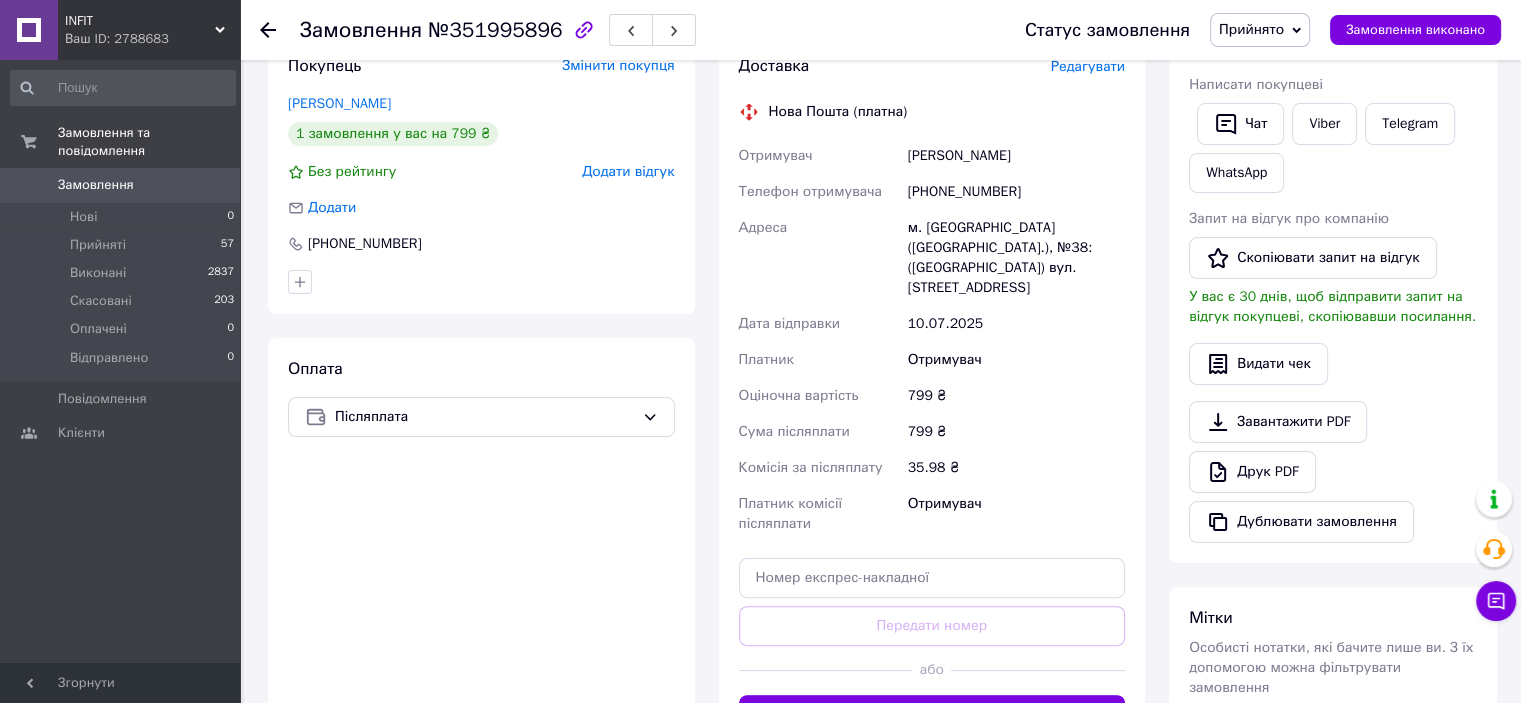 scroll, scrollTop: 0, scrollLeft: 0, axis: both 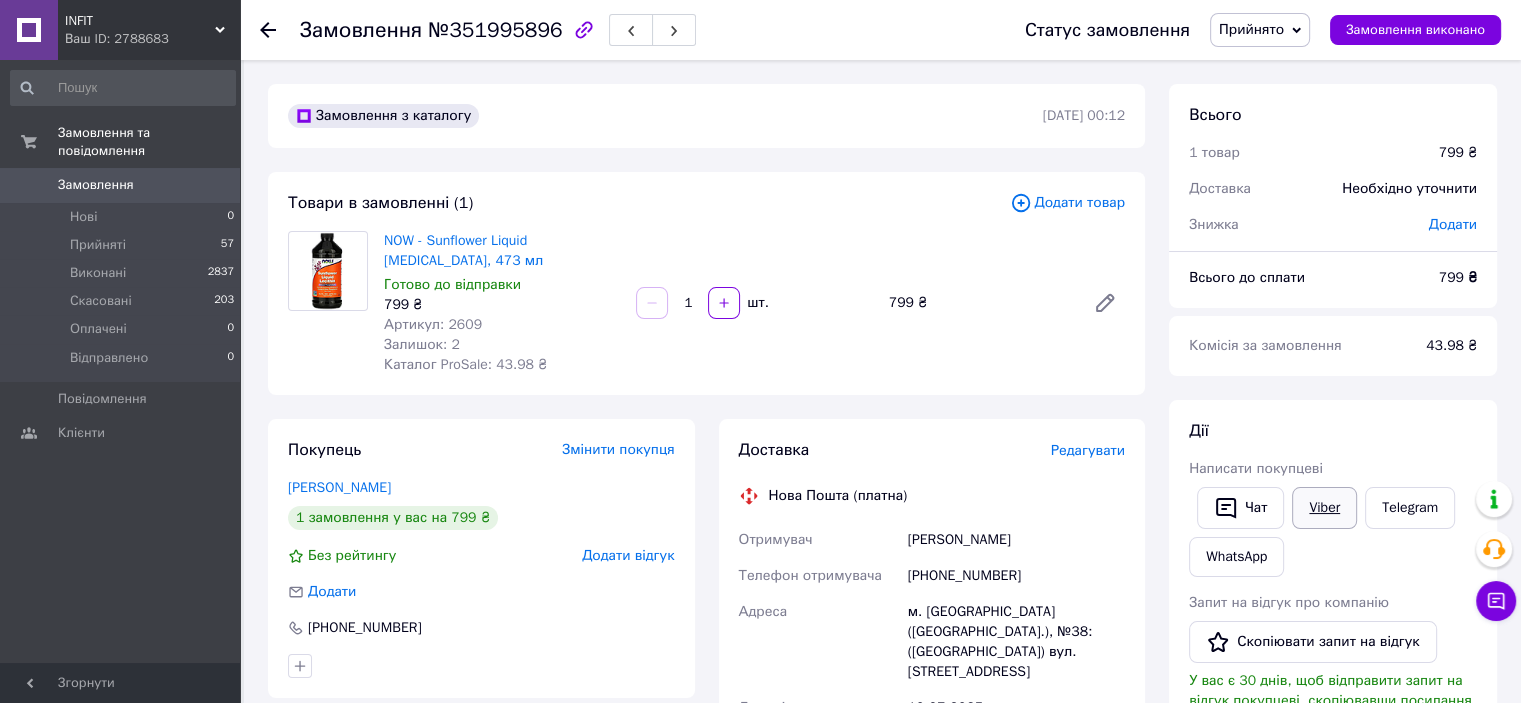 click on "Viber" at bounding box center [1324, 508] 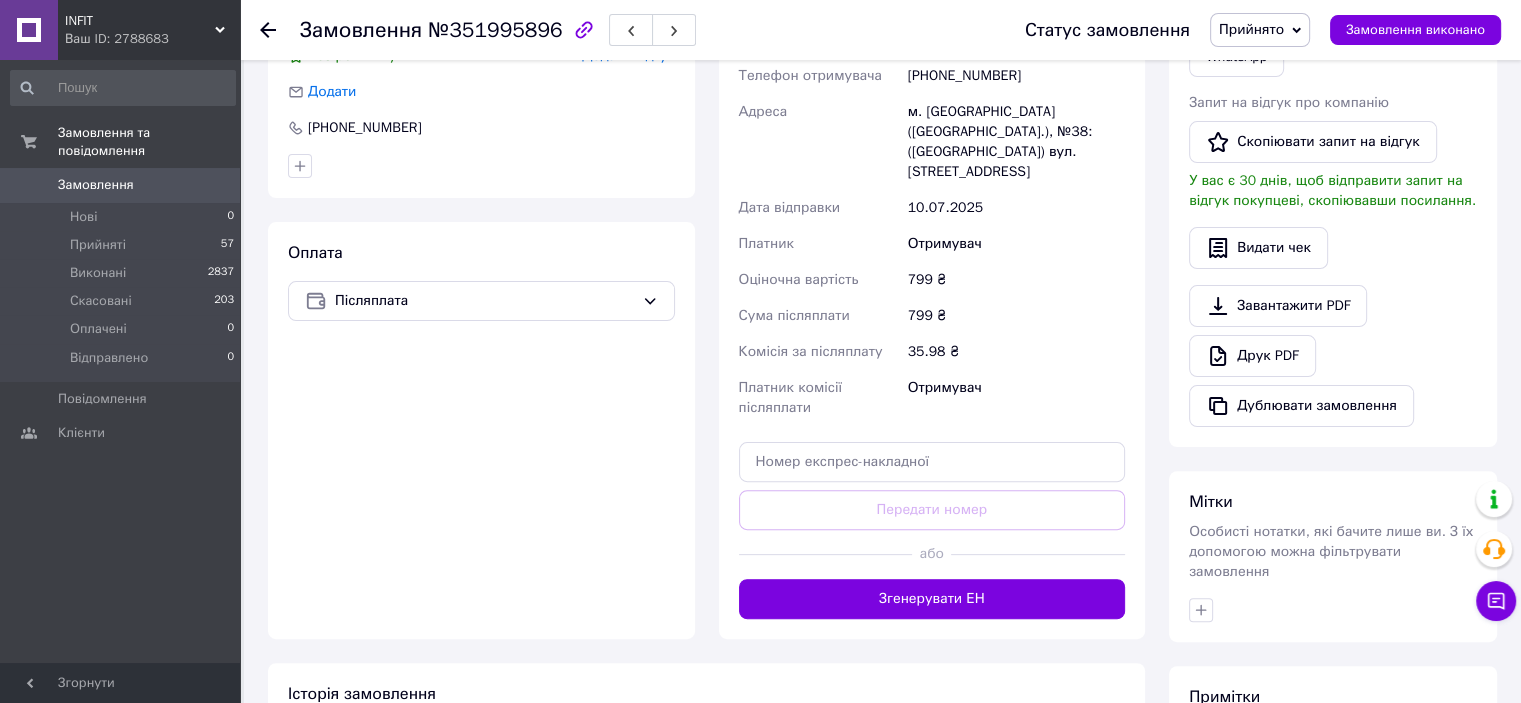 scroll, scrollTop: 300, scrollLeft: 0, axis: vertical 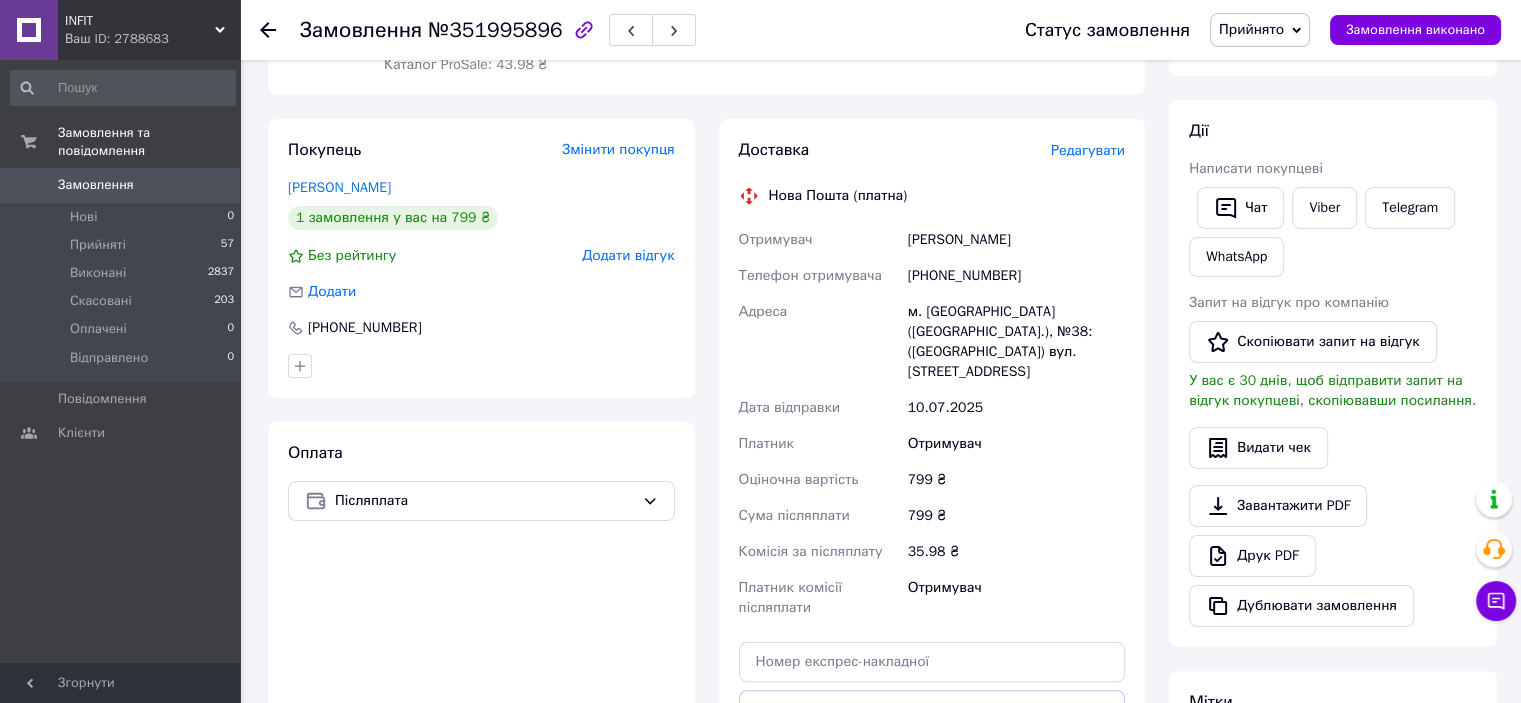 click on "[PHONE_NUMBER]" at bounding box center (1016, 276) 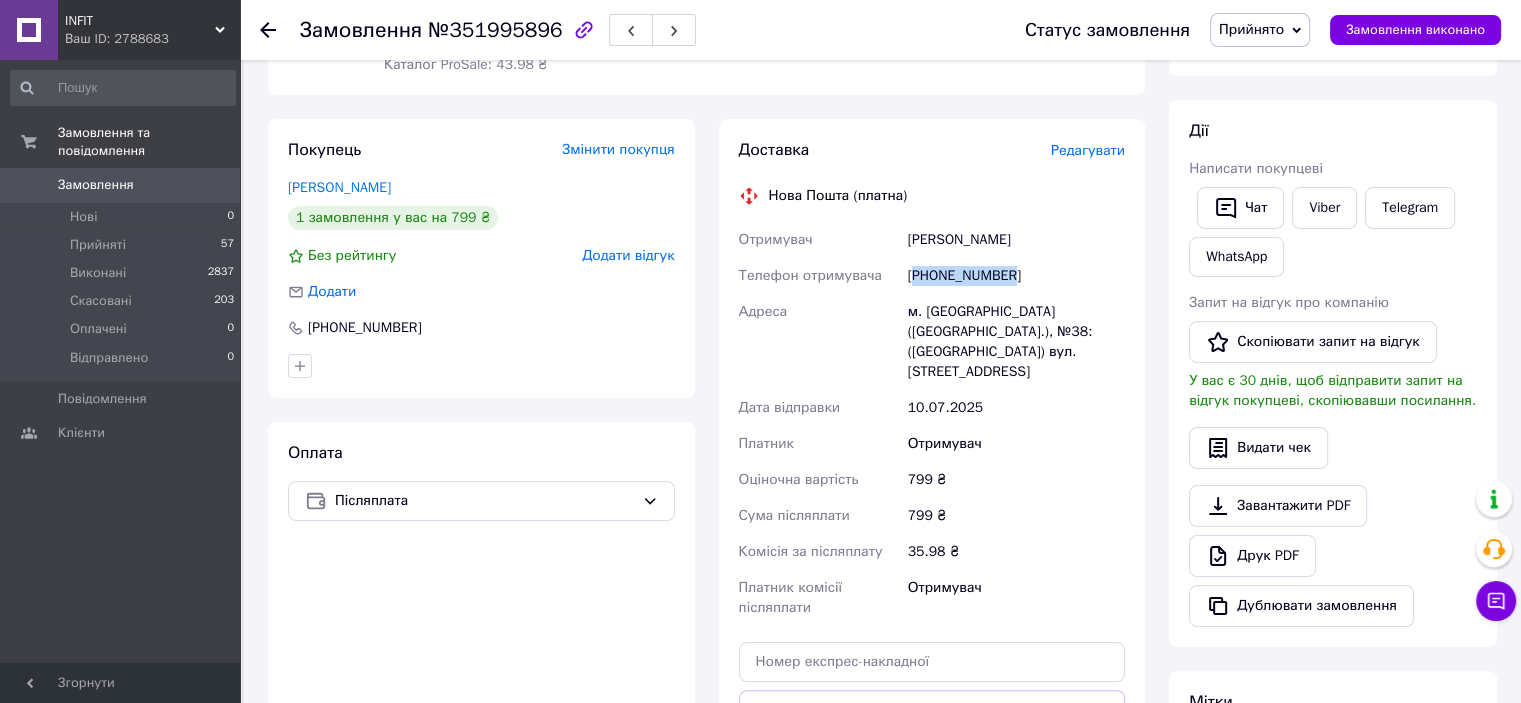 click on "[PHONE_NUMBER]" at bounding box center (1016, 276) 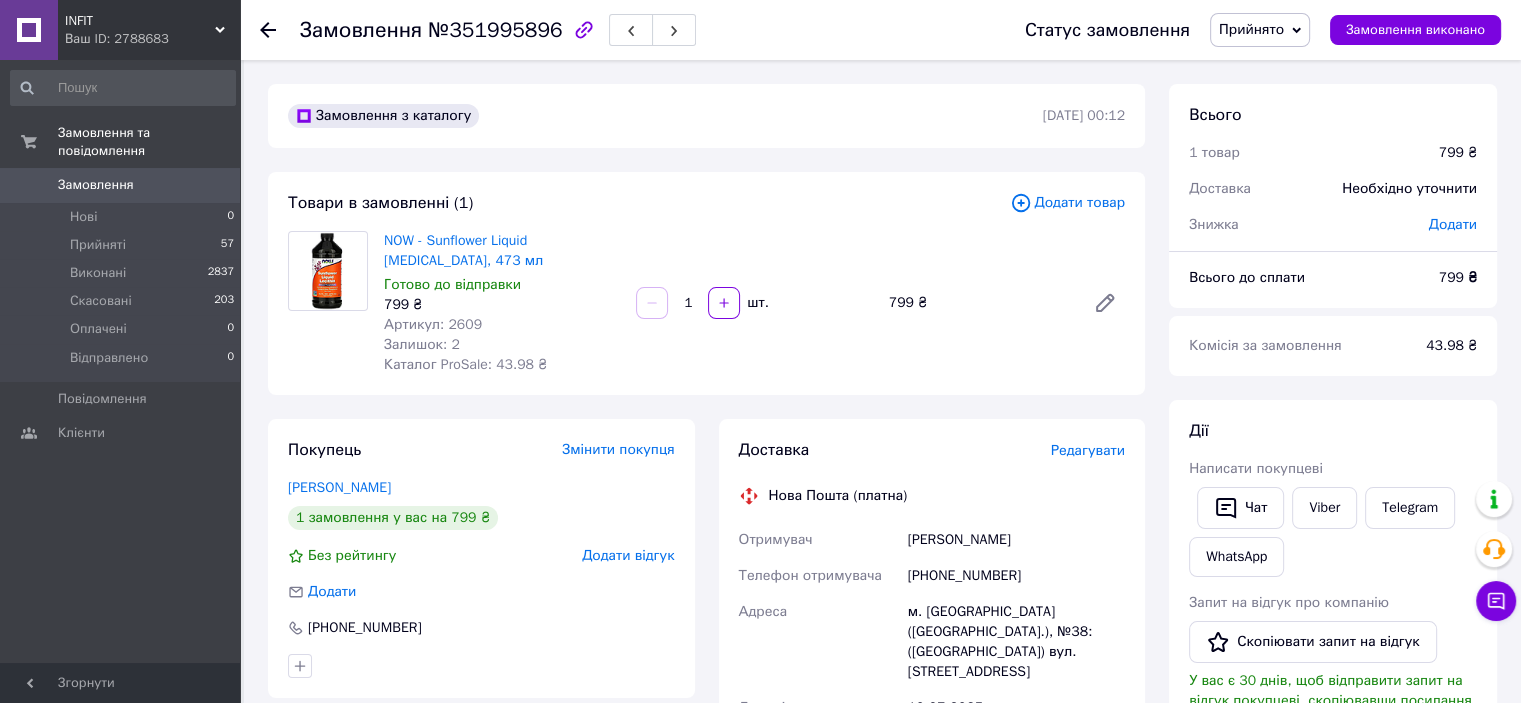 click on "[PERSON_NAME]" at bounding box center (1016, 540) 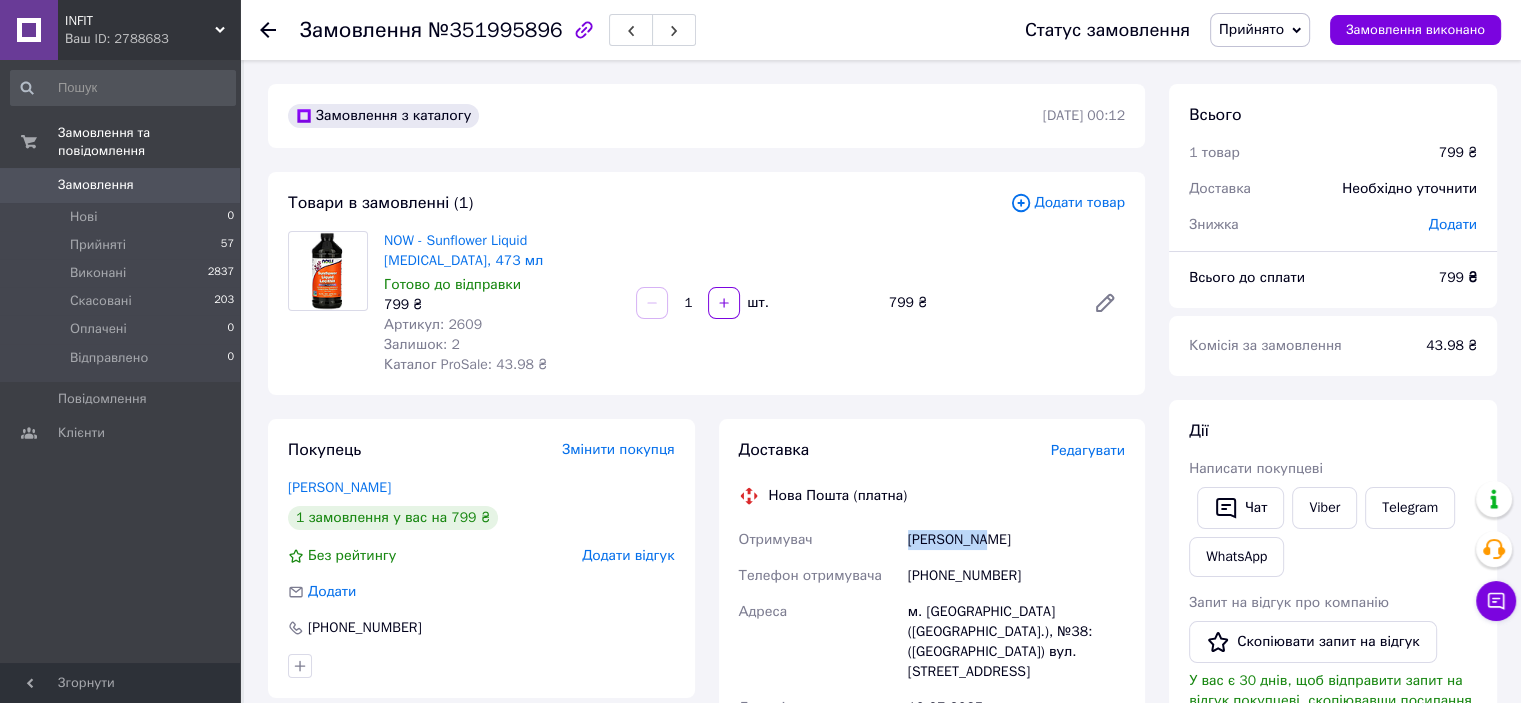 click on "[PERSON_NAME]" at bounding box center [1016, 540] 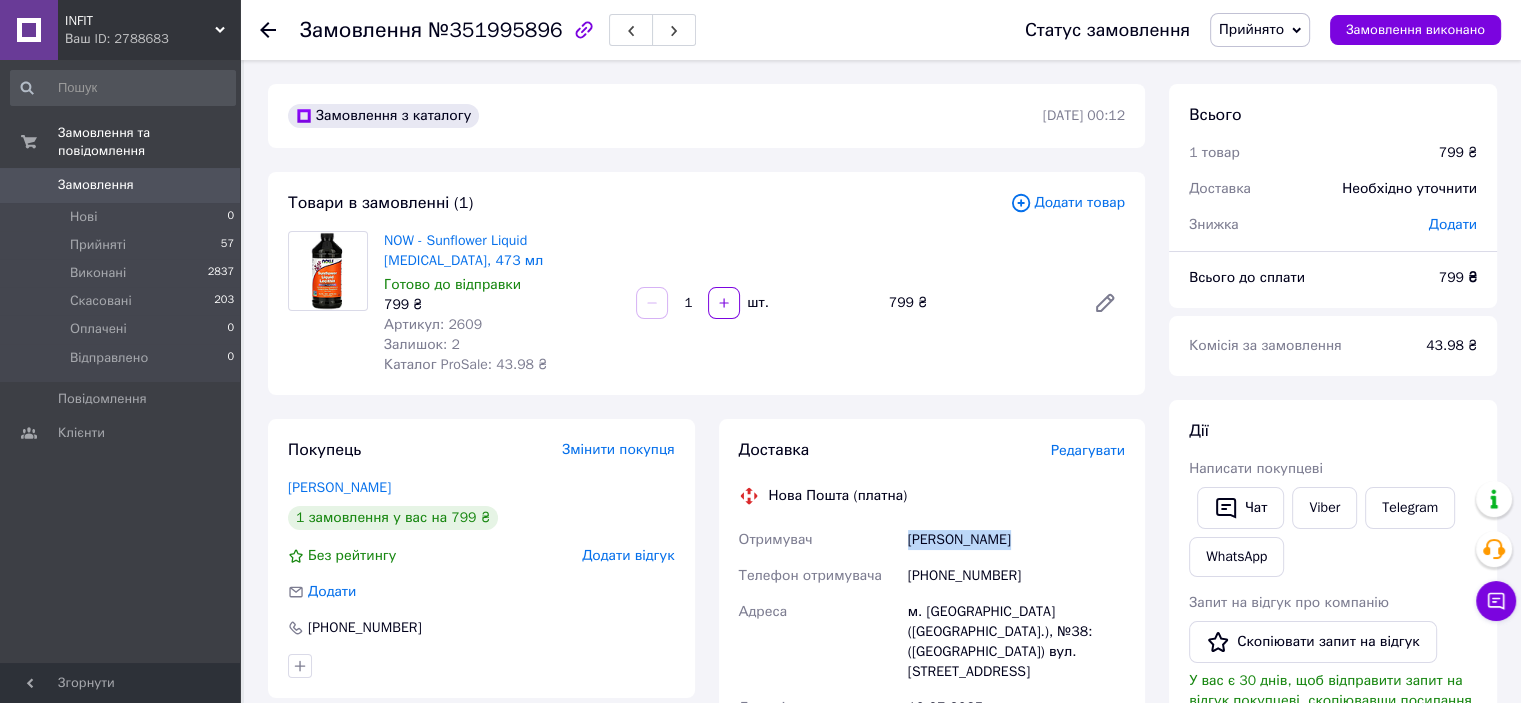 click on "[PERSON_NAME]" at bounding box center (1016, 540) 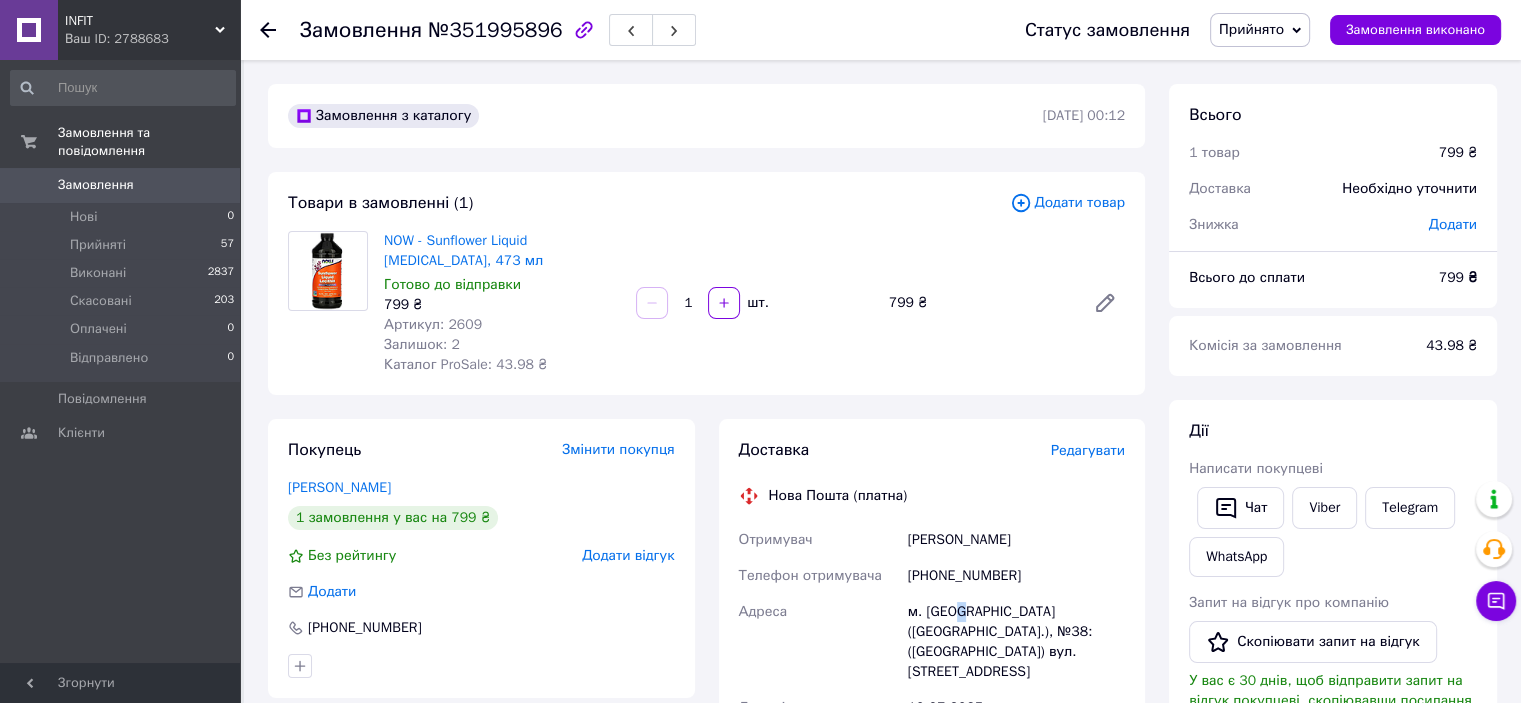 click on "м. [GEOGRAPHIC_DATA] ([GEOGRAPHIC_DATA].), №38: ([GEOGRAPHIC_DATA]) вул. [STREET_ADDRESS]" at bounding box center (1016, 642) 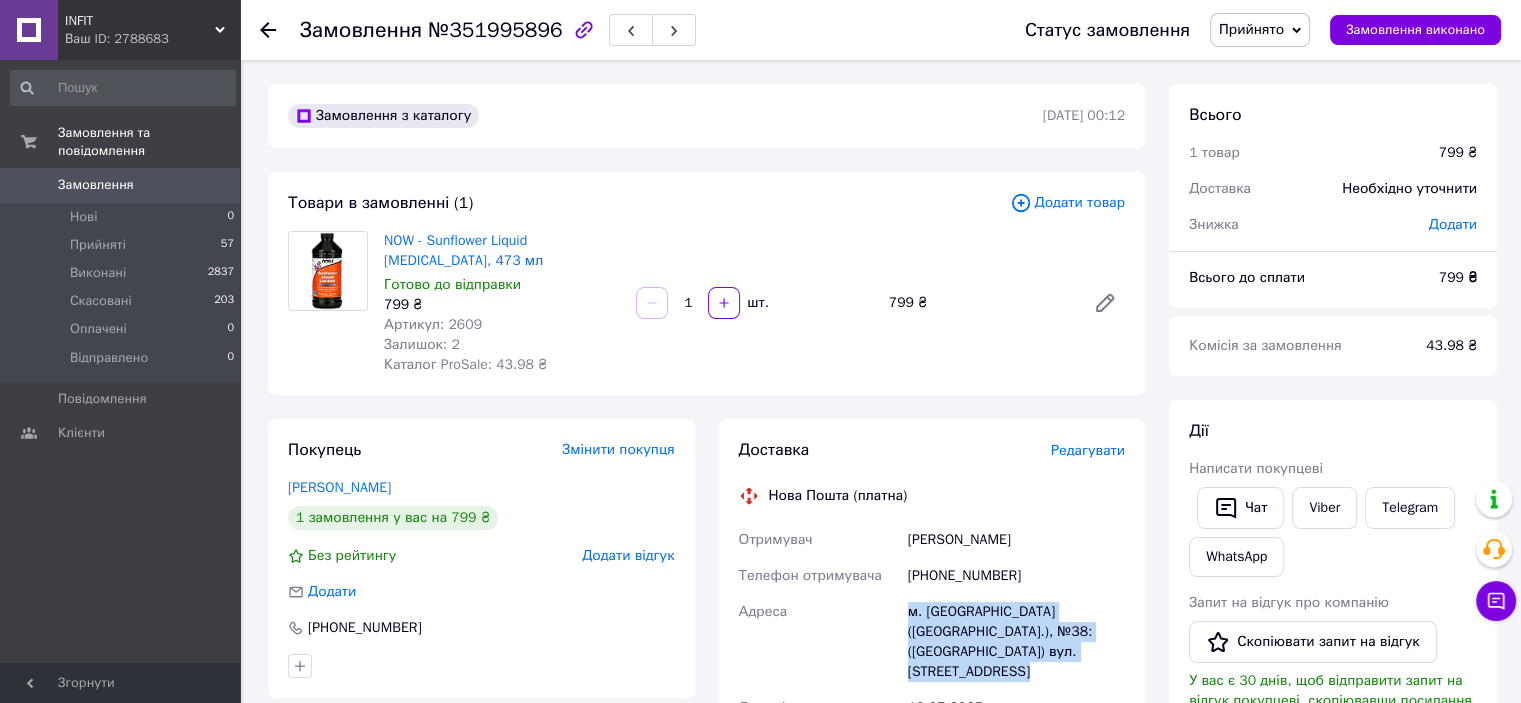 click on "м. [GEOGRAPHIC_DATA] ([GEOGRAPHIC_DATA].), №38: ([GEOGRAPHIC_DATA]) вул. [STREET_ADDRESS]" at bounding box center (1016, 642) 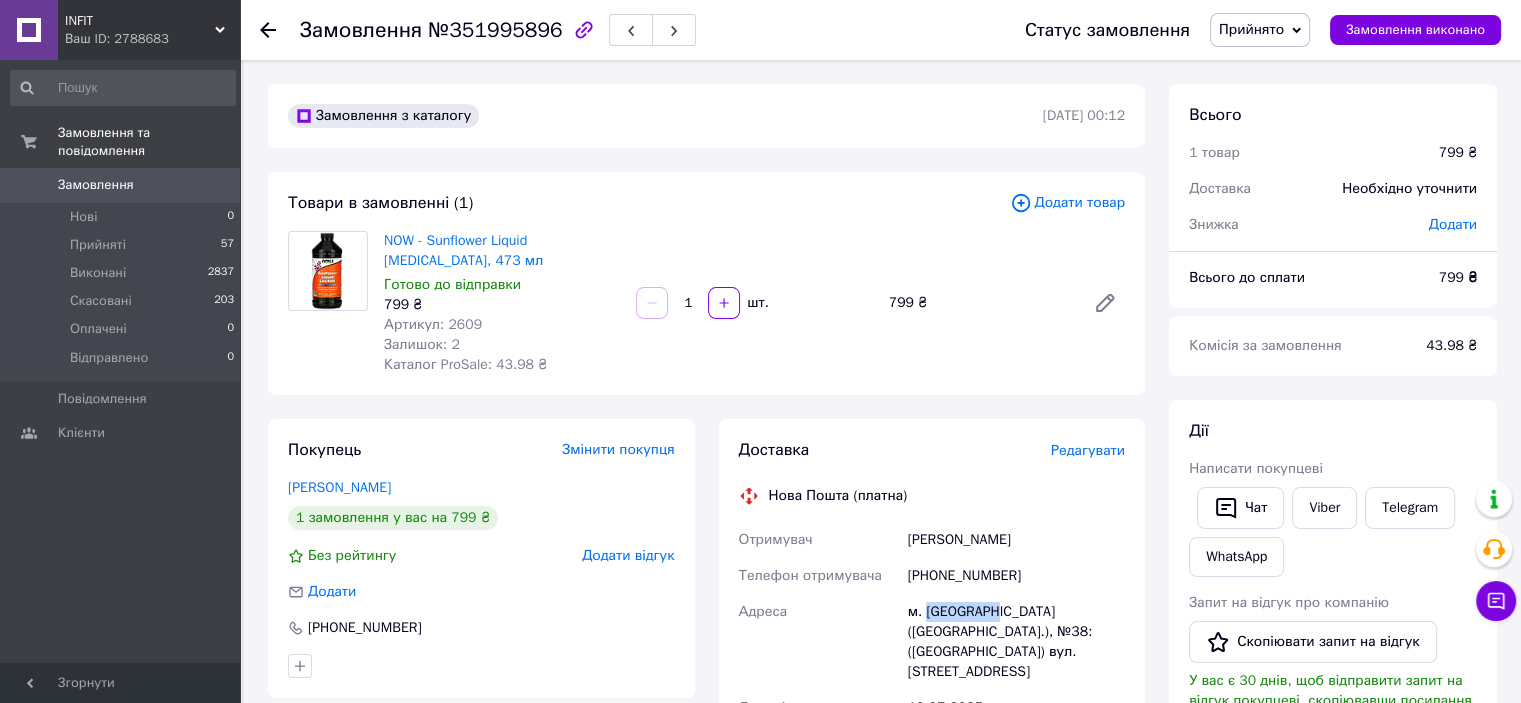click on "м. [GEOGRAPHIC_DATA] ([GEOGRAPHIC_DATA].), №38: ([GEOGRAPHIC_DATA]) вул. [STREET_ADDRESS]" at bounding box center (1016, 642) 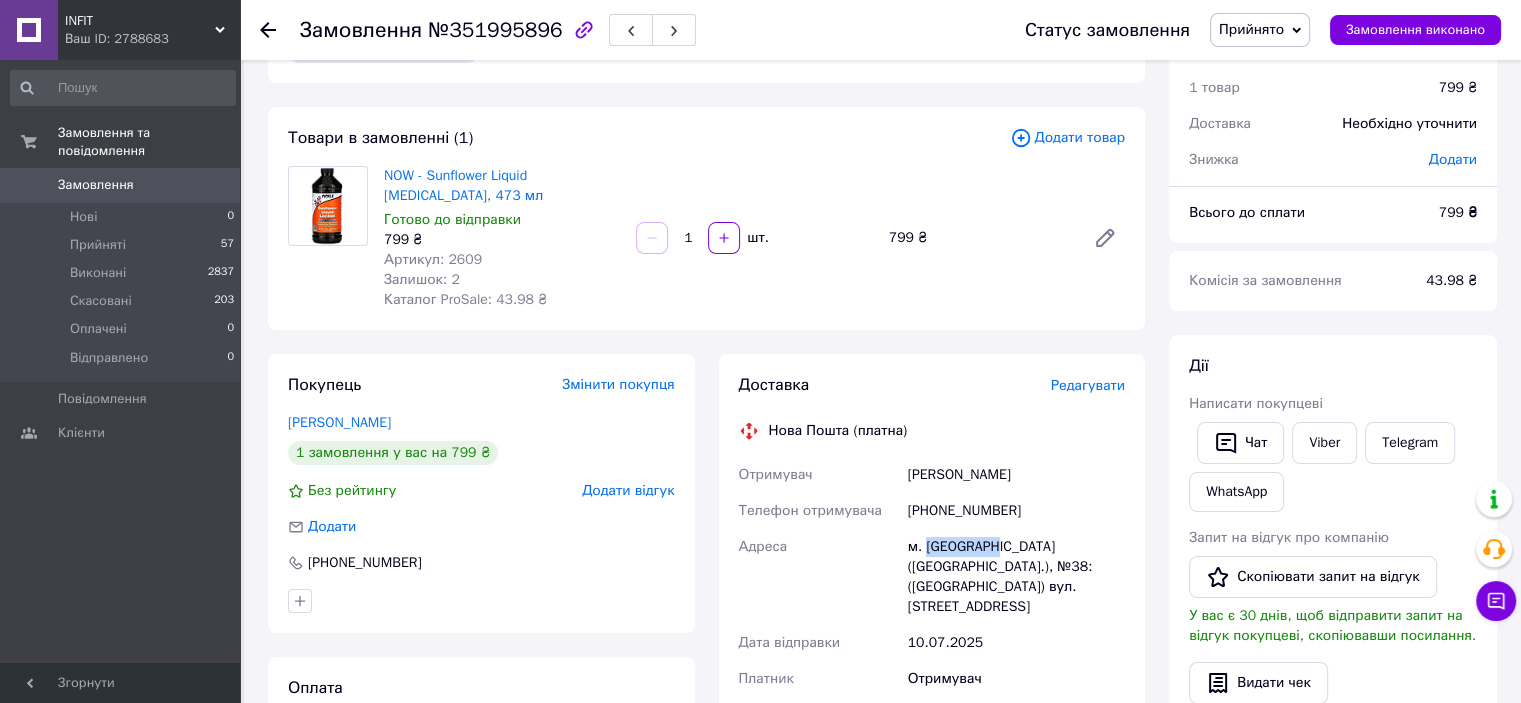 scroll, scrollTop: 100, scrollLeft: 0, axis: vertical 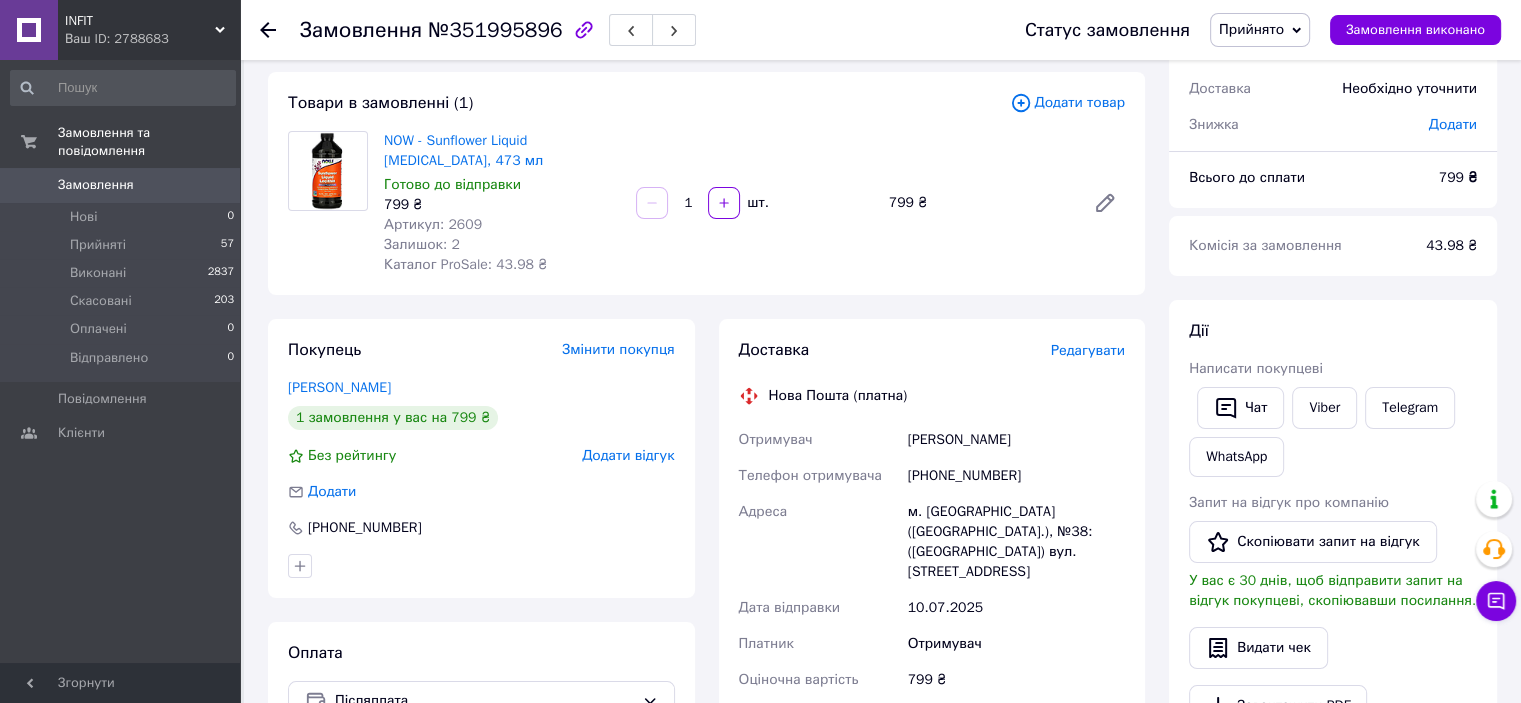 click on "[PHONE_NUMBER]" at bounding box center [1016, 476] 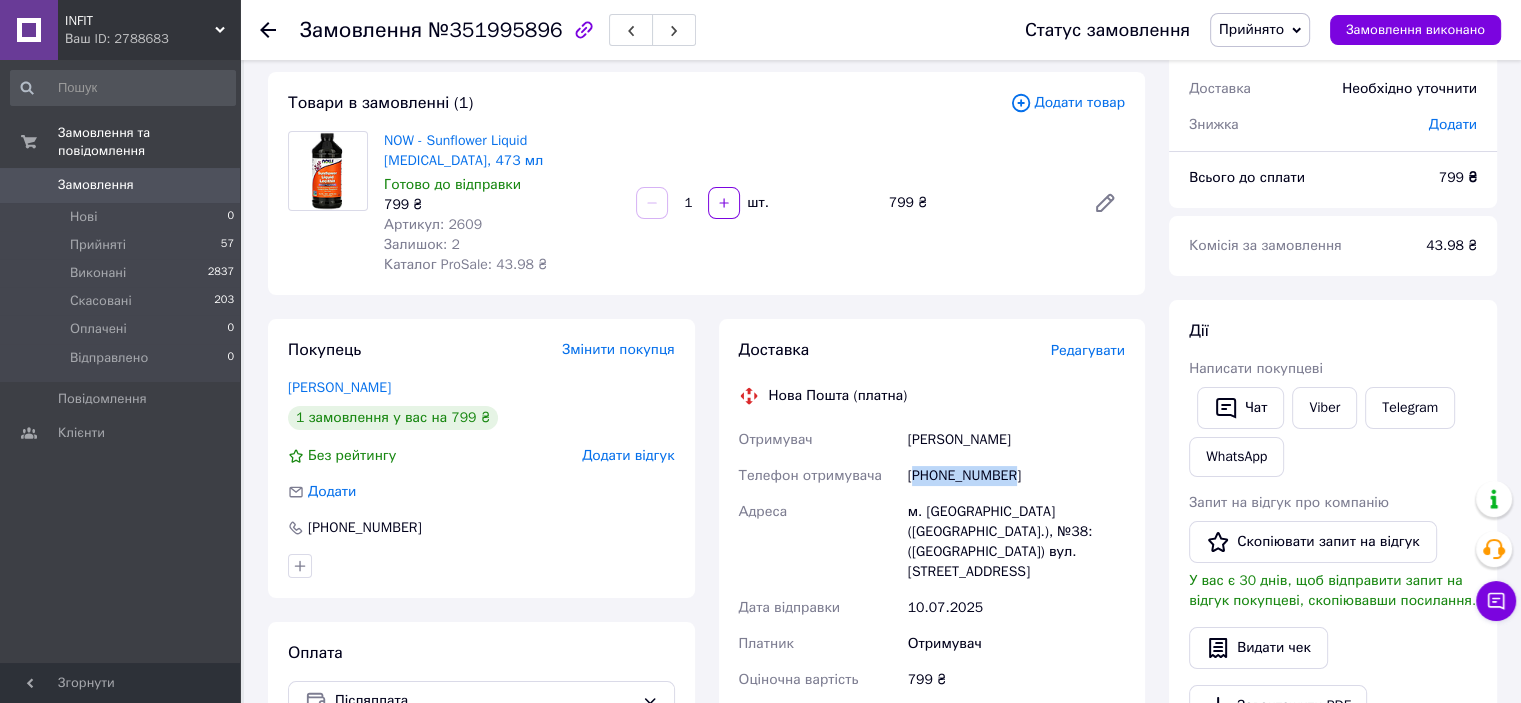 click on "[PHONE_NUMBER]" at bounding box center [1016, 476] 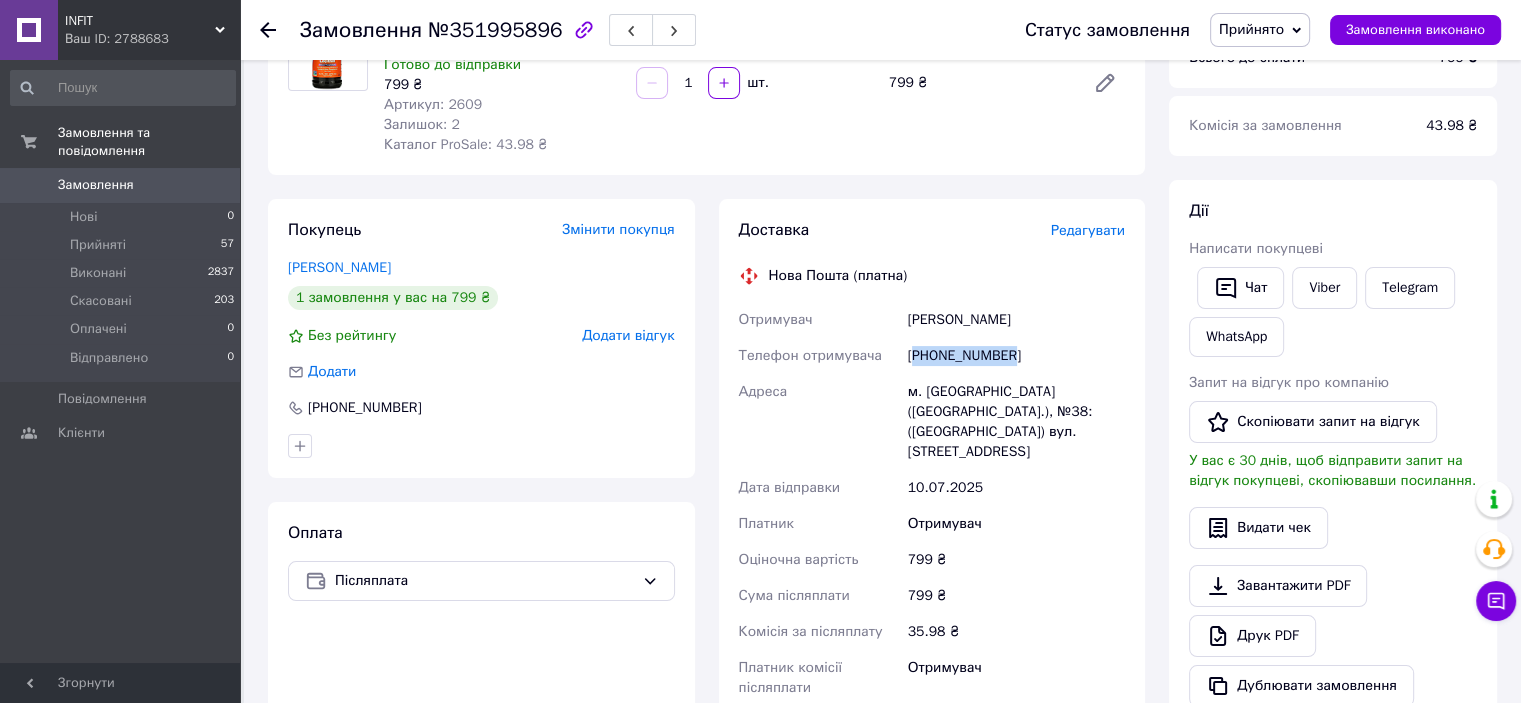 scroll, scrollTop: 300, scrollLeft: 0, axis: vertical 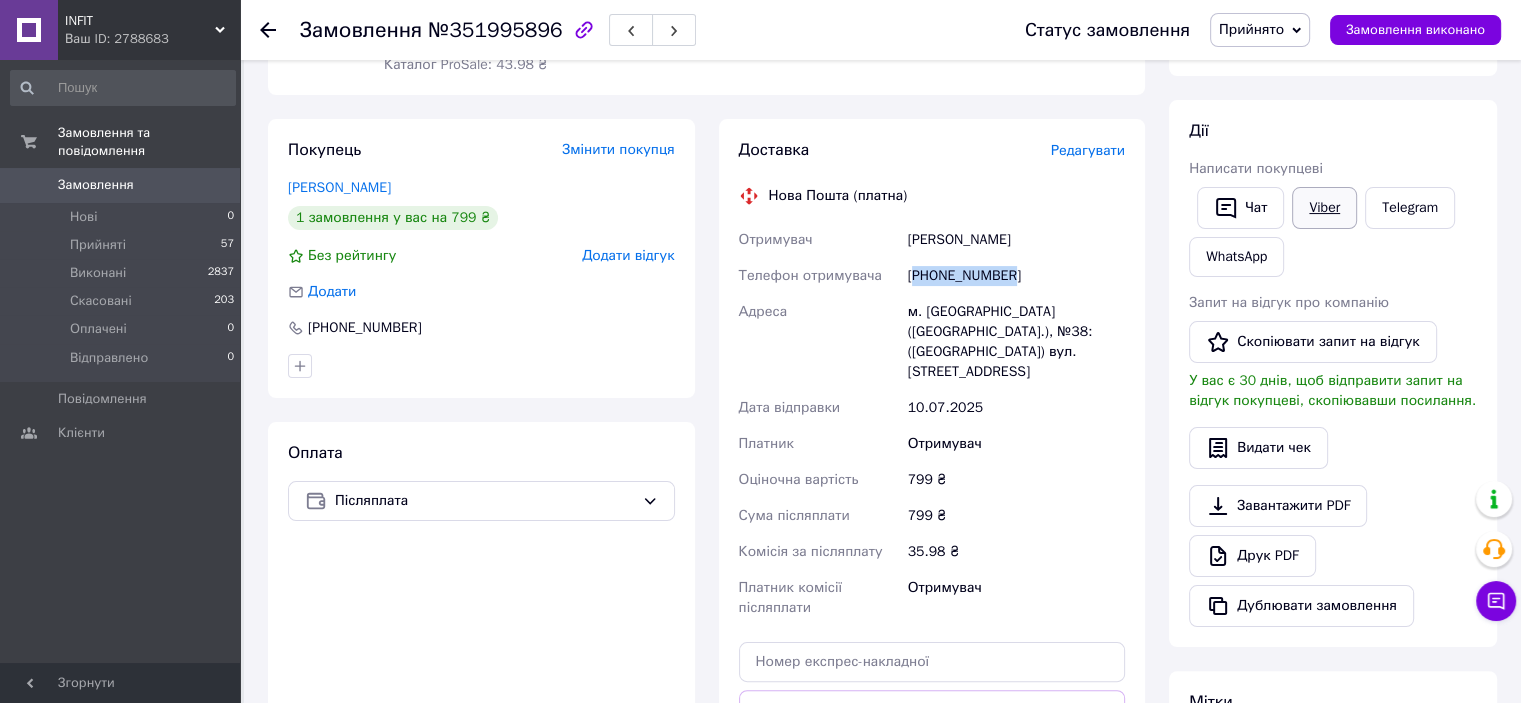 click on "Viber" at bounding box center (1324, 208) 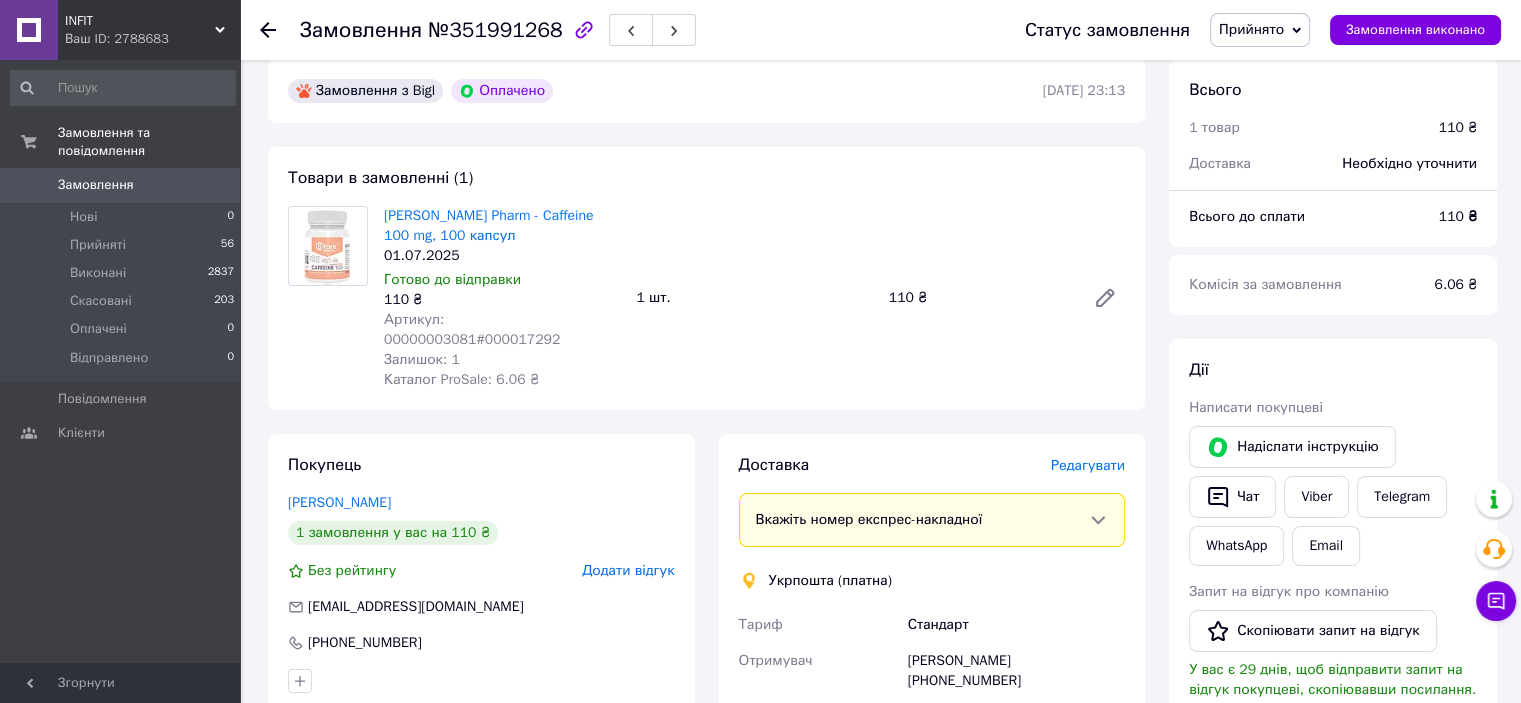 scroll, scrollTop: 300, scrollLeft: 0, axis: vertical 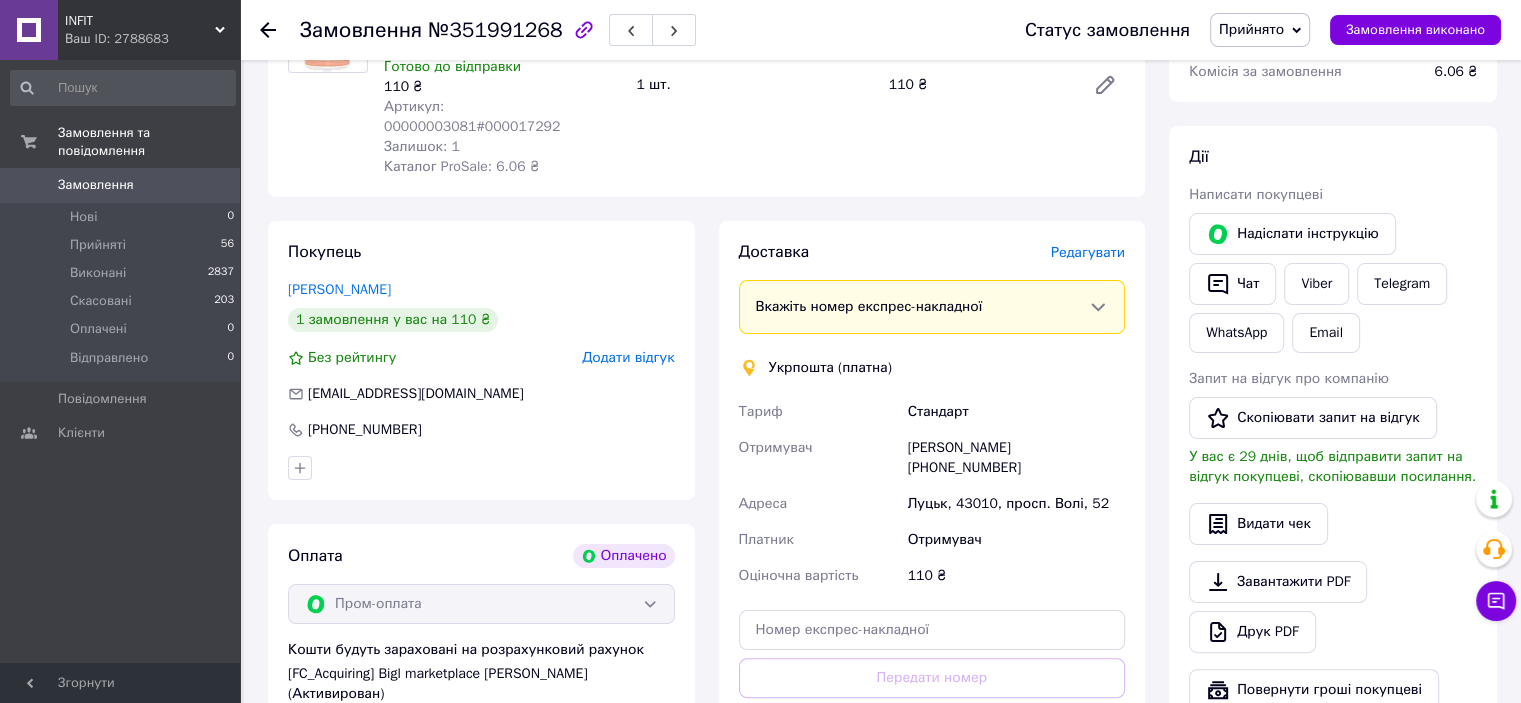 click on "Фидрик Наталія +380952181295" at bounding box center (1016, 458) 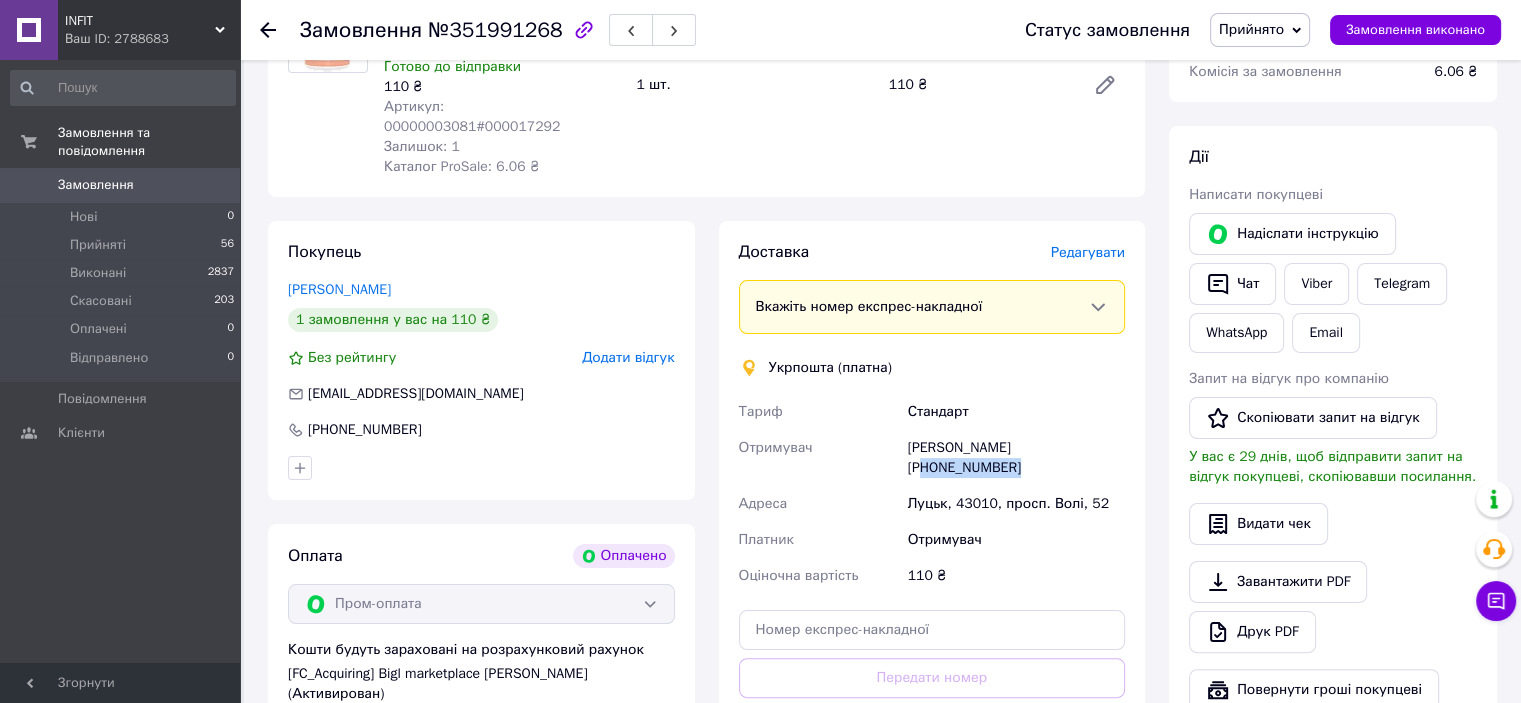 click on "Фидрик Наталія +380952181295" at bounding box center (1016, 458) 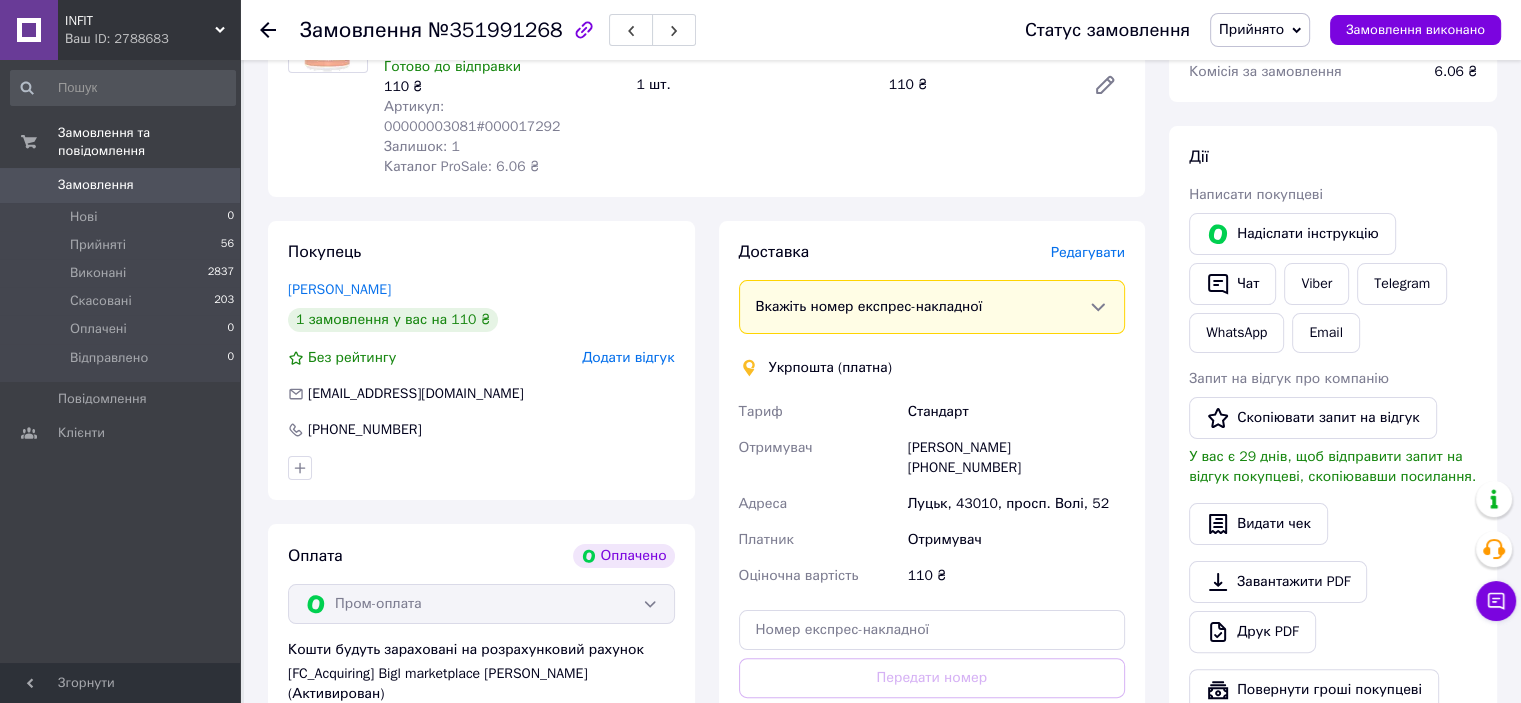 click on "[PERSON_NAME] [PHONE_NUMBER]" at bounding box center (1016, 458) 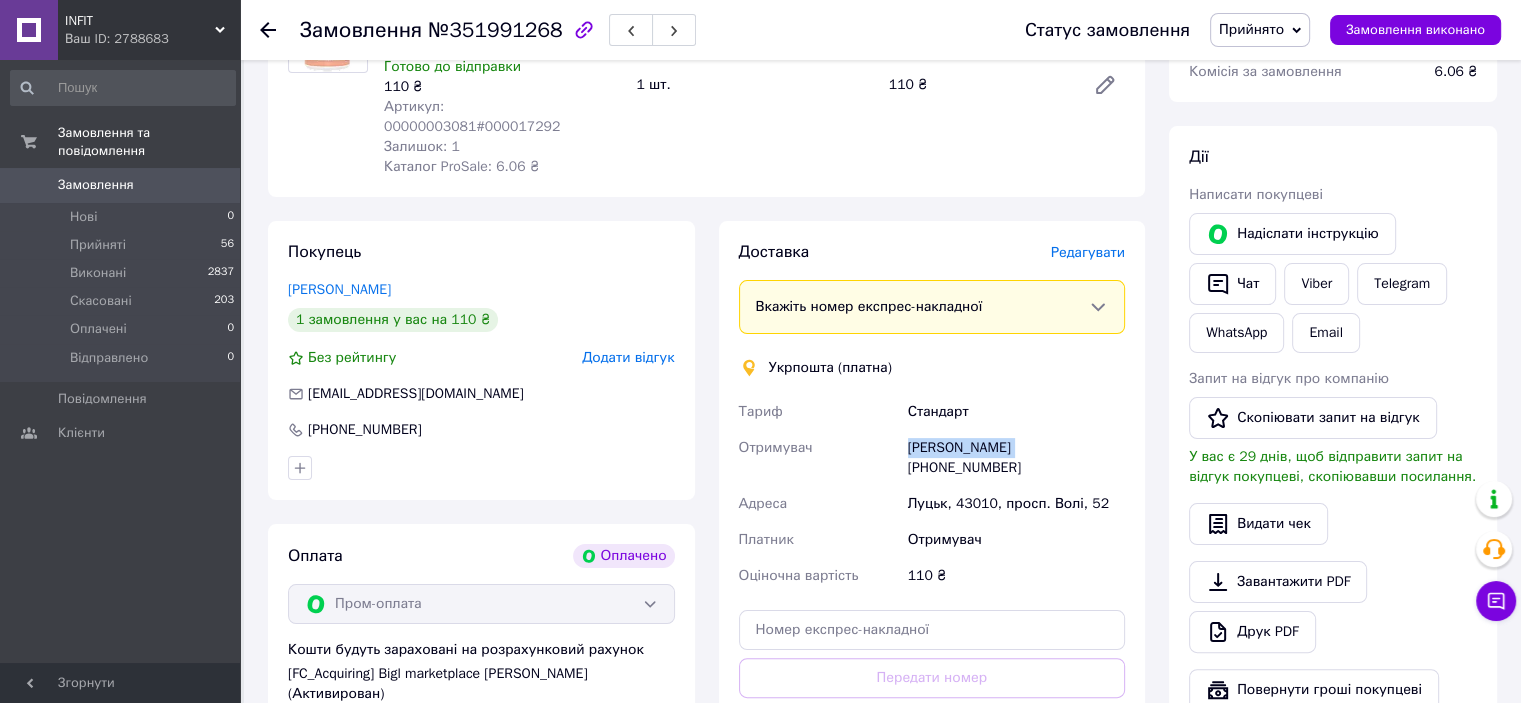 drag, startPoint x: 1009, startPoint y: 431, endPoint x: 891, endPoint y: 427, distance: 118.06778 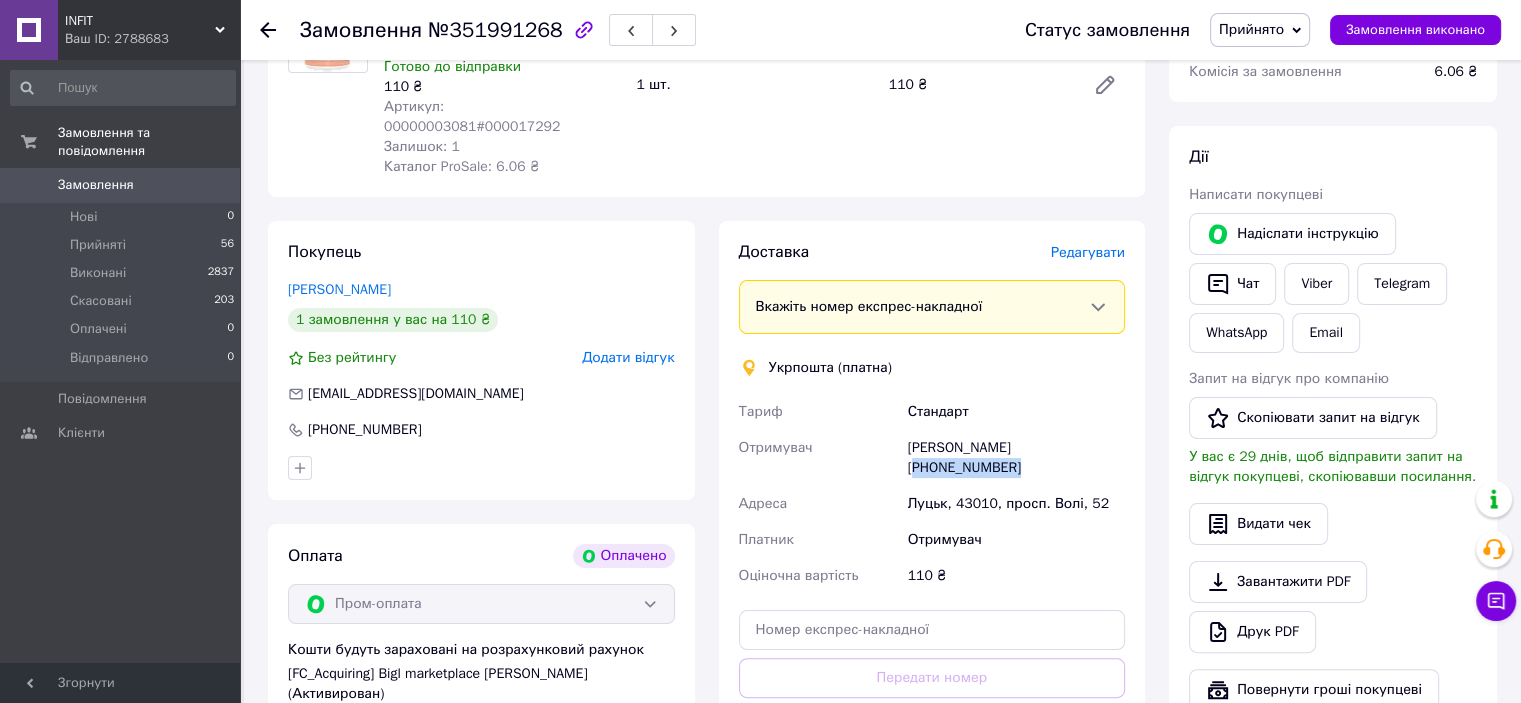 drag, startPoint x: 1012, startPoint y: 429, endPoint x: 1116, endPoint y: 427, distance: 104.019226 